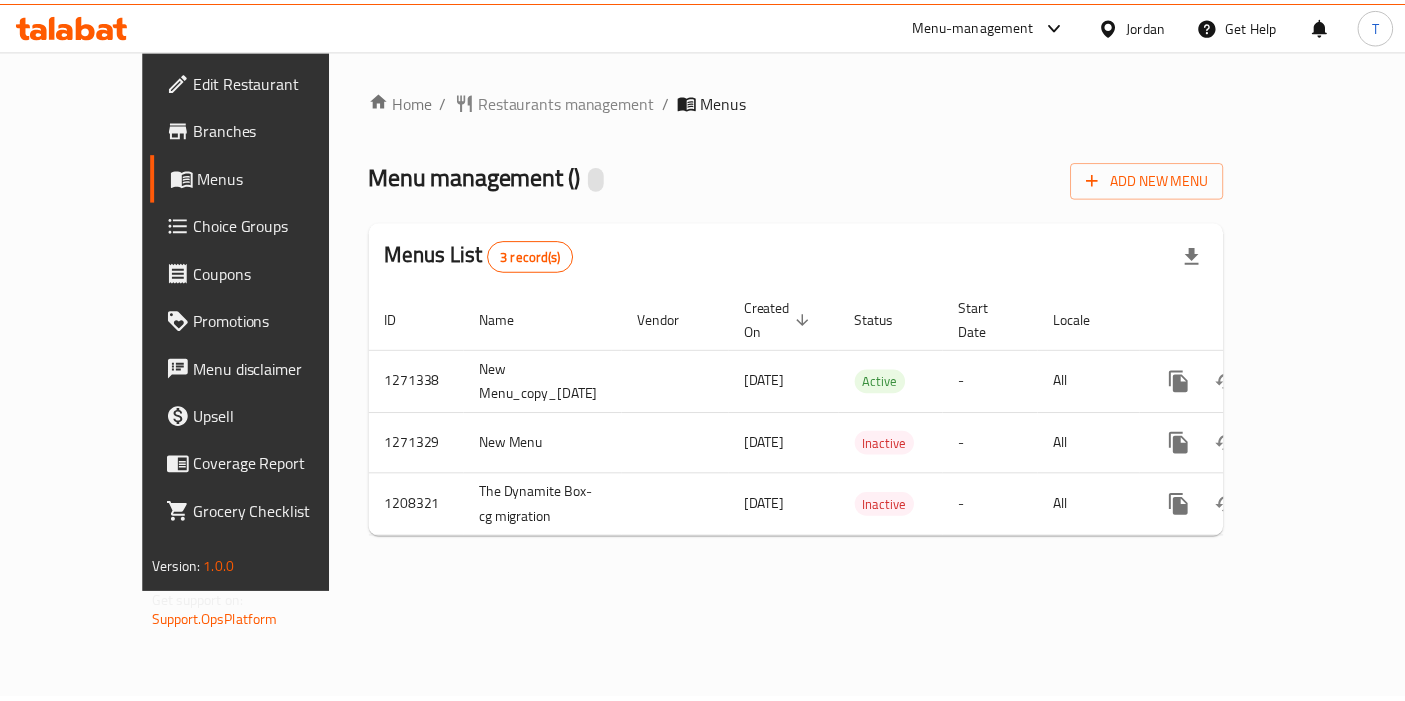 scroll, scrollTop: 0, scrollLeft: 0, axis: both 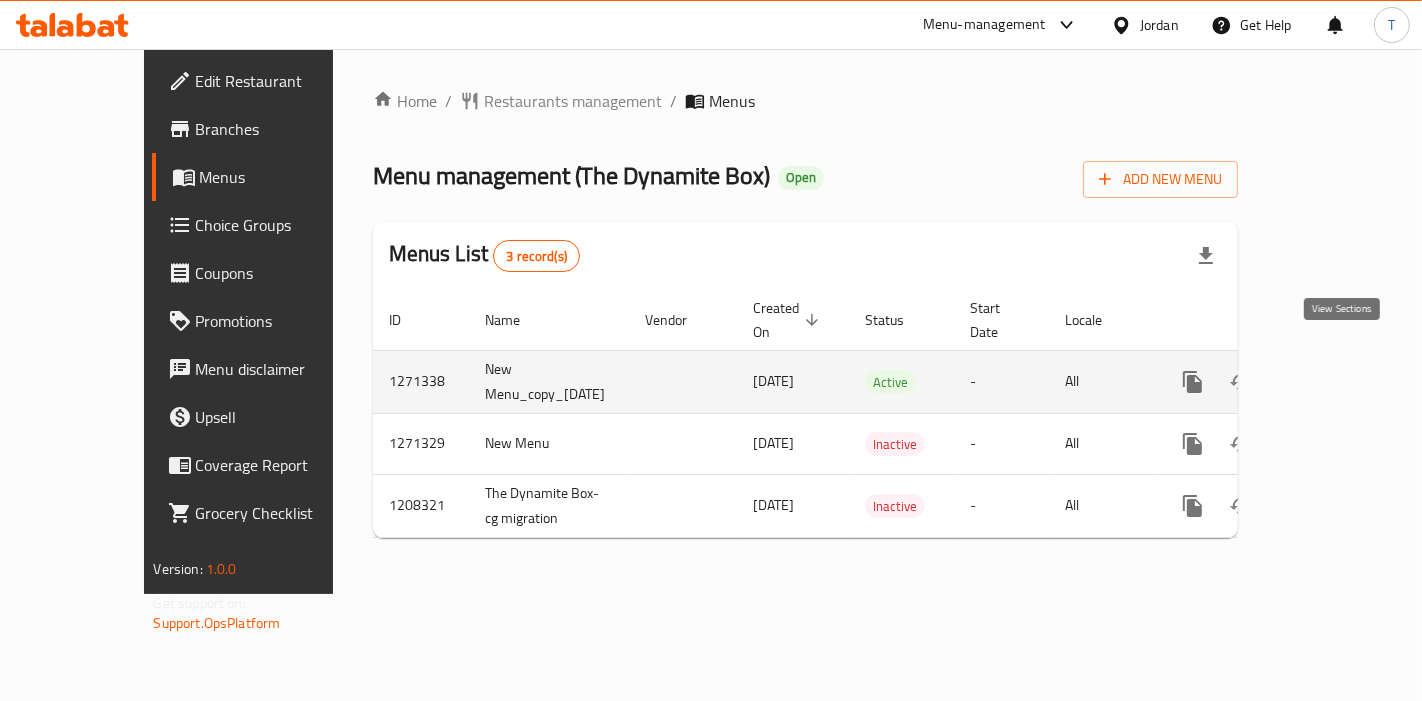 click 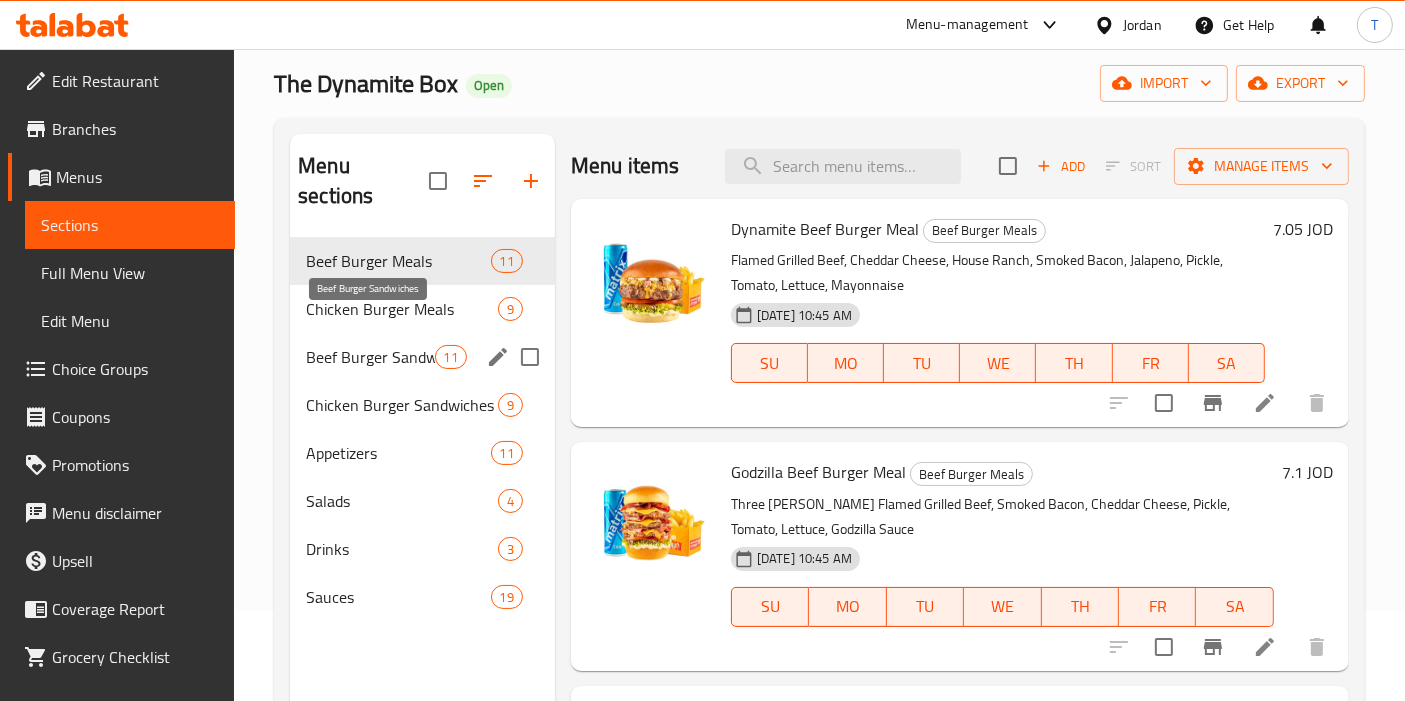 scroll, scrollTop: 111, scrollLeft: 0, axis: vertical 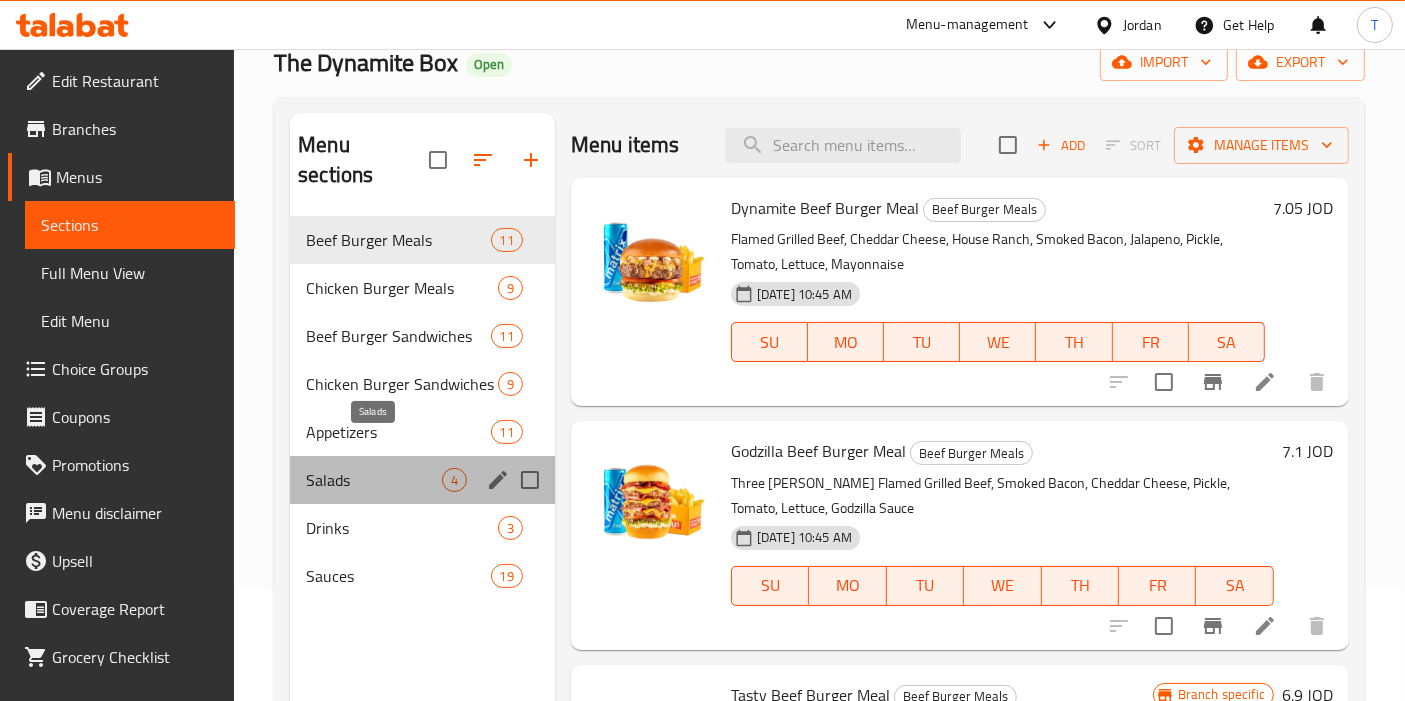click on "Salads" at bounding box center [374, 480] 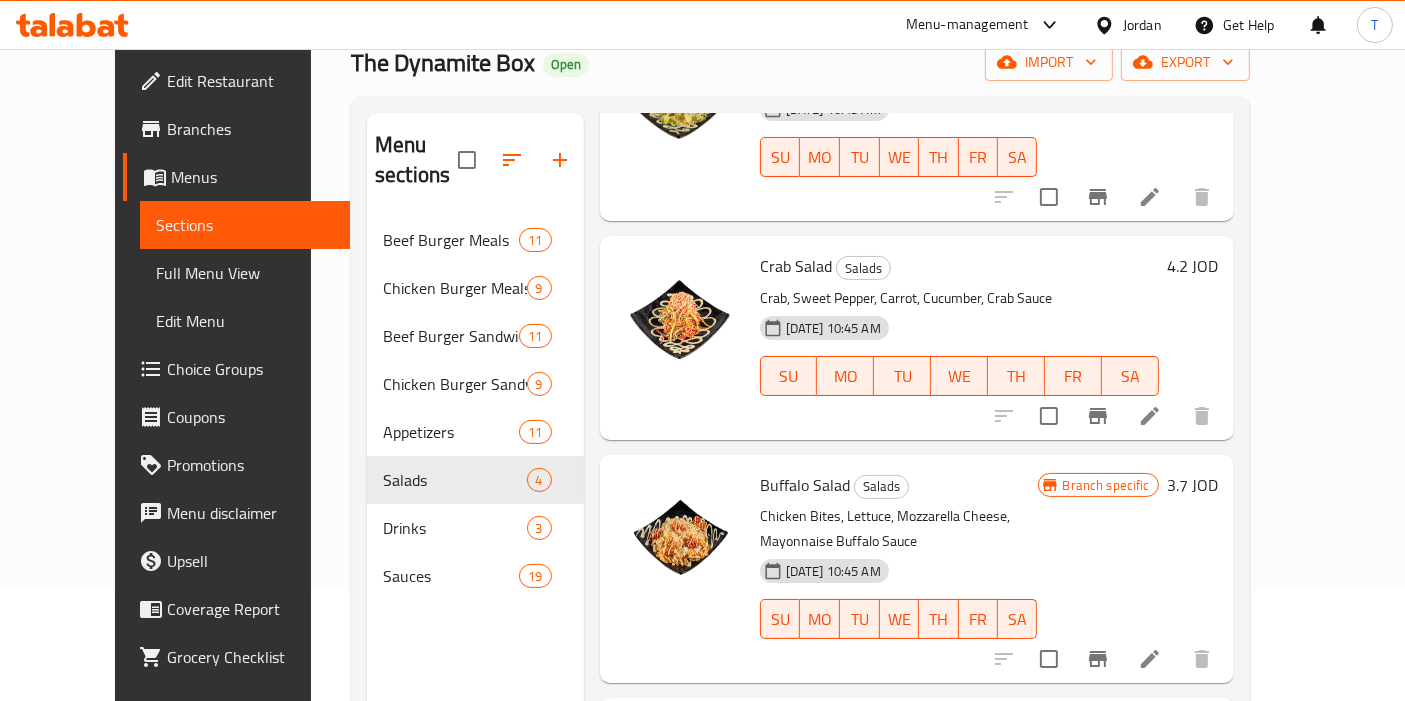 scroll, scrollTop: 222, scrollLeft: 0, axis: vertical 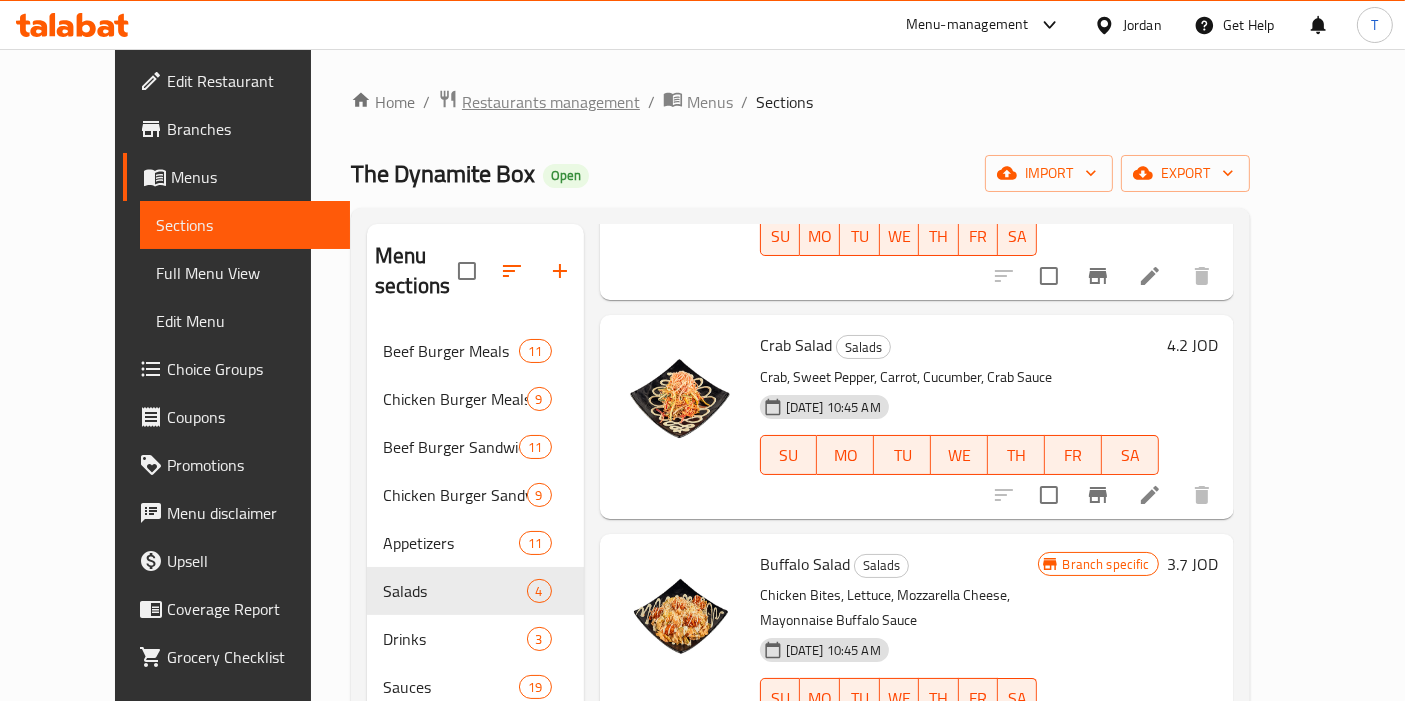 click on "Restaurants management" at bounding box center [551, 102] 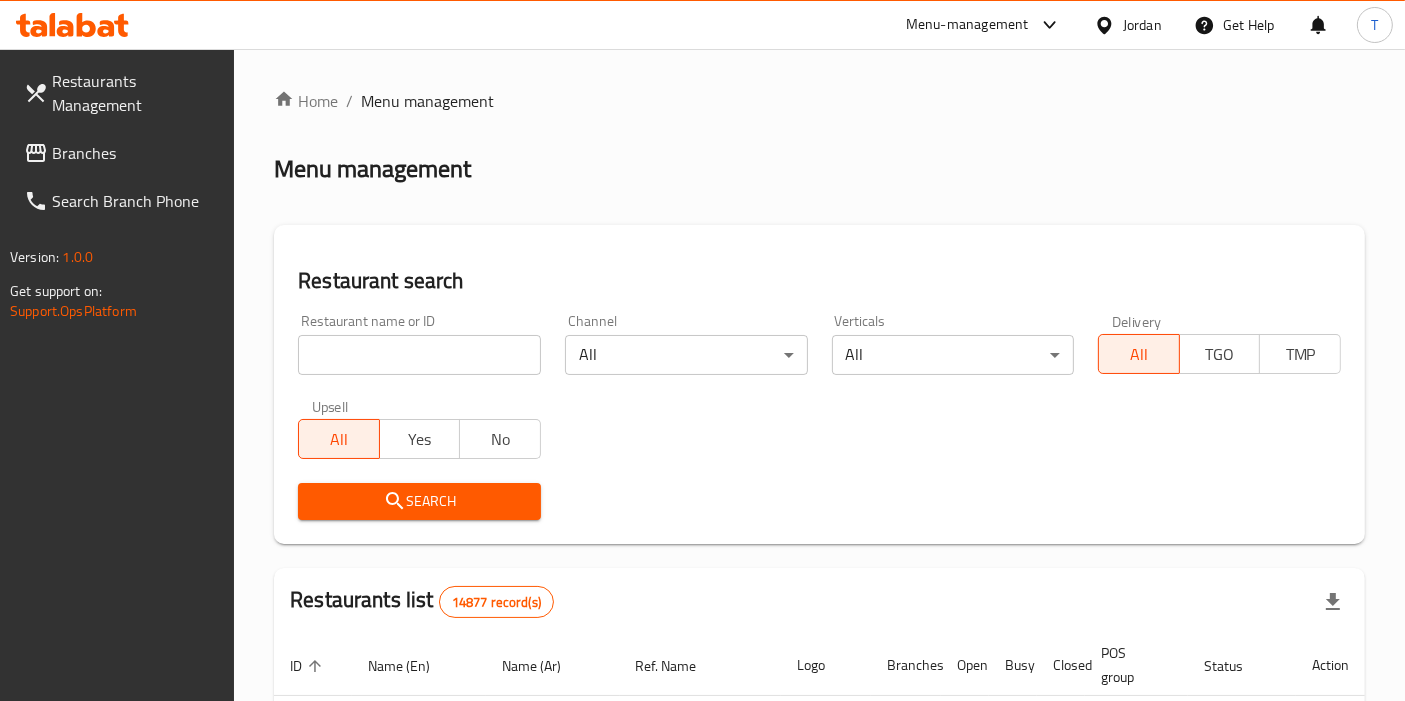 click at bounding box center (419, 355) 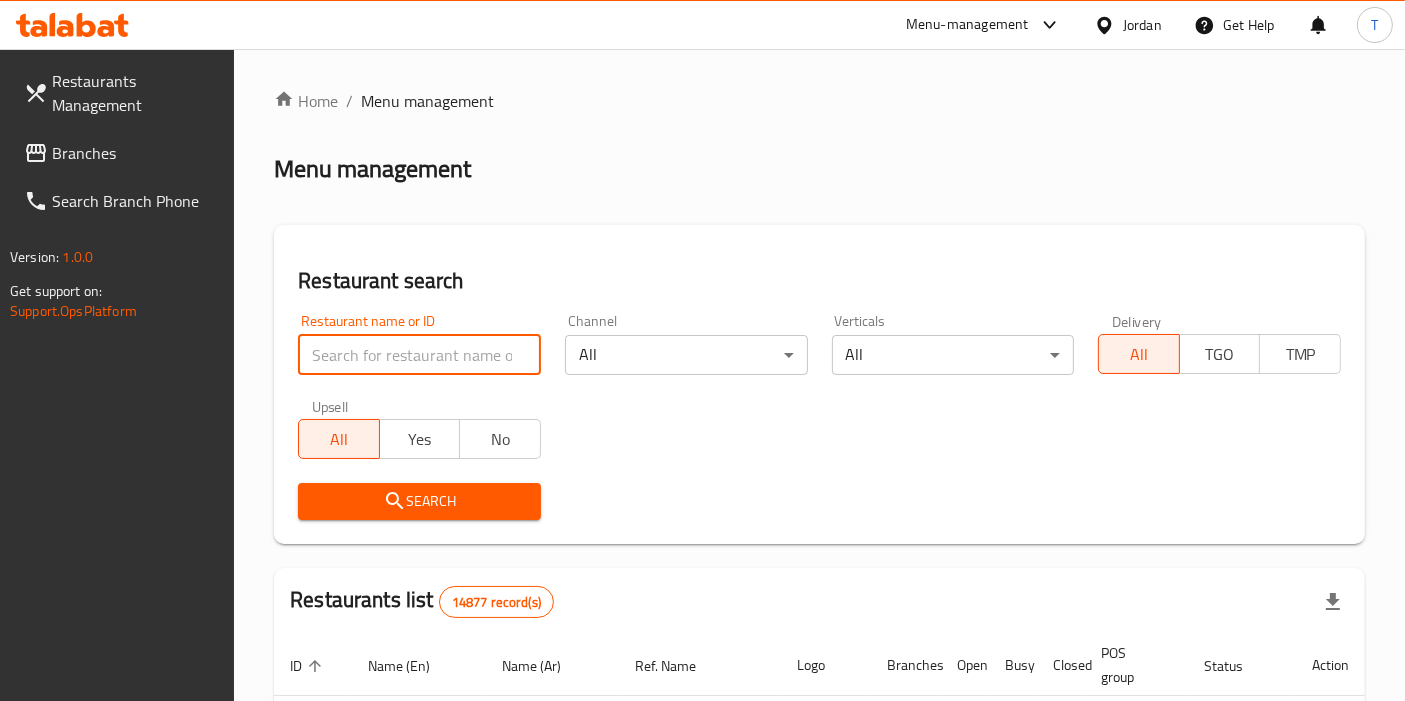 click at bounding box center (419, 355) 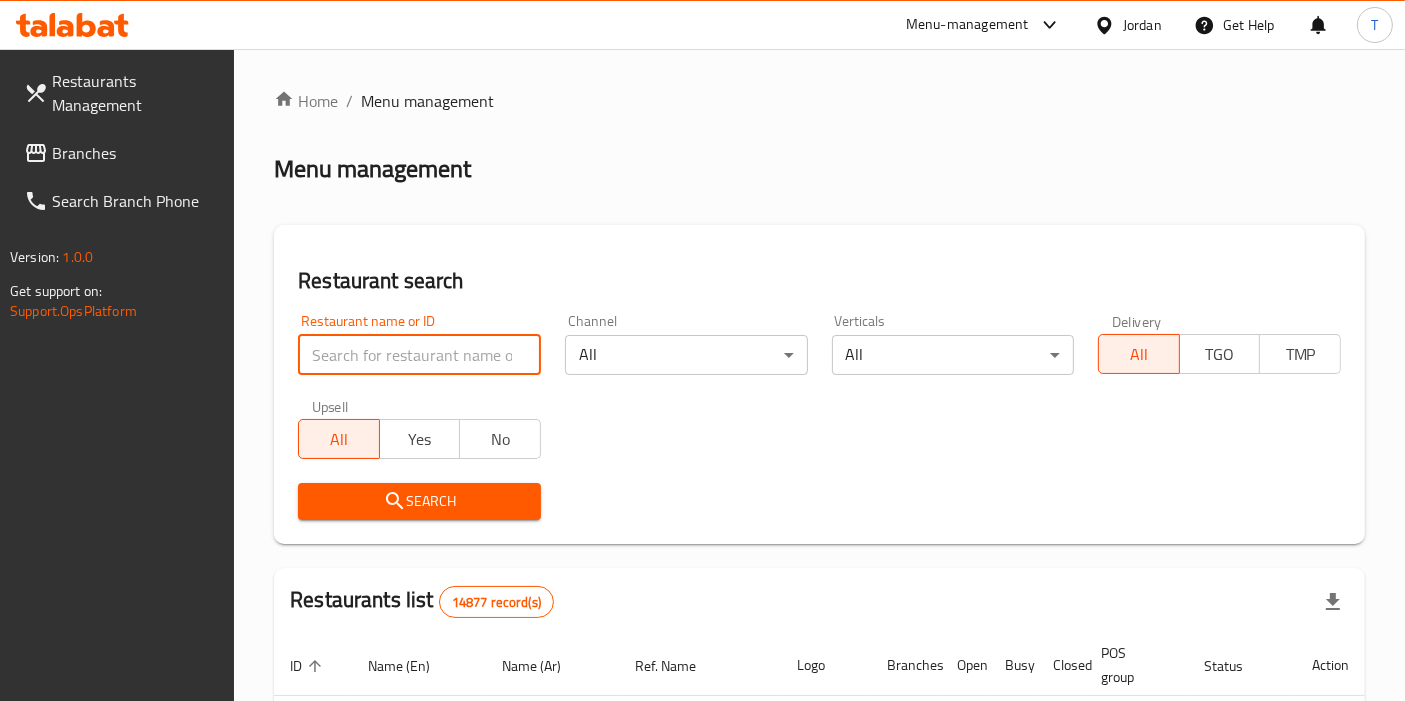 type on "ي" 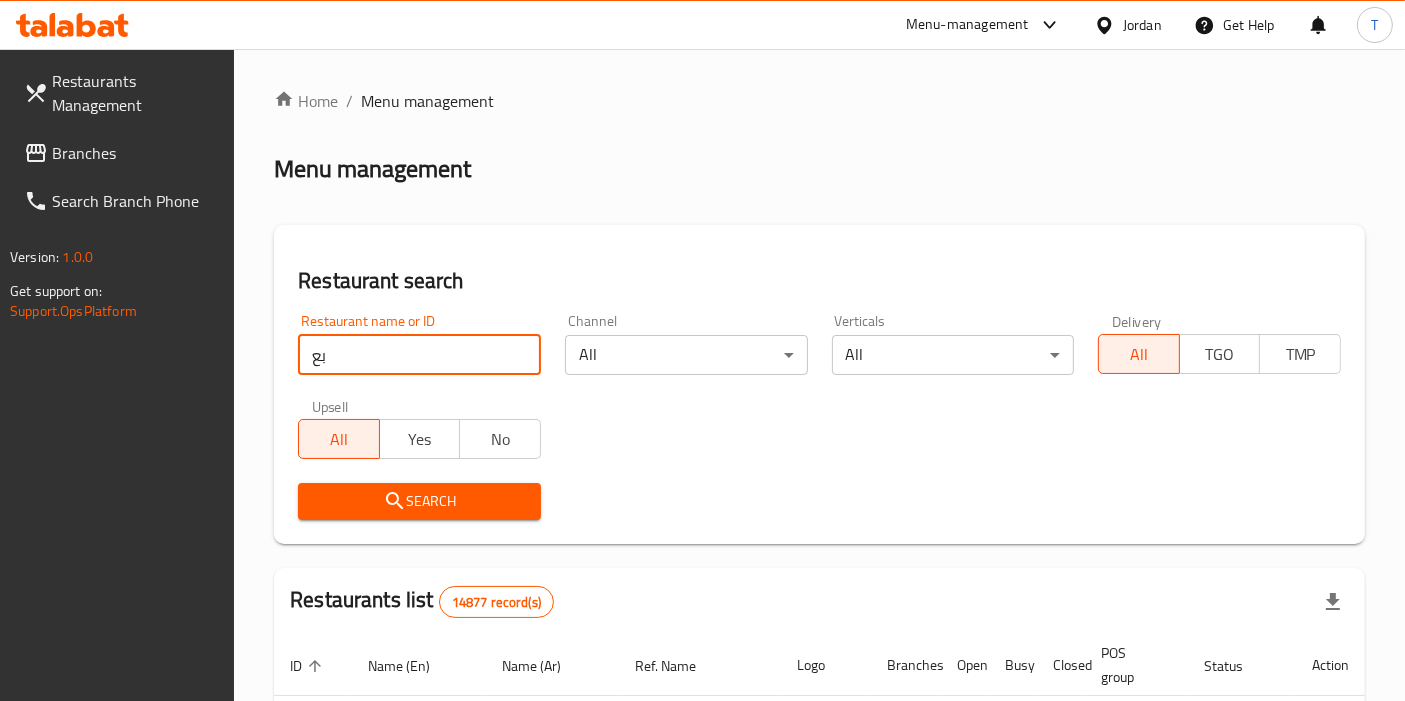 type on "ب" 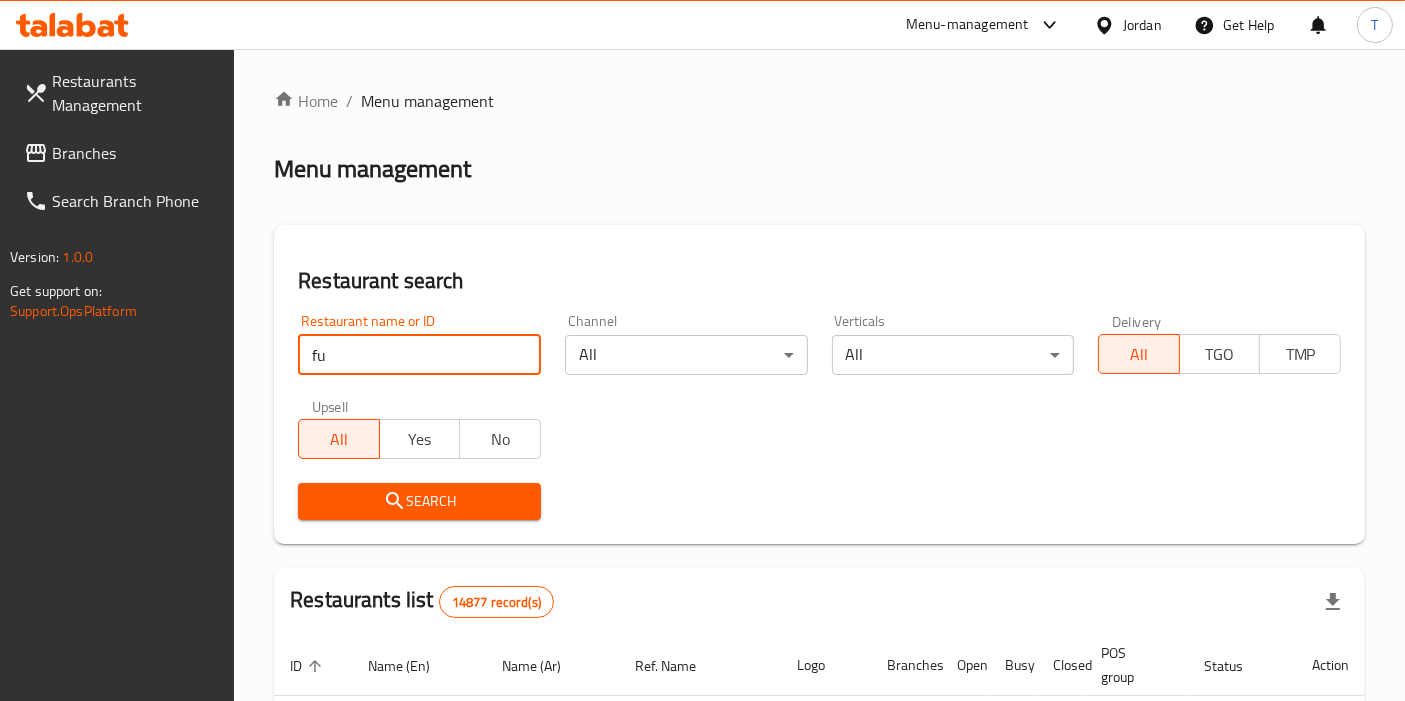 type on "f" 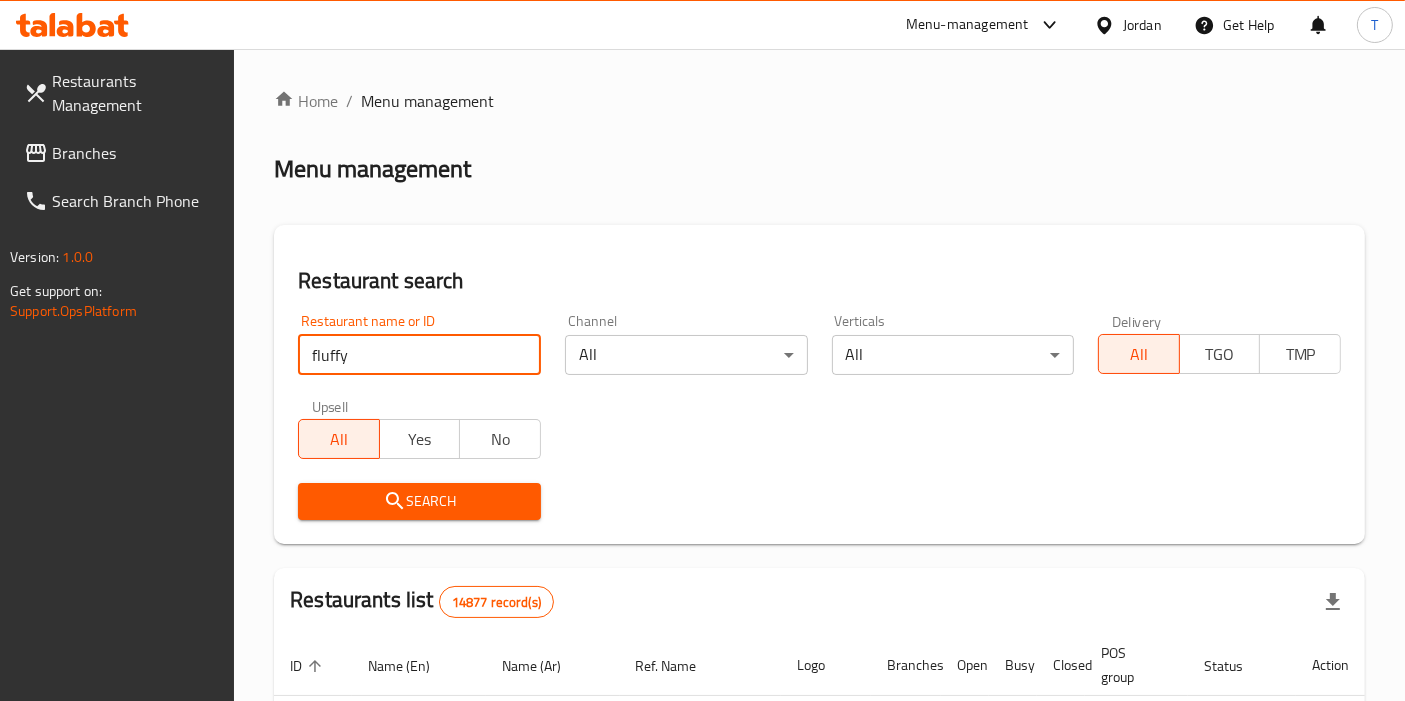 type on "fluffy" 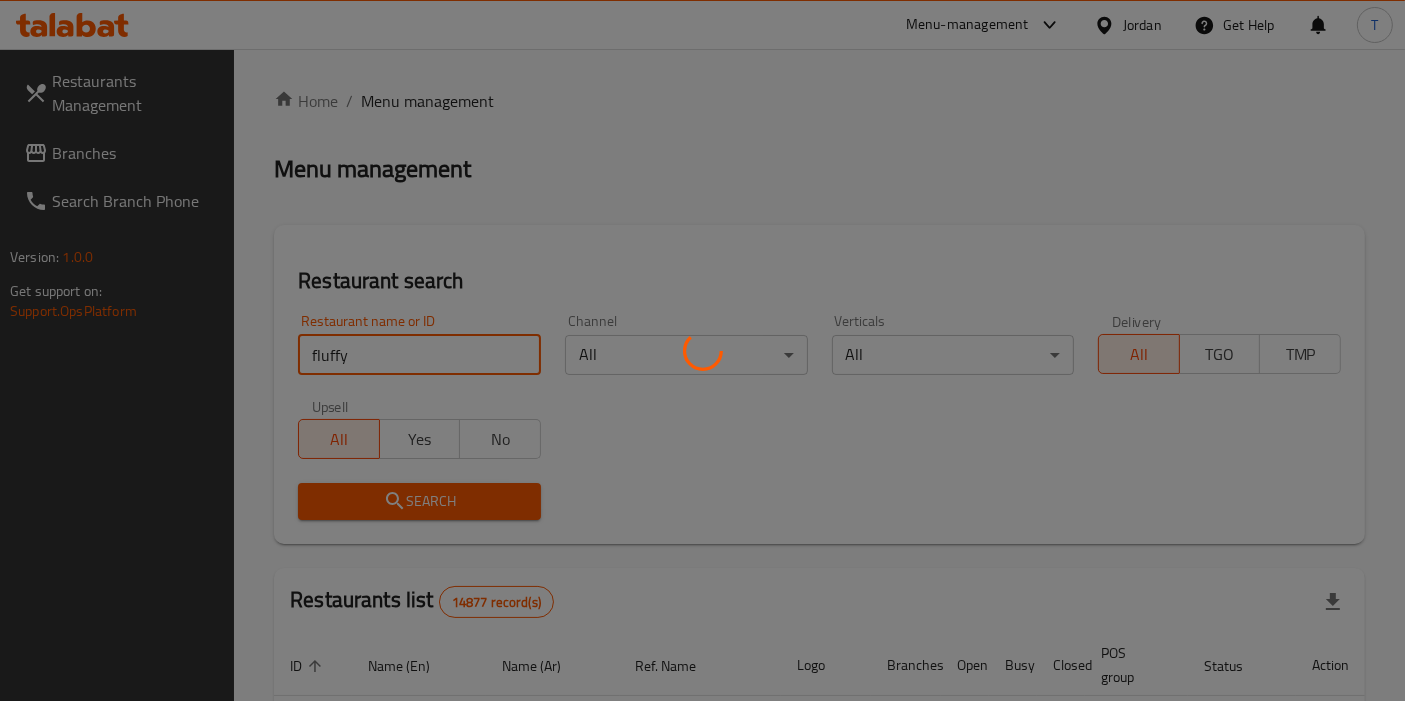 click on "Search" at bounding box center (419, 501) 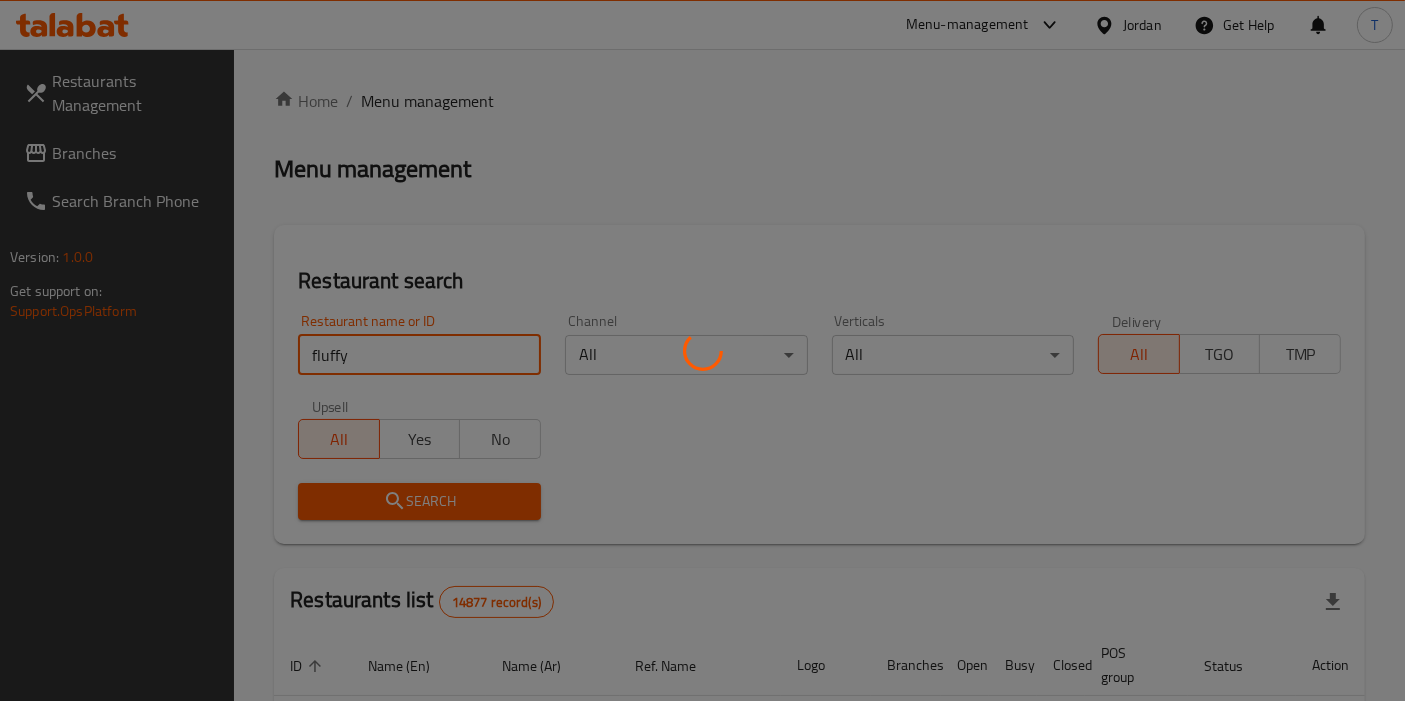 click on "Search" at bounding box center [419, 501] 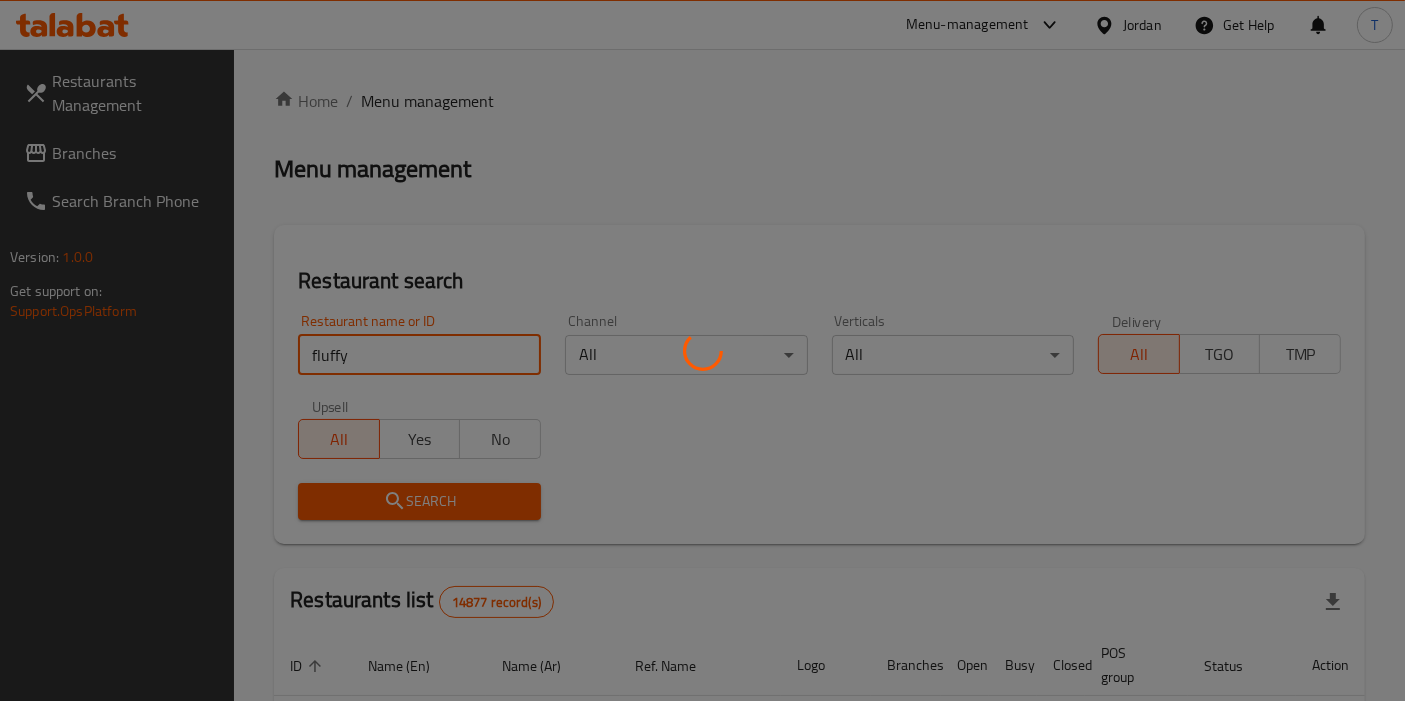 click on "Search" at bounding box center [419, 501] 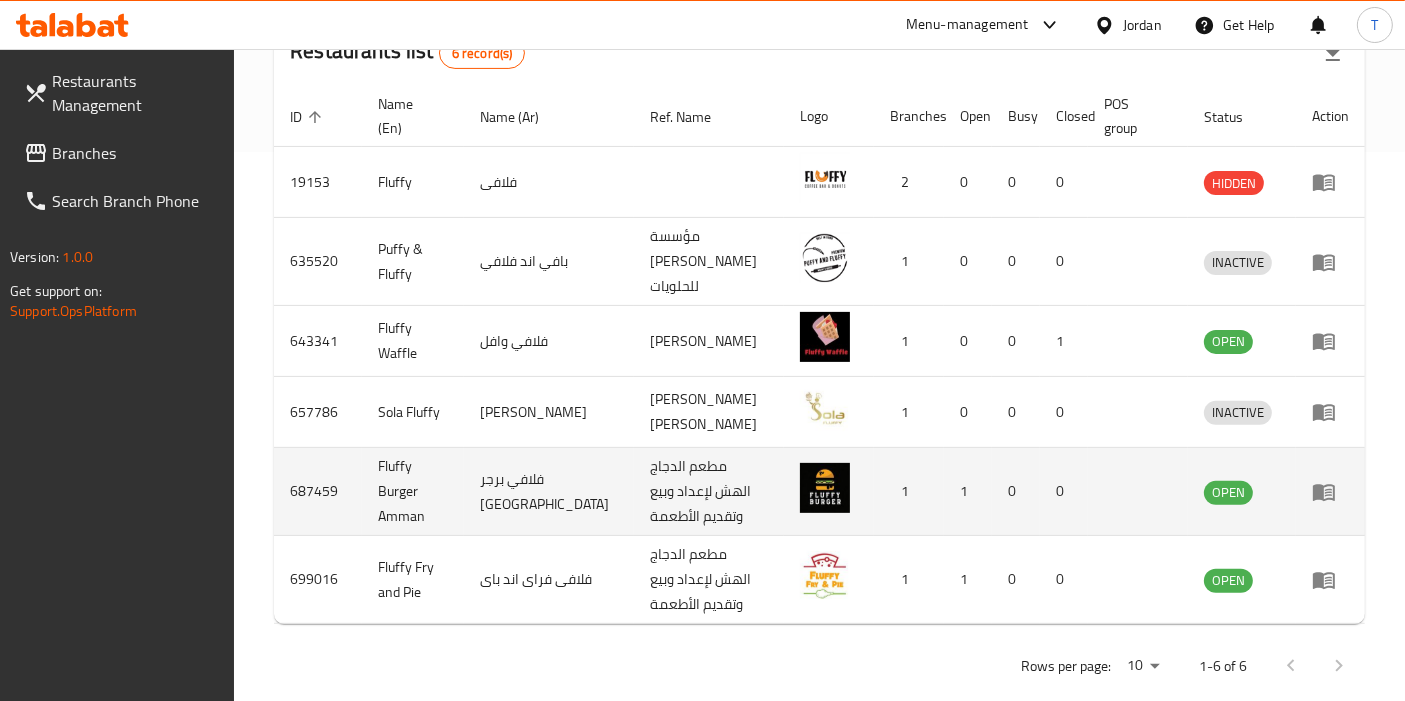 scroll, scrollTop: 560, scrollLeft: 0, axis: vertical 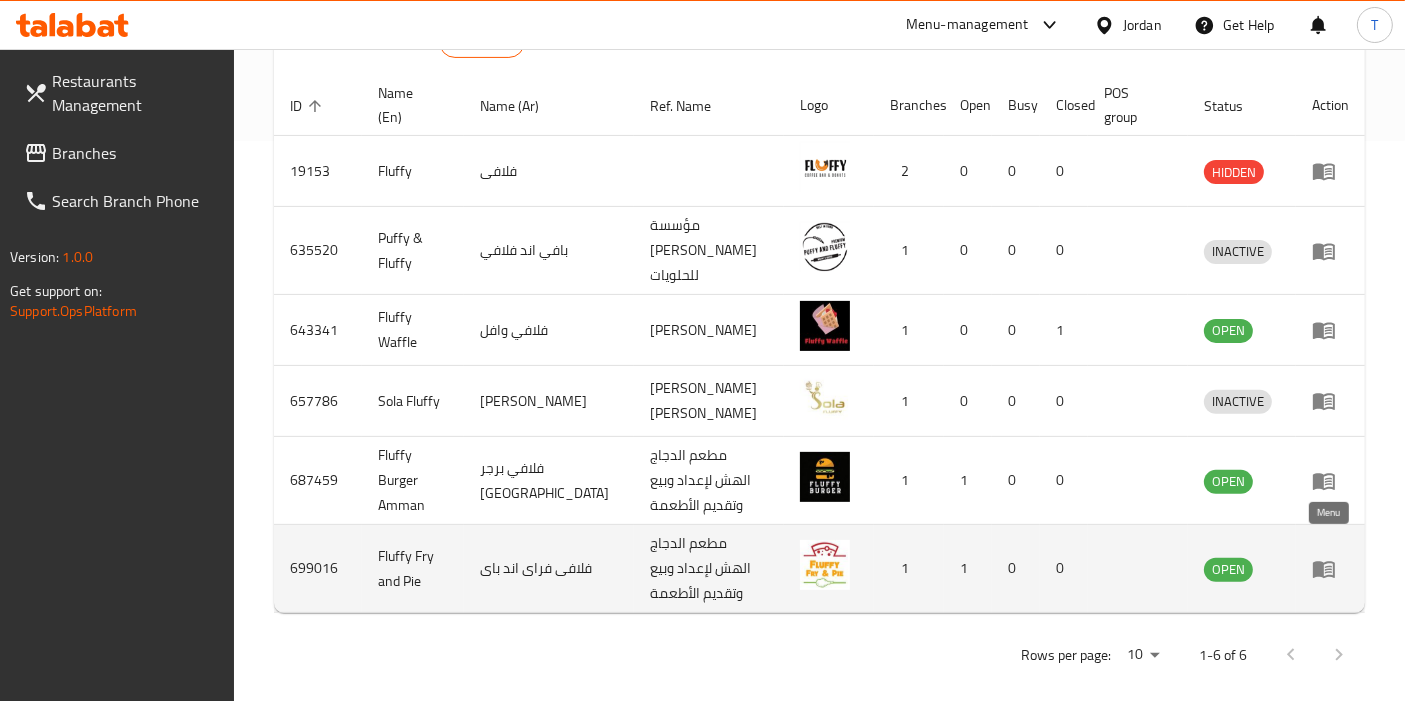 click 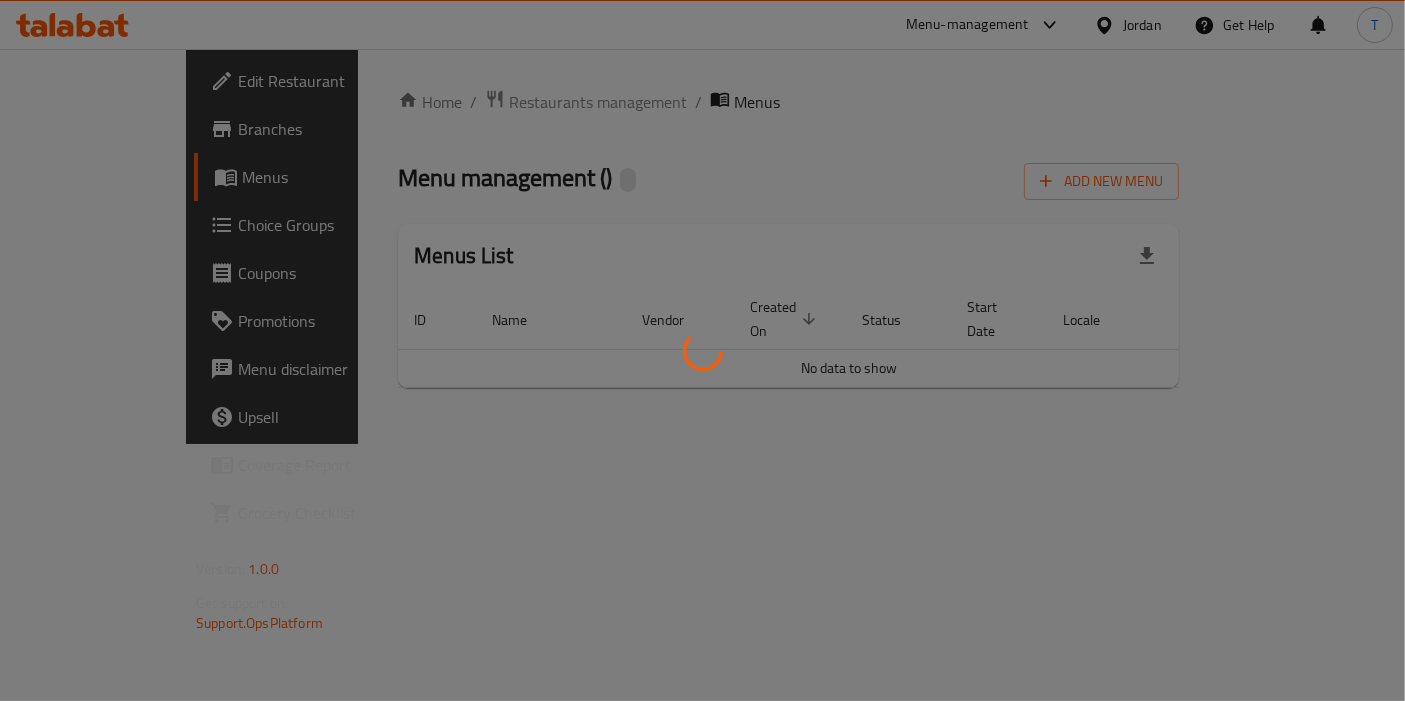 scroll, scrollTop: 0, scrollLeft: 0, axis: both 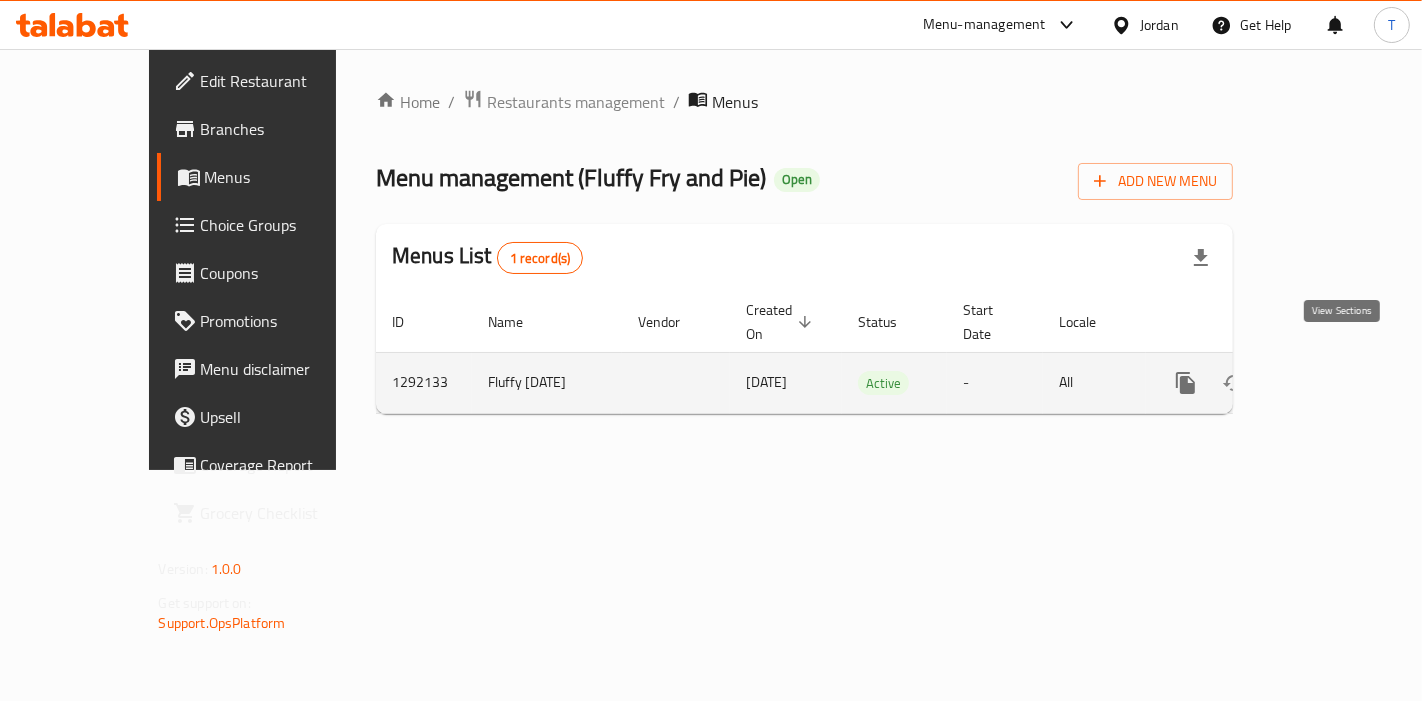 click 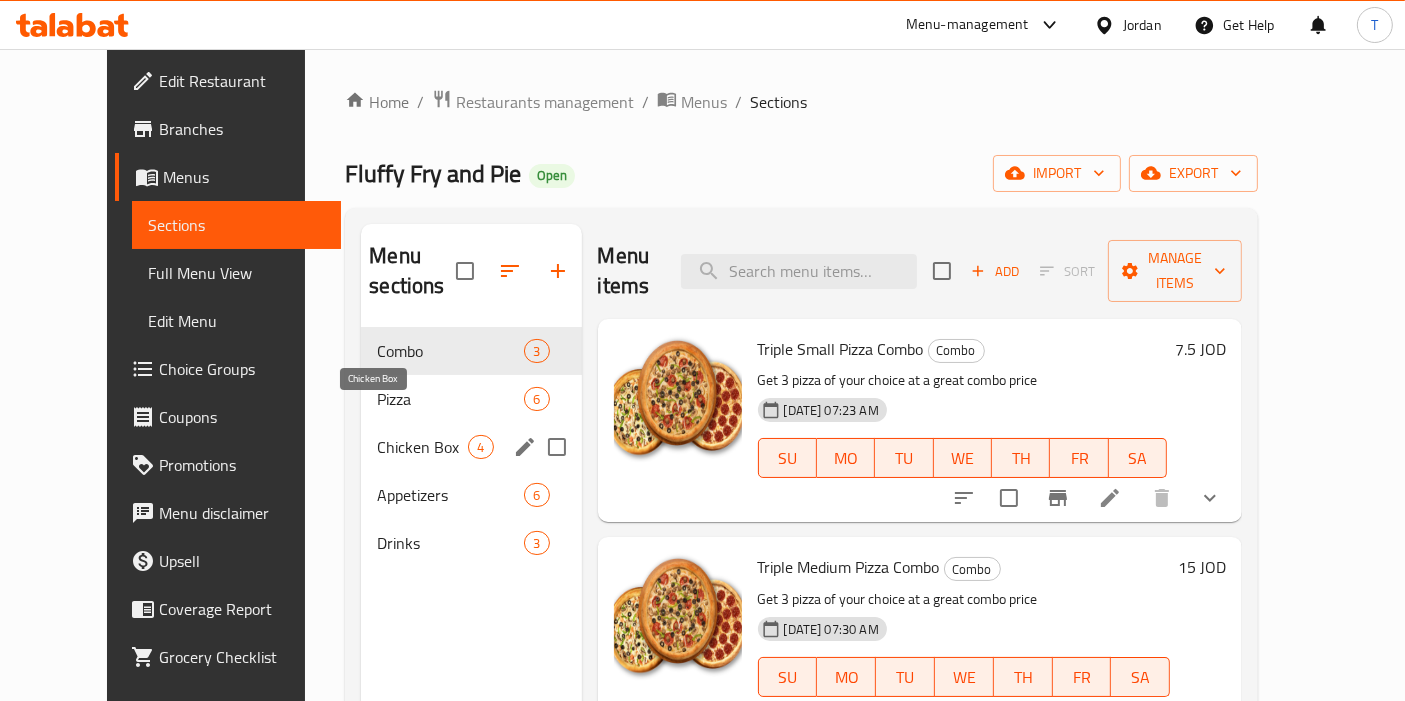 click on "Chicken Box" at bounding box center [422, 447] 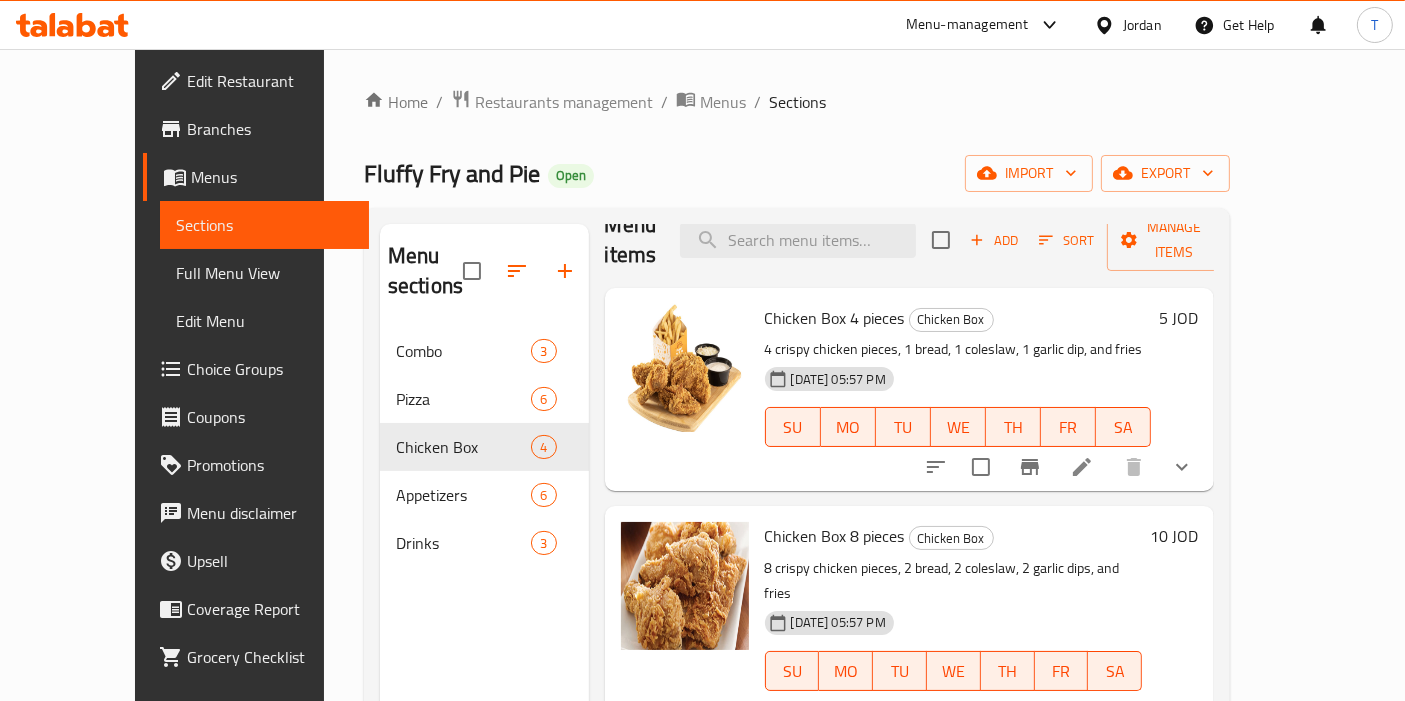 scroll, scrollTop: 111, scrollLeft: 0, axis: vertical 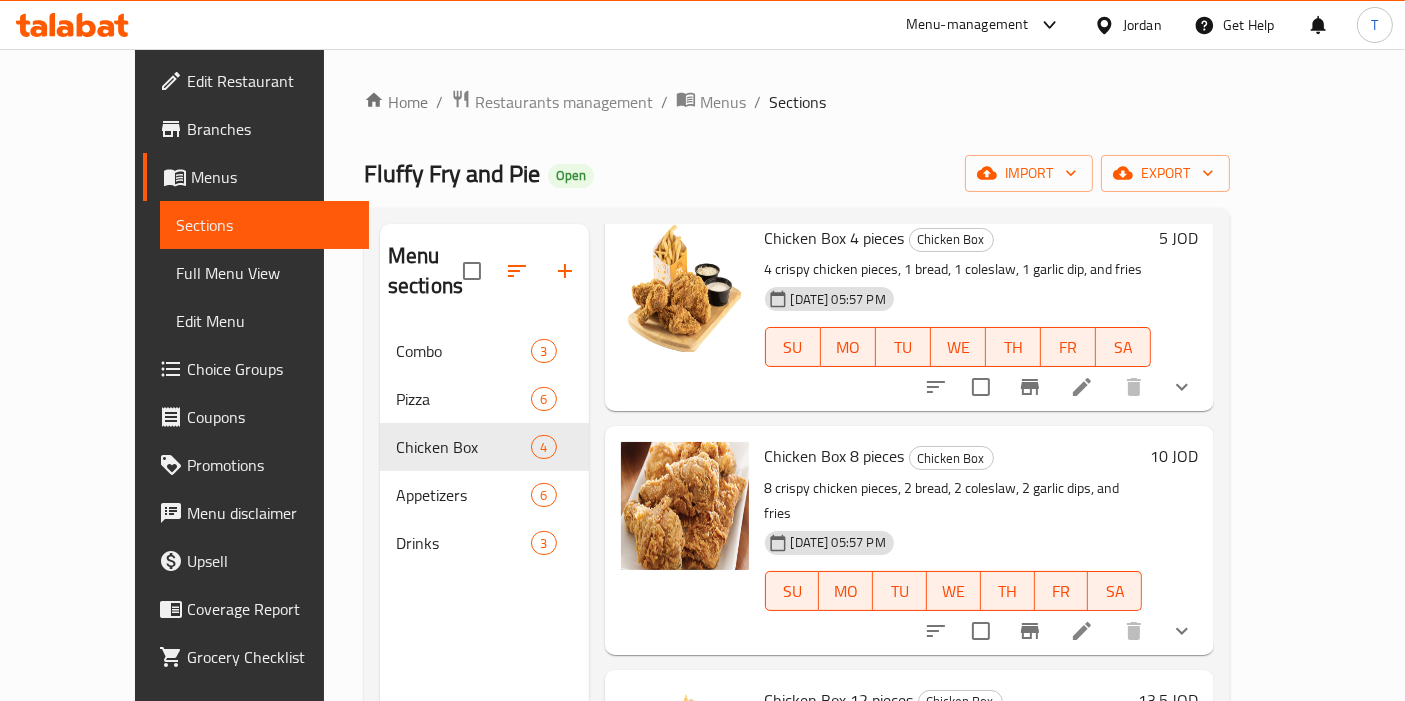 click 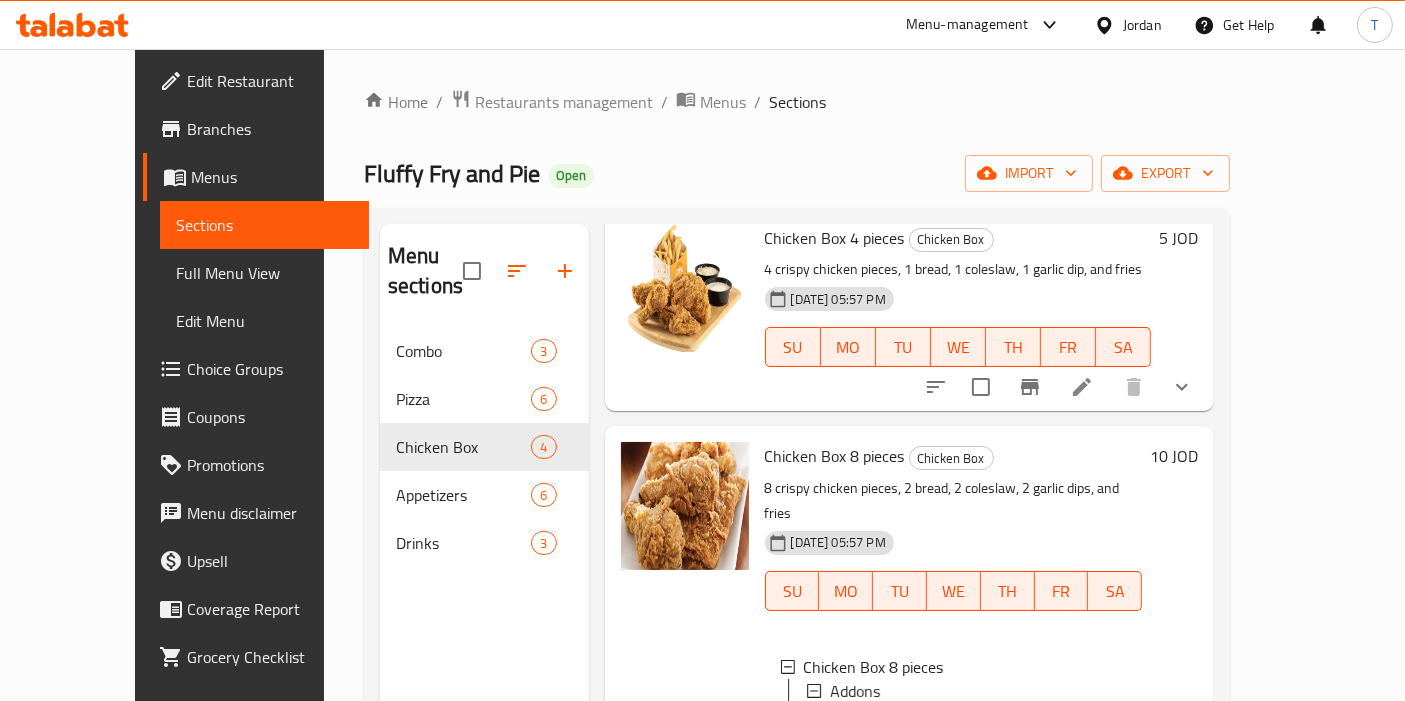 scroll, scrollTop: 222, scrollLeft: 0, axis: vertical 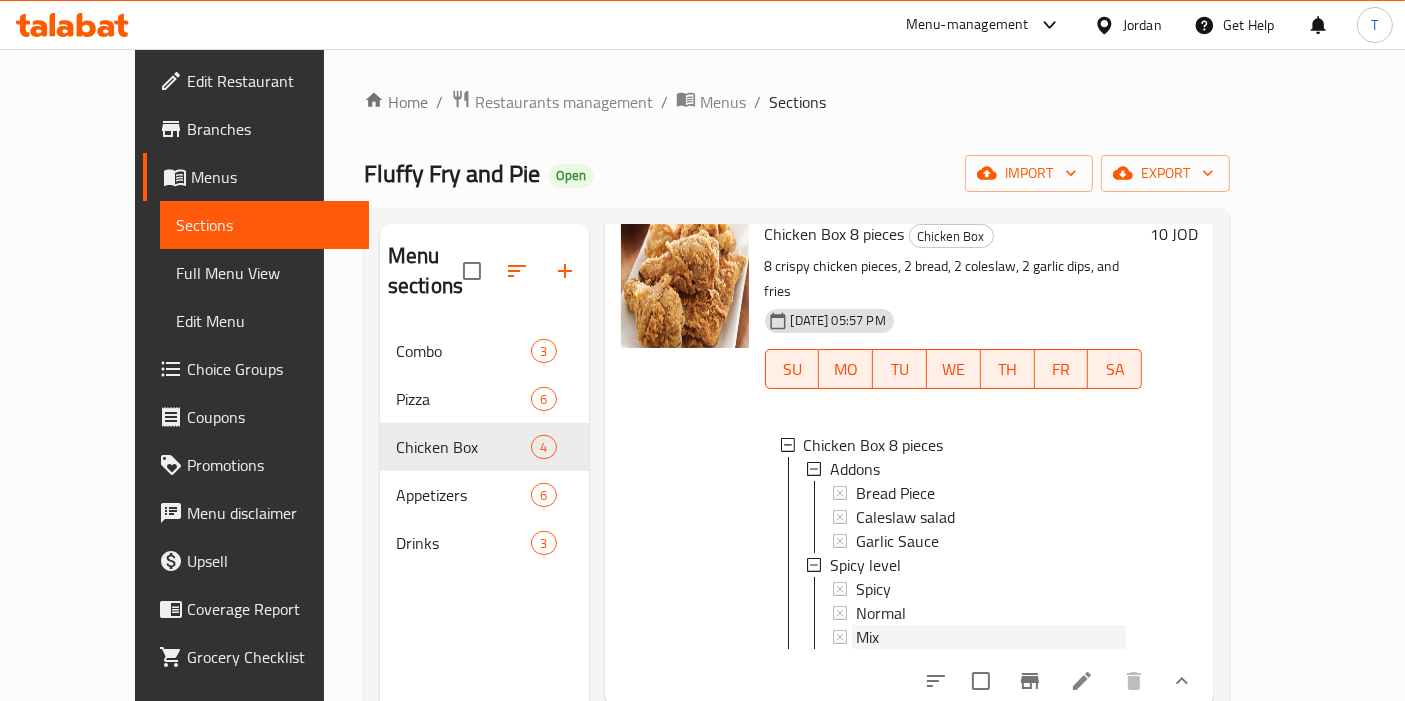click on "Mix" at bounding box center (991, 637) 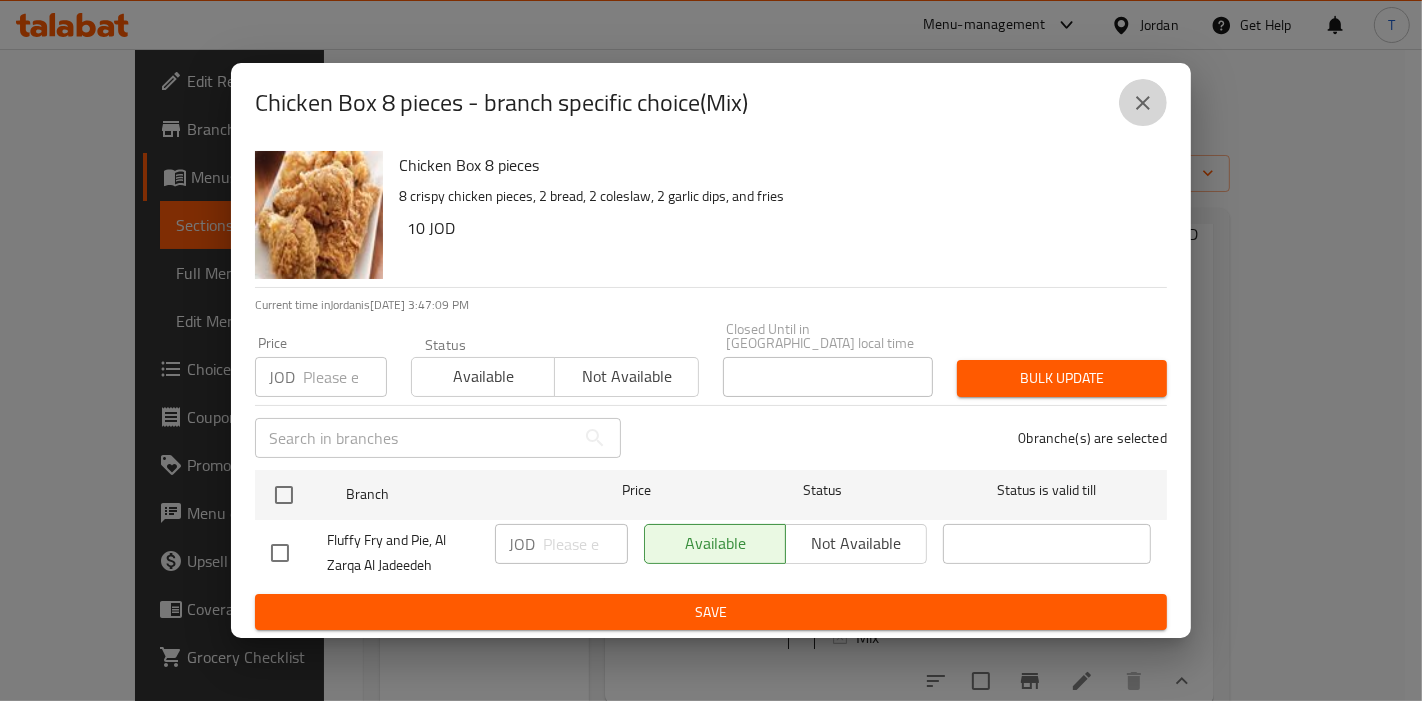 click 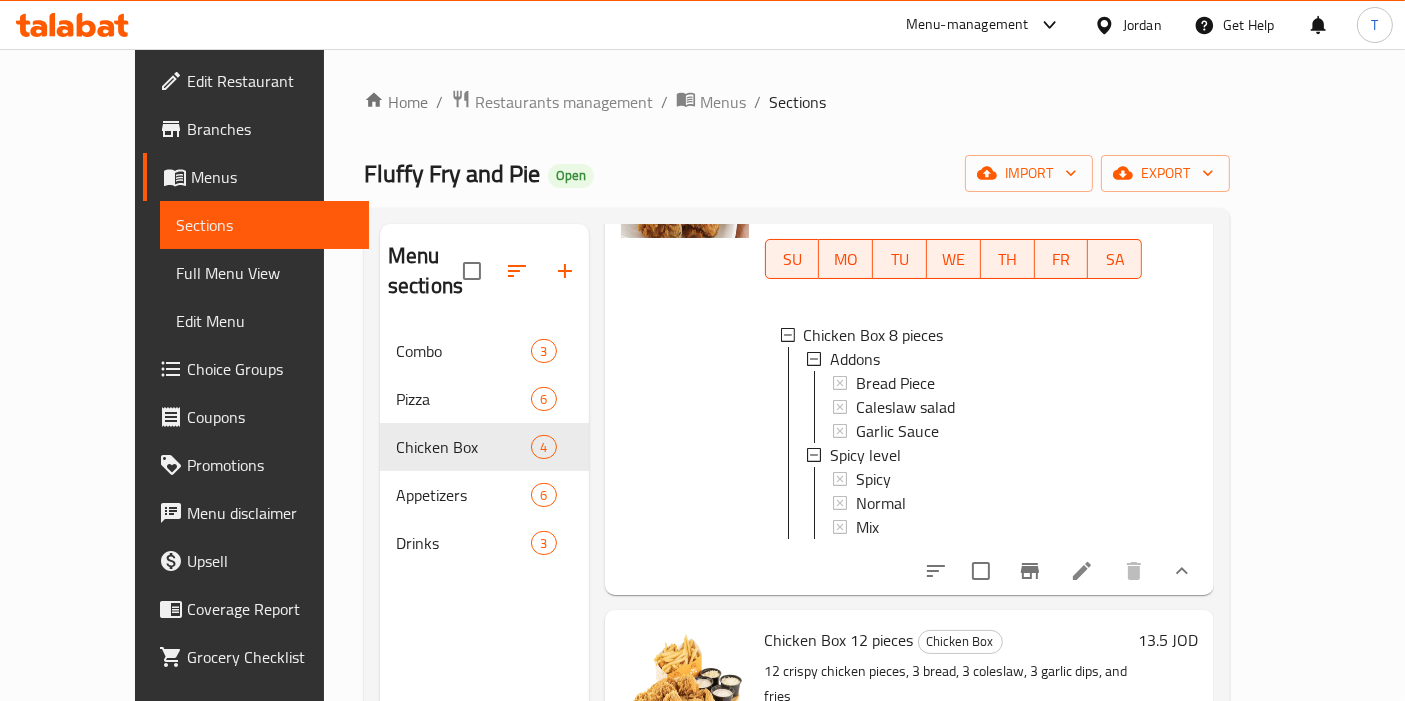 scroll, scrollTop: 444, scrollLeft: 0, axis: vertical 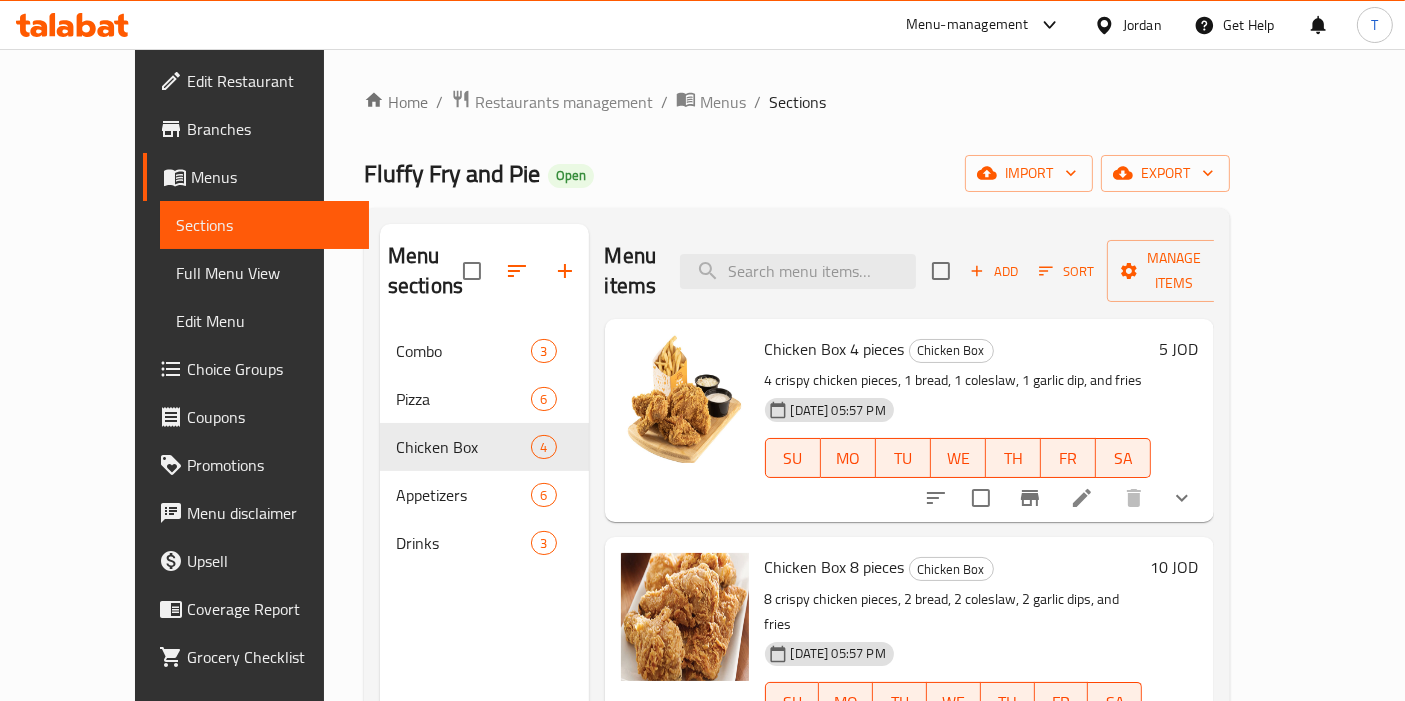 click on "Choice Groups" at bounding box center (270, 369) 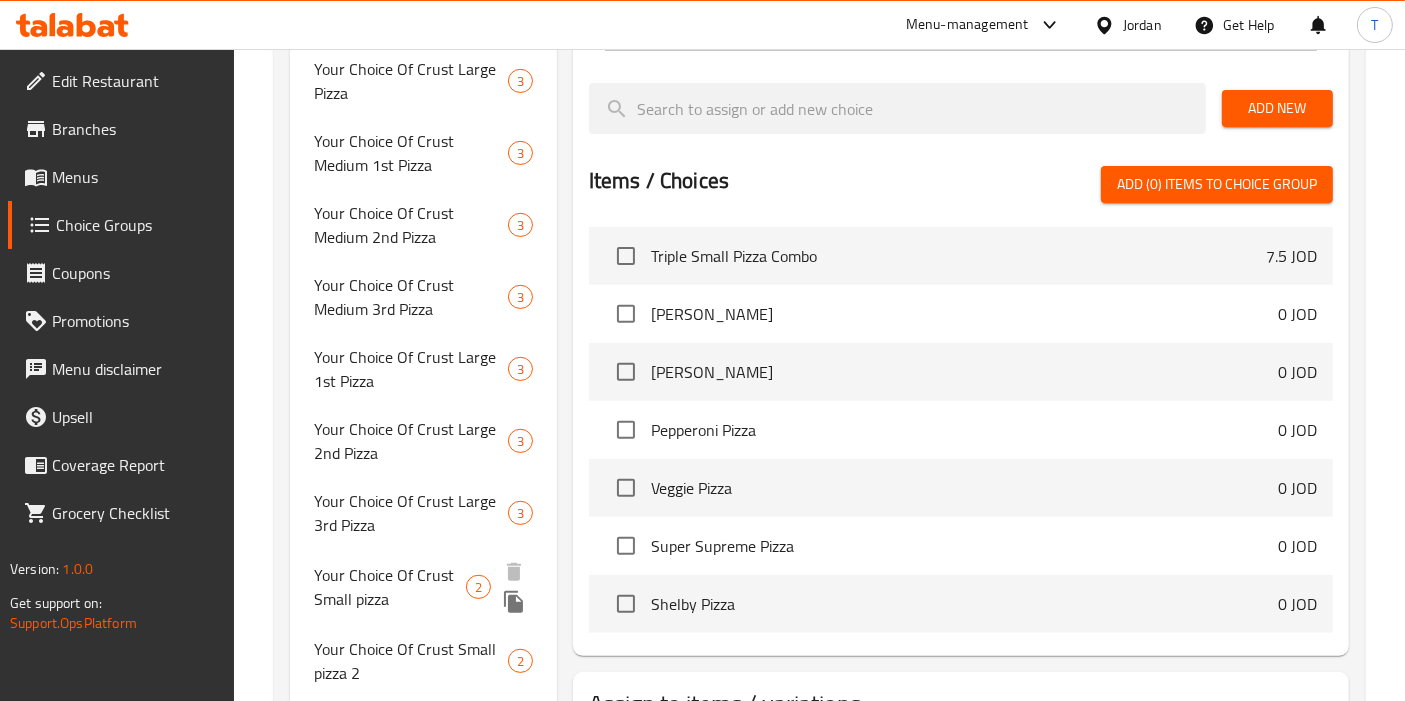 scroll, scrollTop: 1152, scrollLeft: 0, axis: vertical 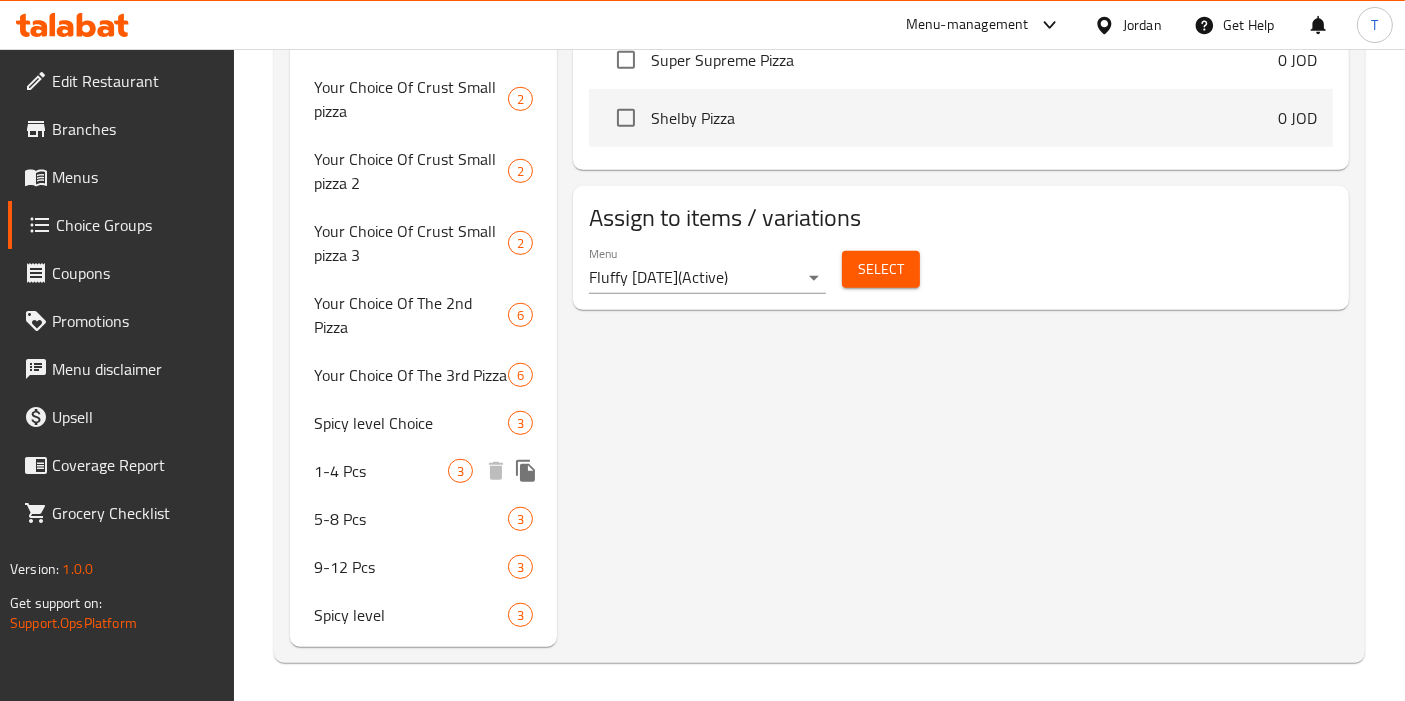click on "1-4 Pcs 3" at bounding box center [423, 471] 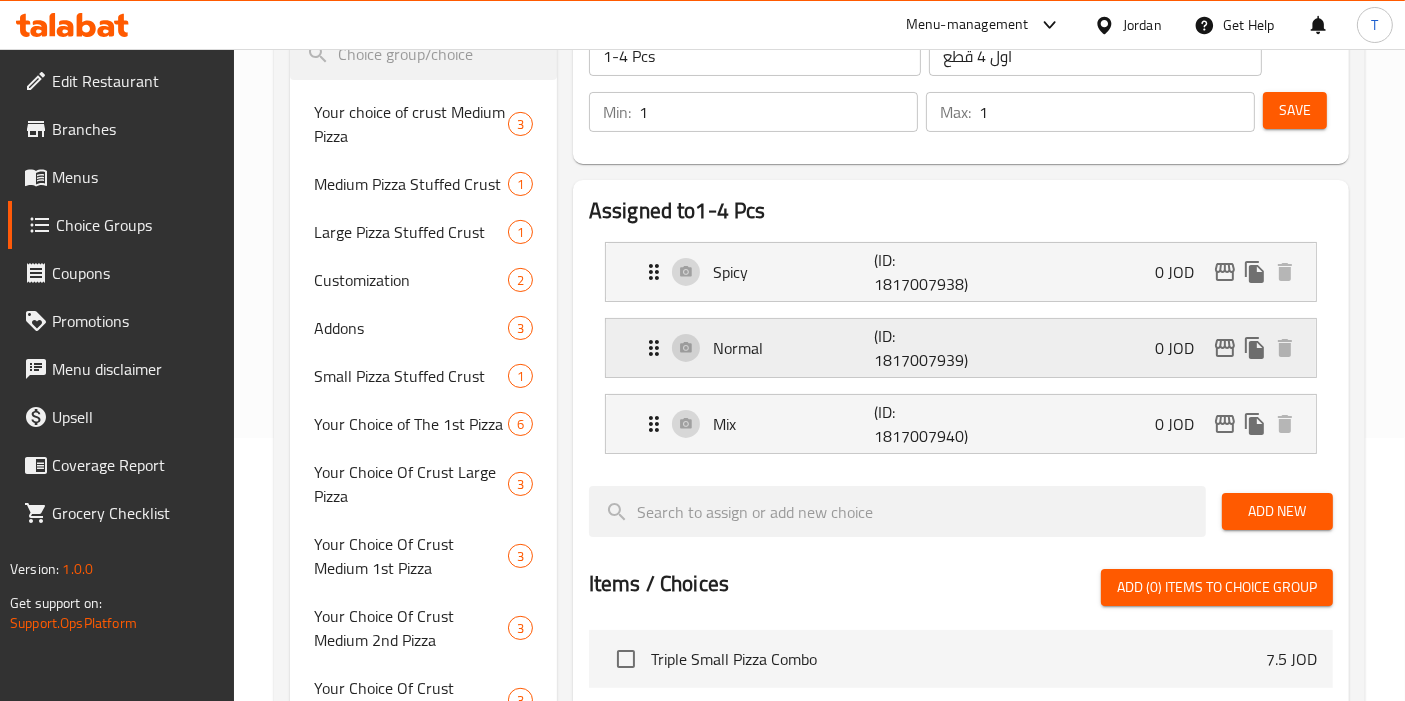 scroll, scrollTop: 152, scrollLeft: 0, axis: vertical 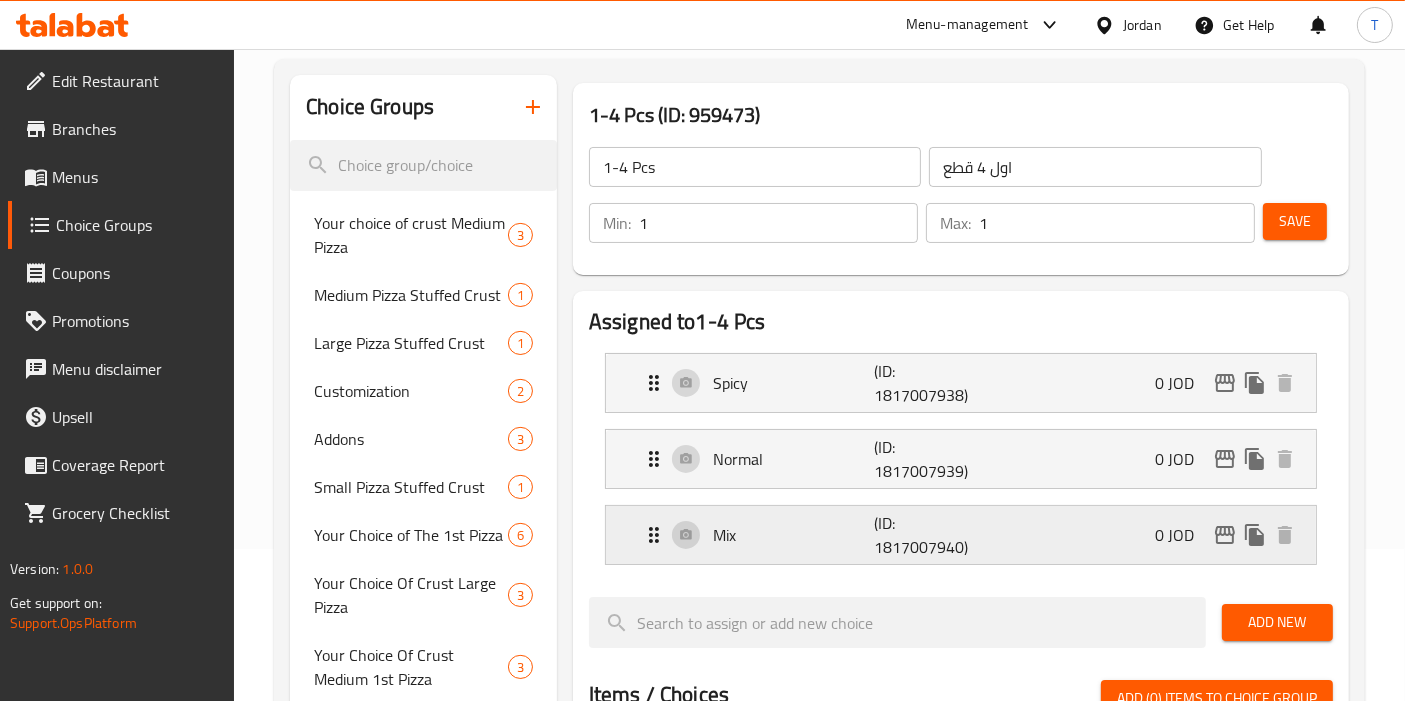 click on "Mix (ID: 1817007940) 0 JOD" at bounding box center [967, 535] 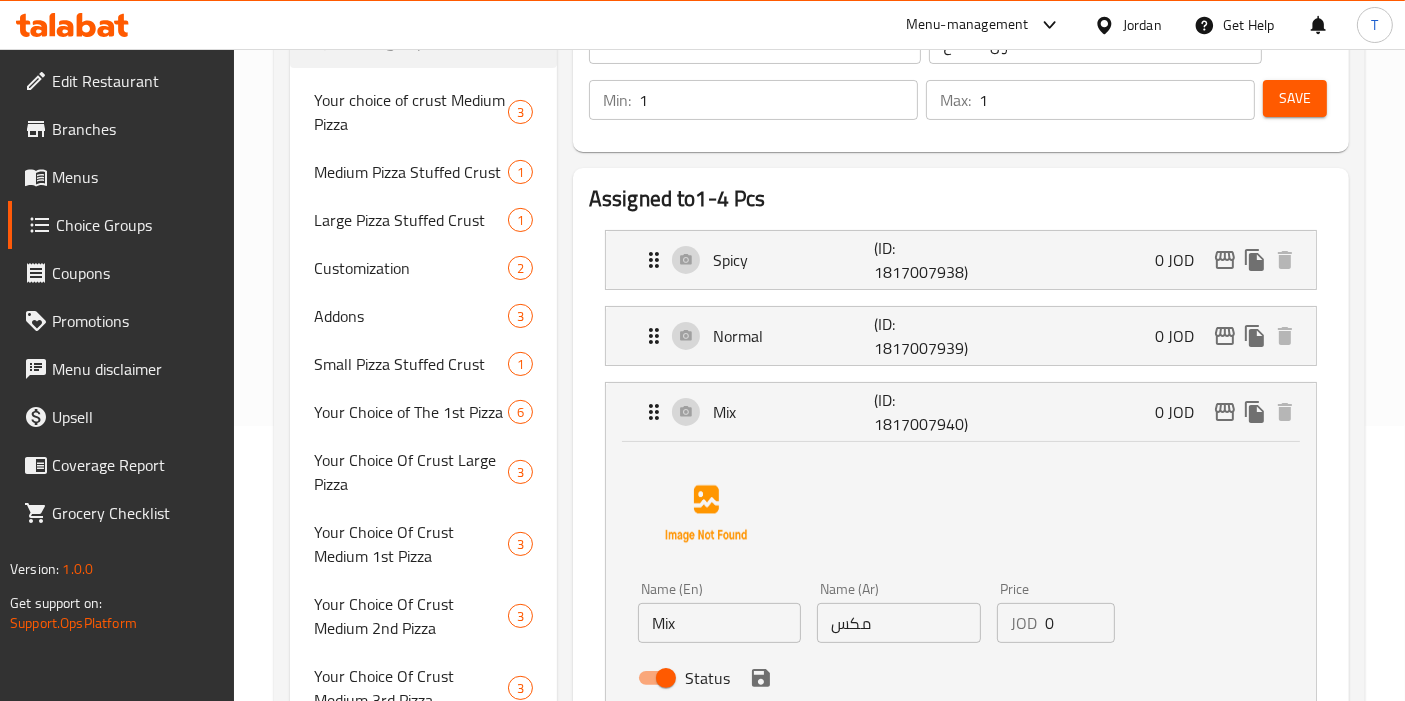 scroll, scrollTop: 374, scrollLeft: 0, axis: vertical 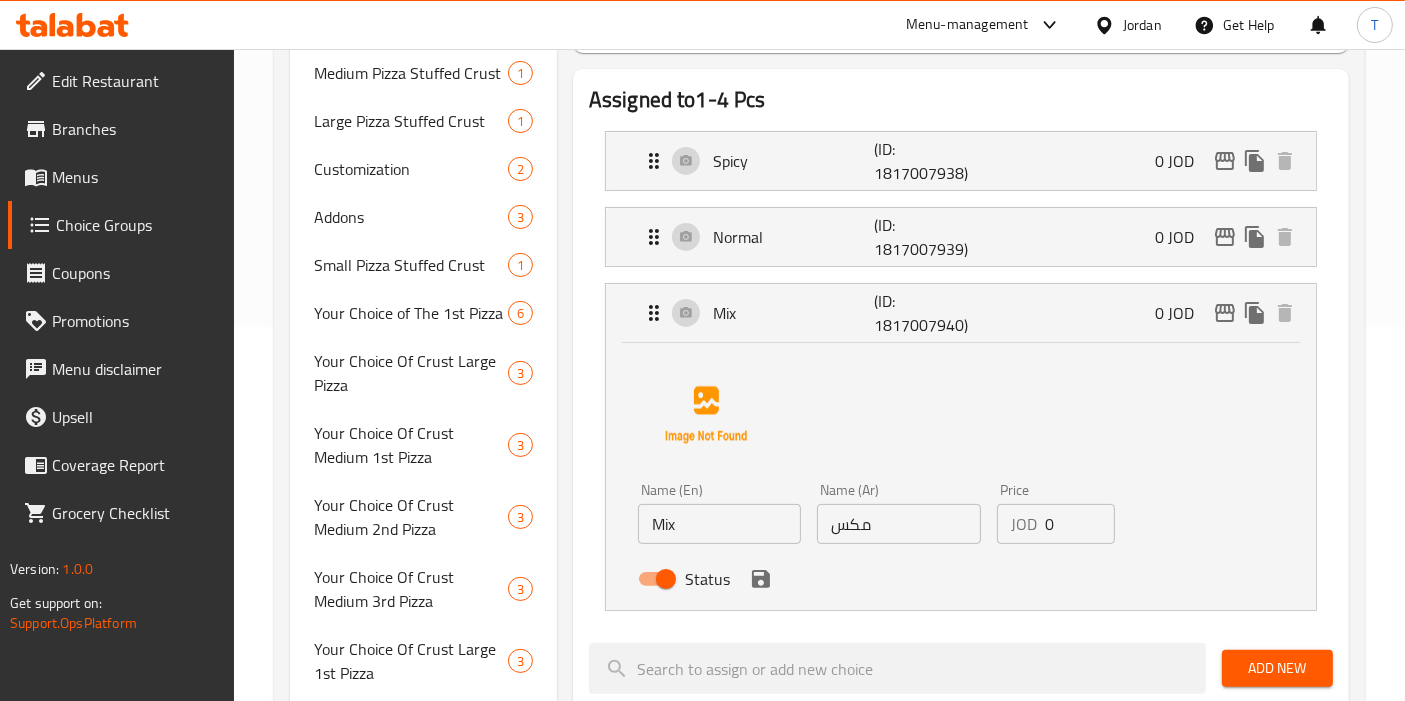 click on "Status" at bounding box center [666, 579] 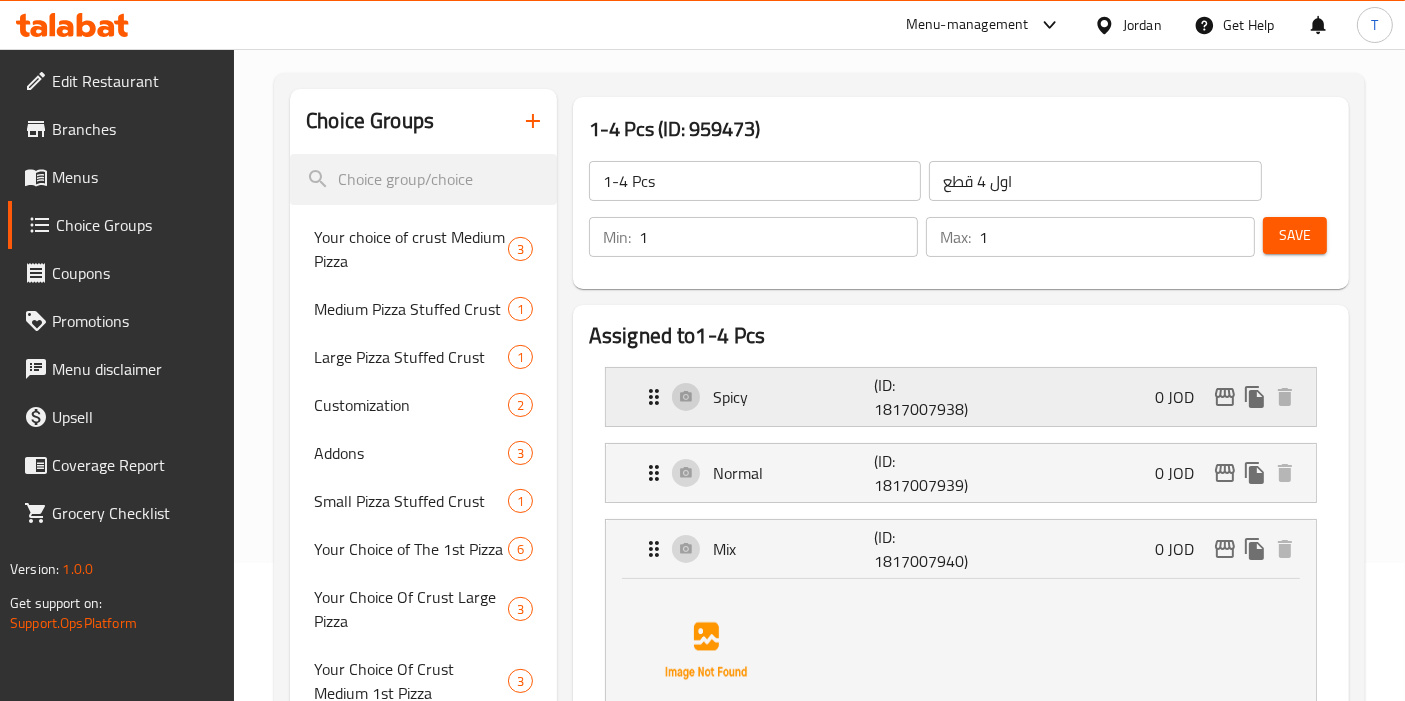 scroll, scrollTop: 0, scrollLeft: 0, axis: both 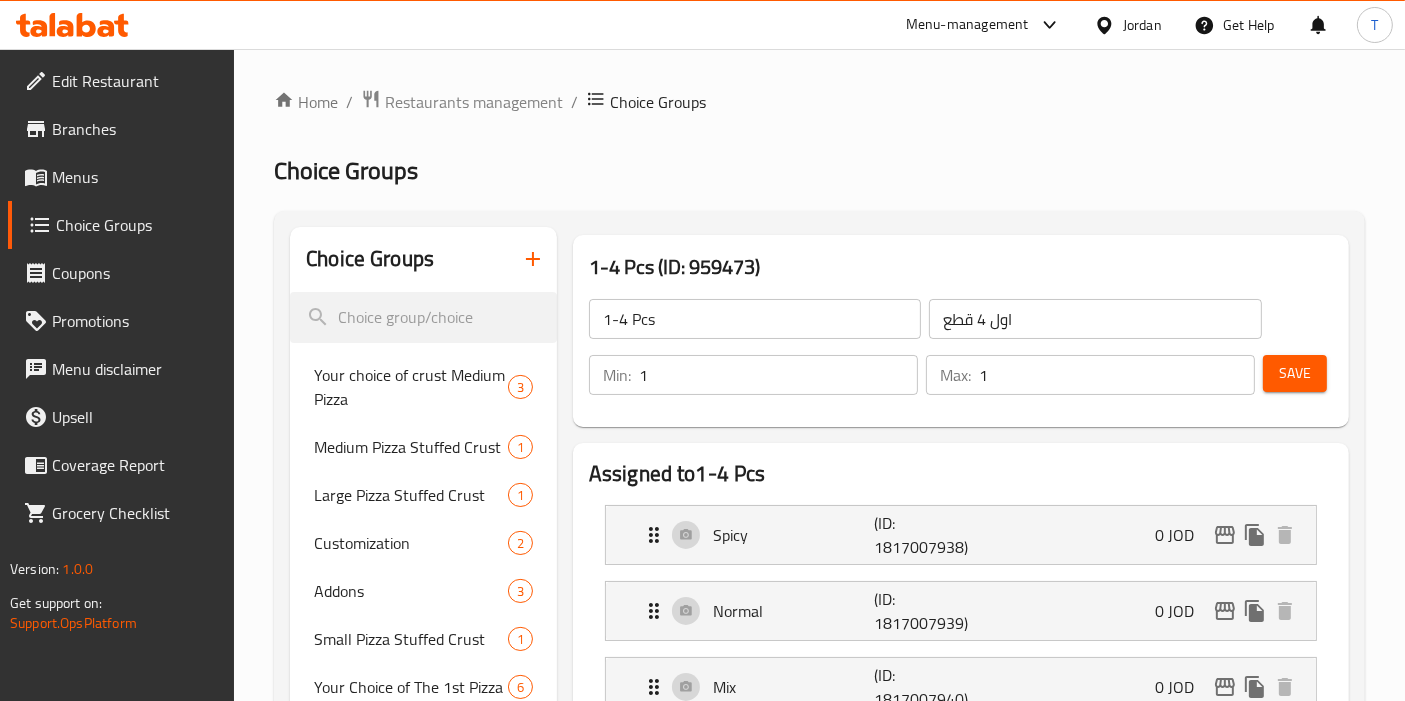 click on "Save" at bounding box center (1295, 373) 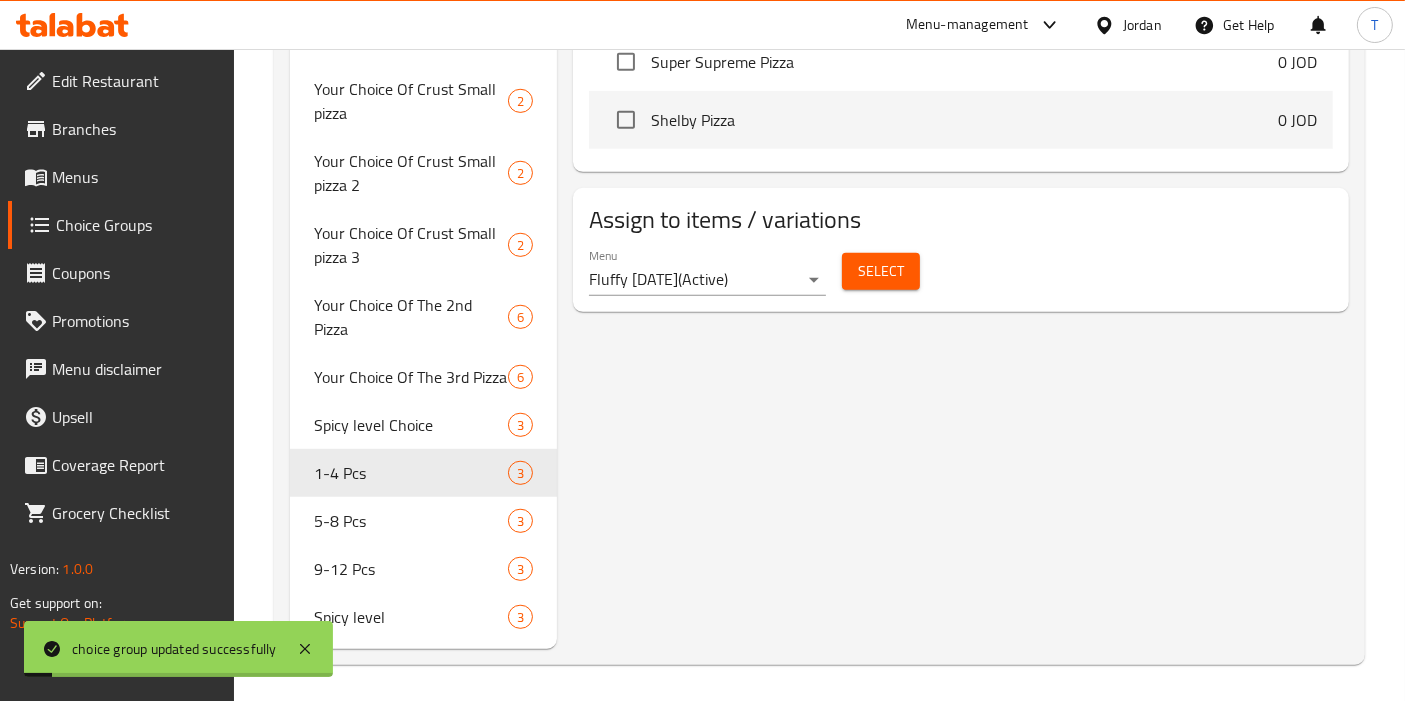 scroll, scrollTop: 1152, scrollLeft: 0, axis: vertical 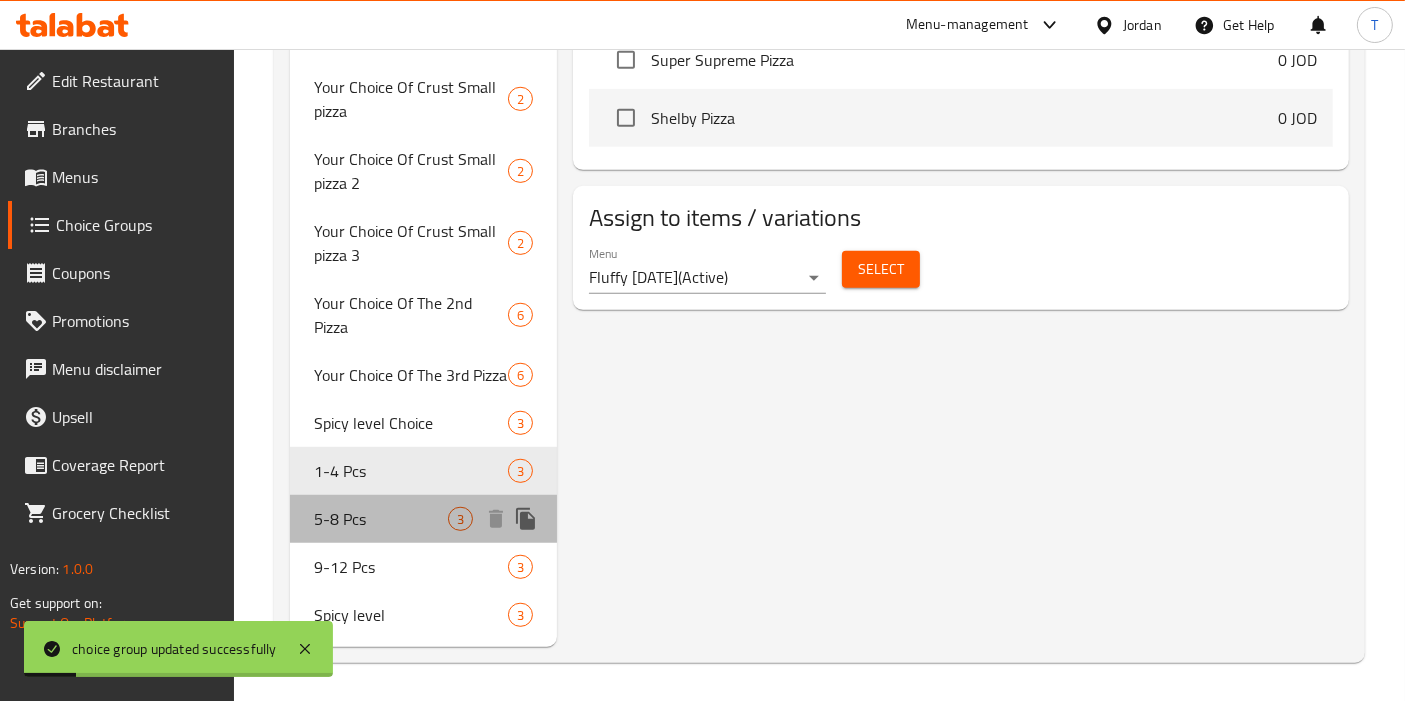 click on "5-8 Pcs" at bounding box center [381, 519] 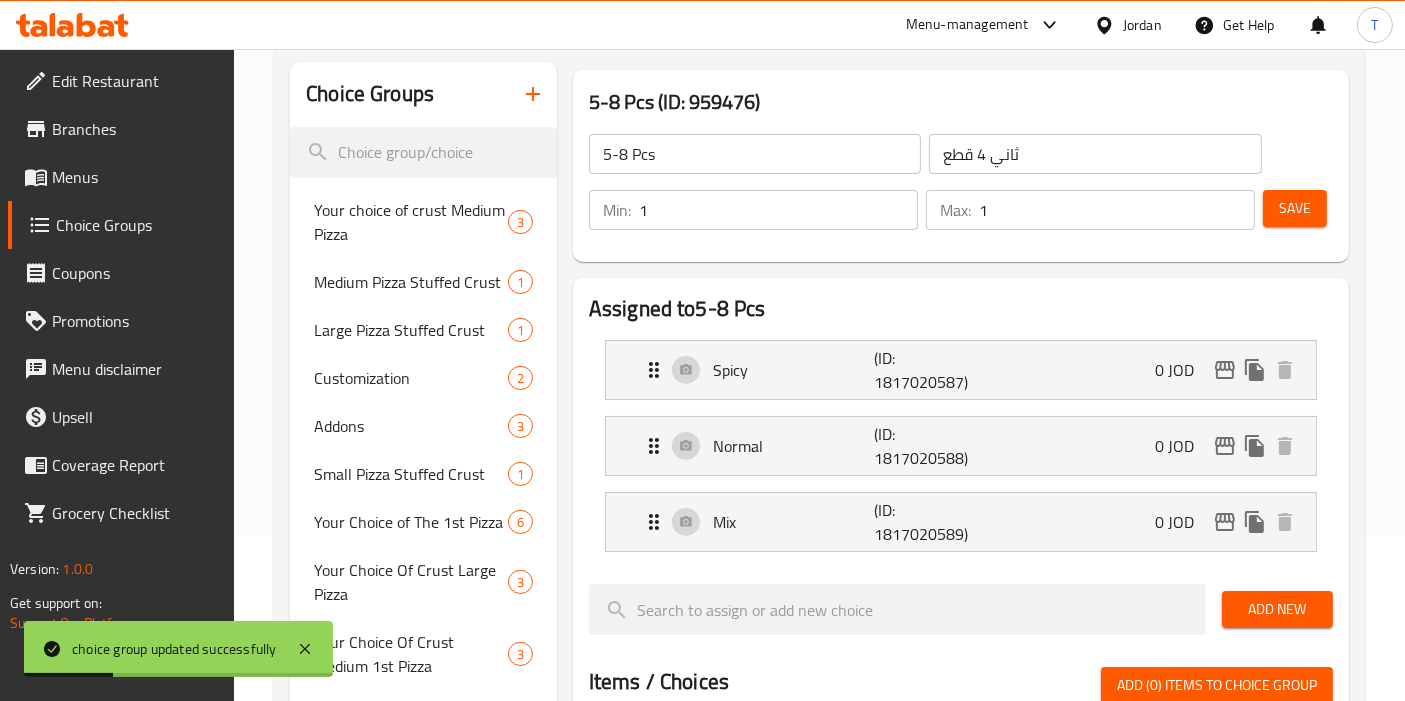 scroll, scrollTop: 41, scrollLeft: 0, axis: vertical 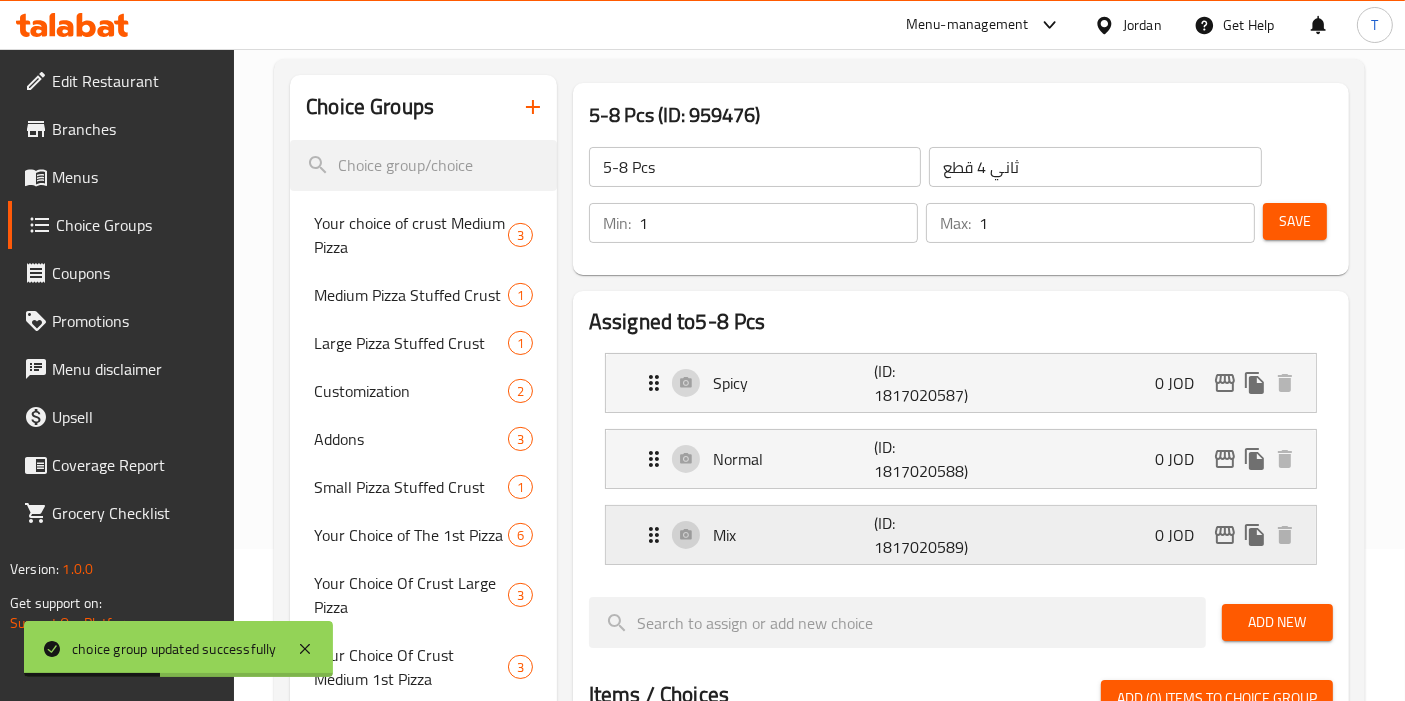click on "Mix (ID: 1817020589) 0 JOD" at bounding box center (967, 535) 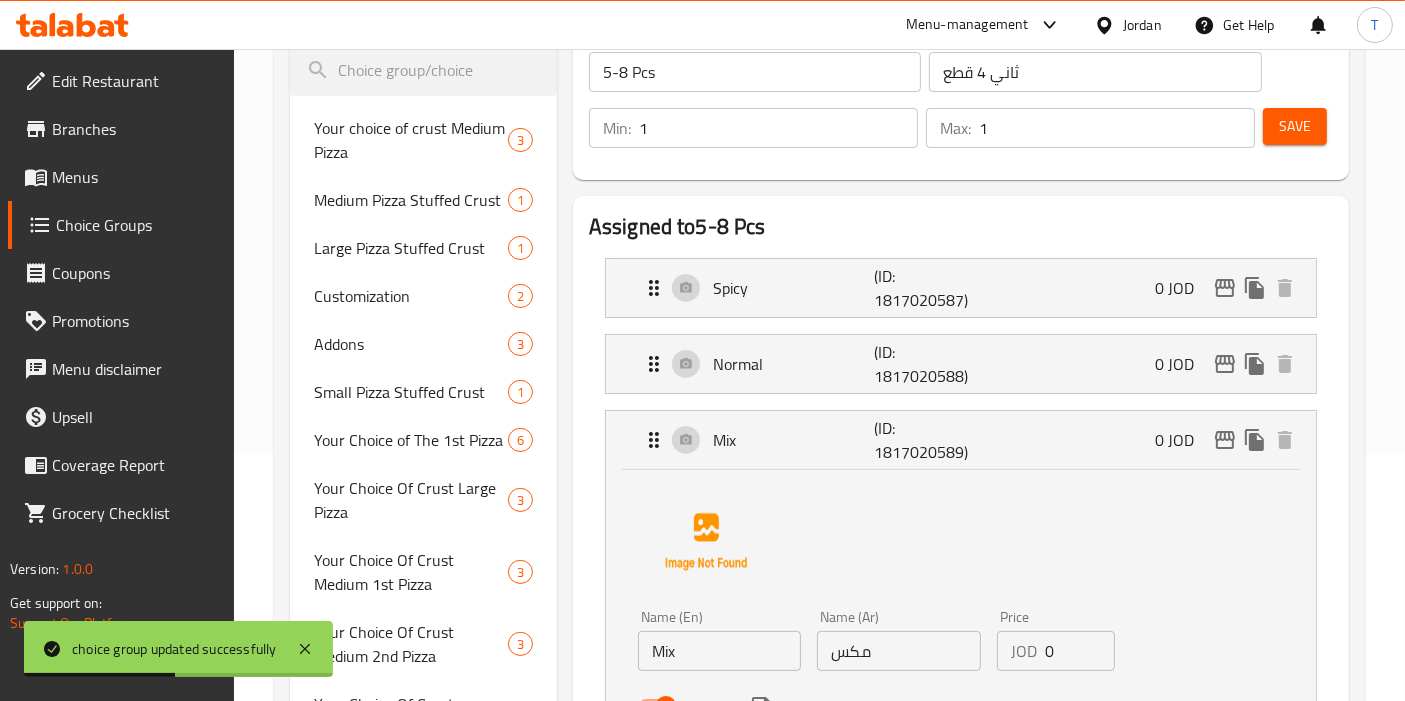 scroll, scrollTop: 485, scrollLeft: 0, axis: vertical 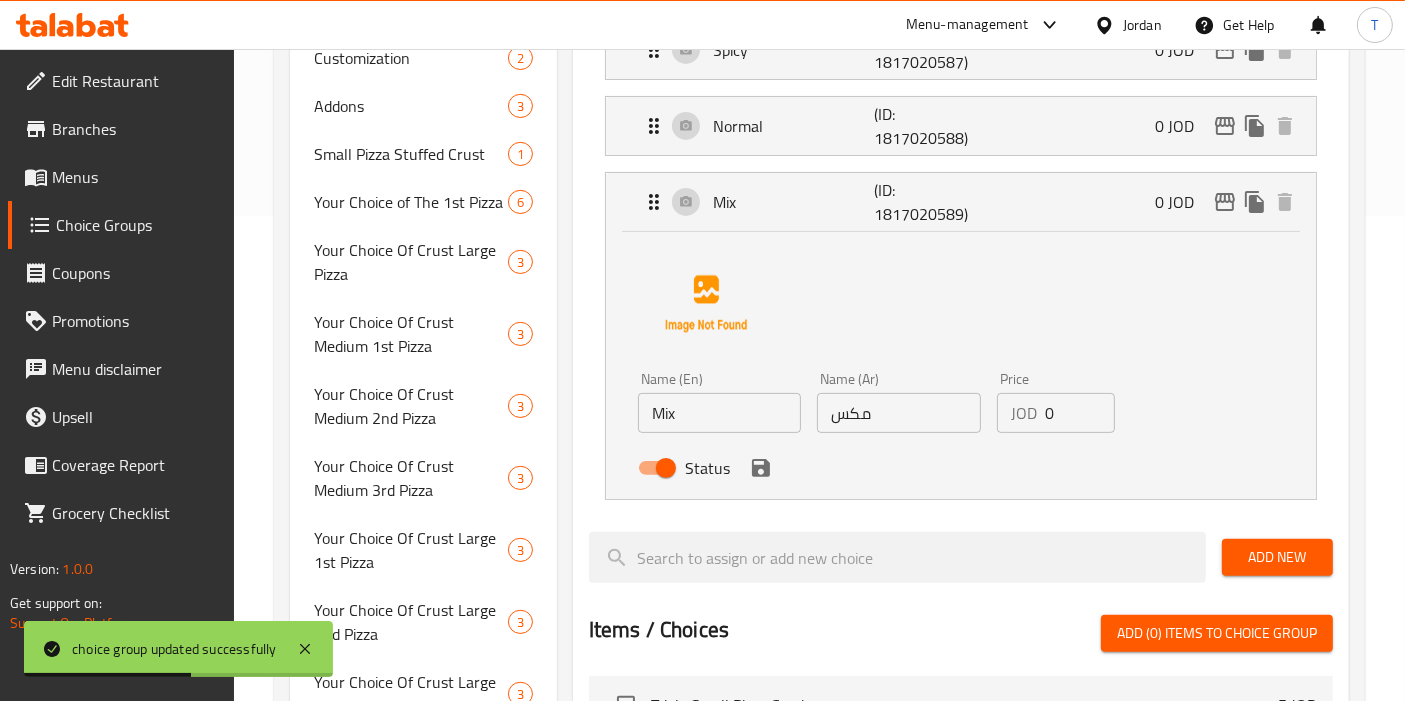 click on "Status" at bounding box center [666, 468] 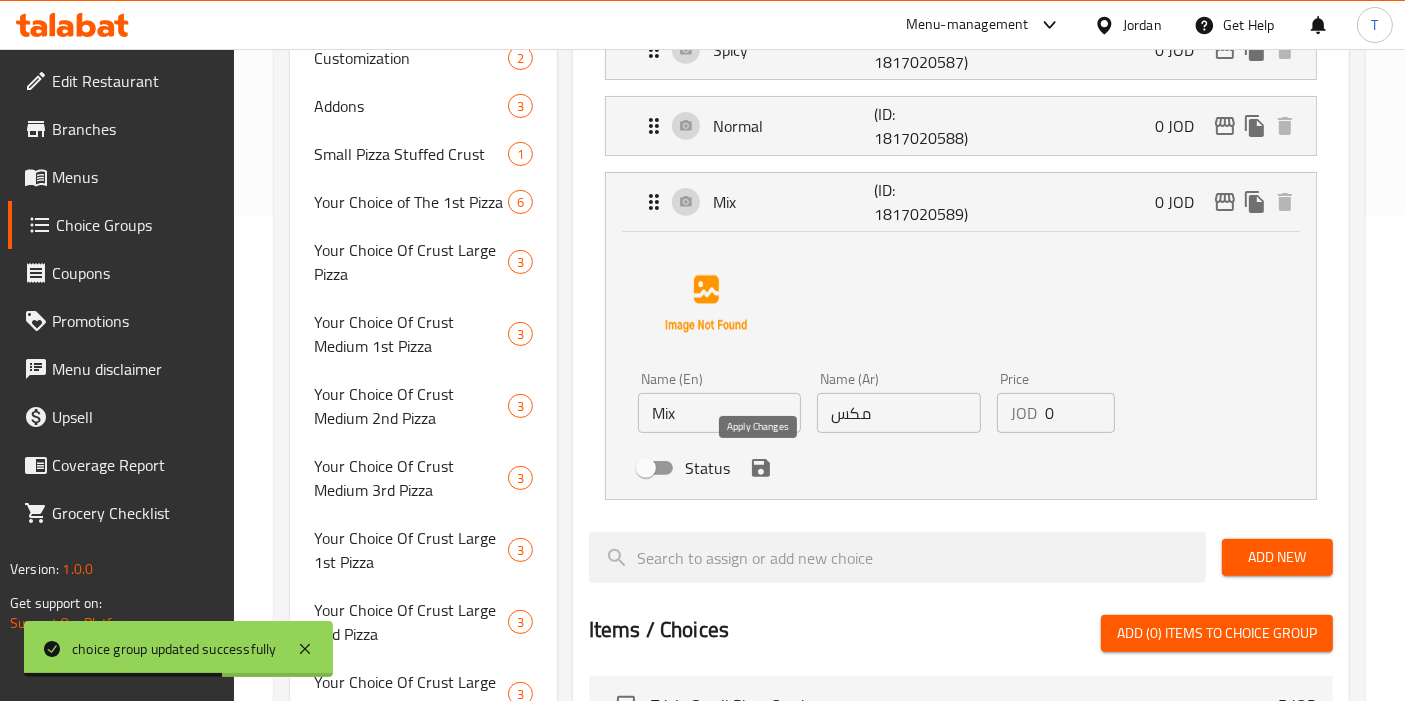 click at bounding box center [761, 468] 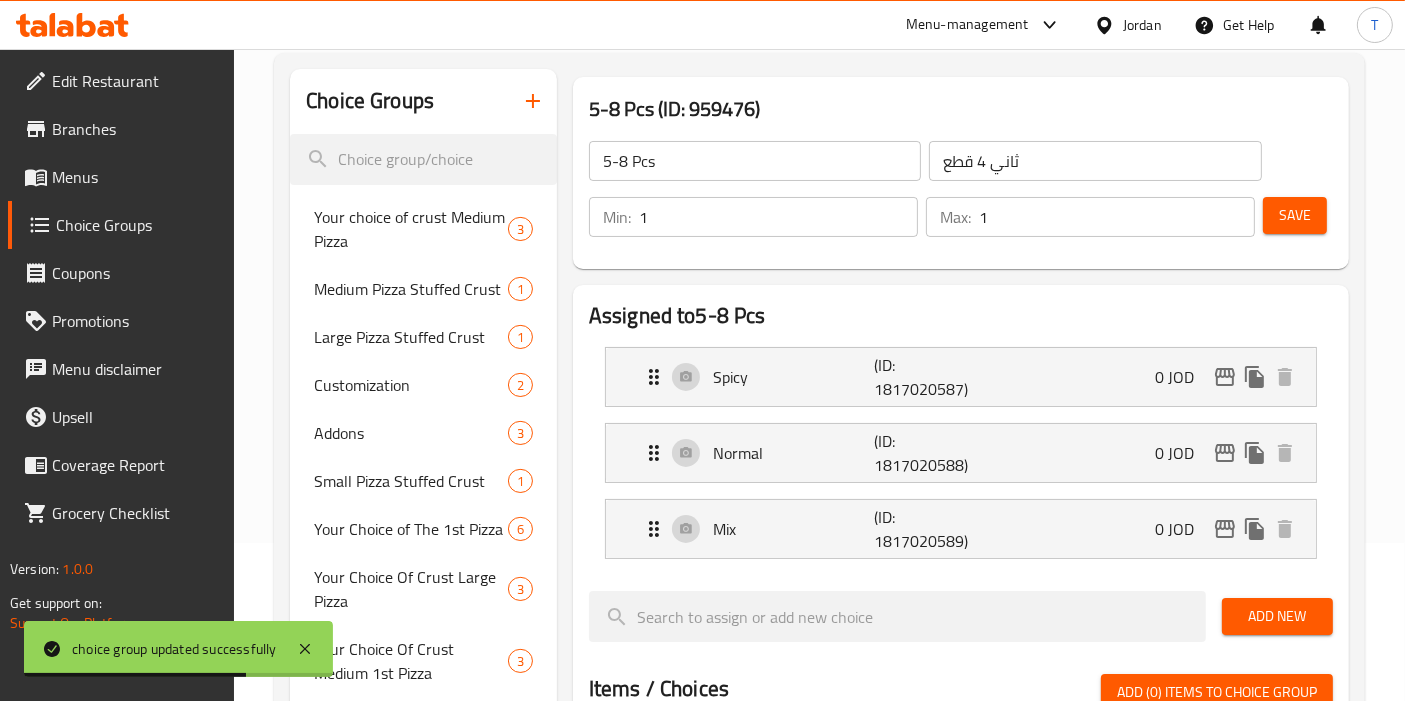 scroll, scrollTop: 0, scrollLeft: 0, axis: both 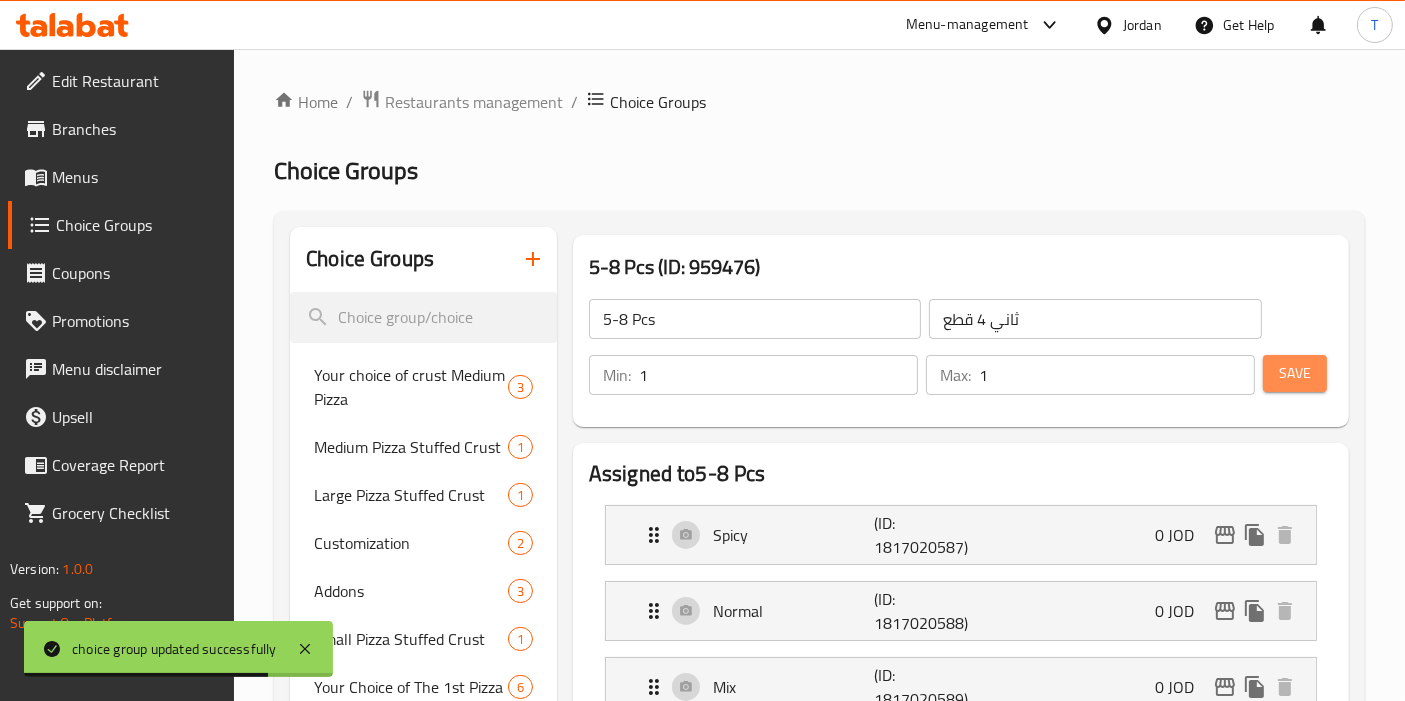 drag, startPoint x: 1284, startPoint y: 371, endPoint x: 1203, endPoint y: 395, distance: 84.48077 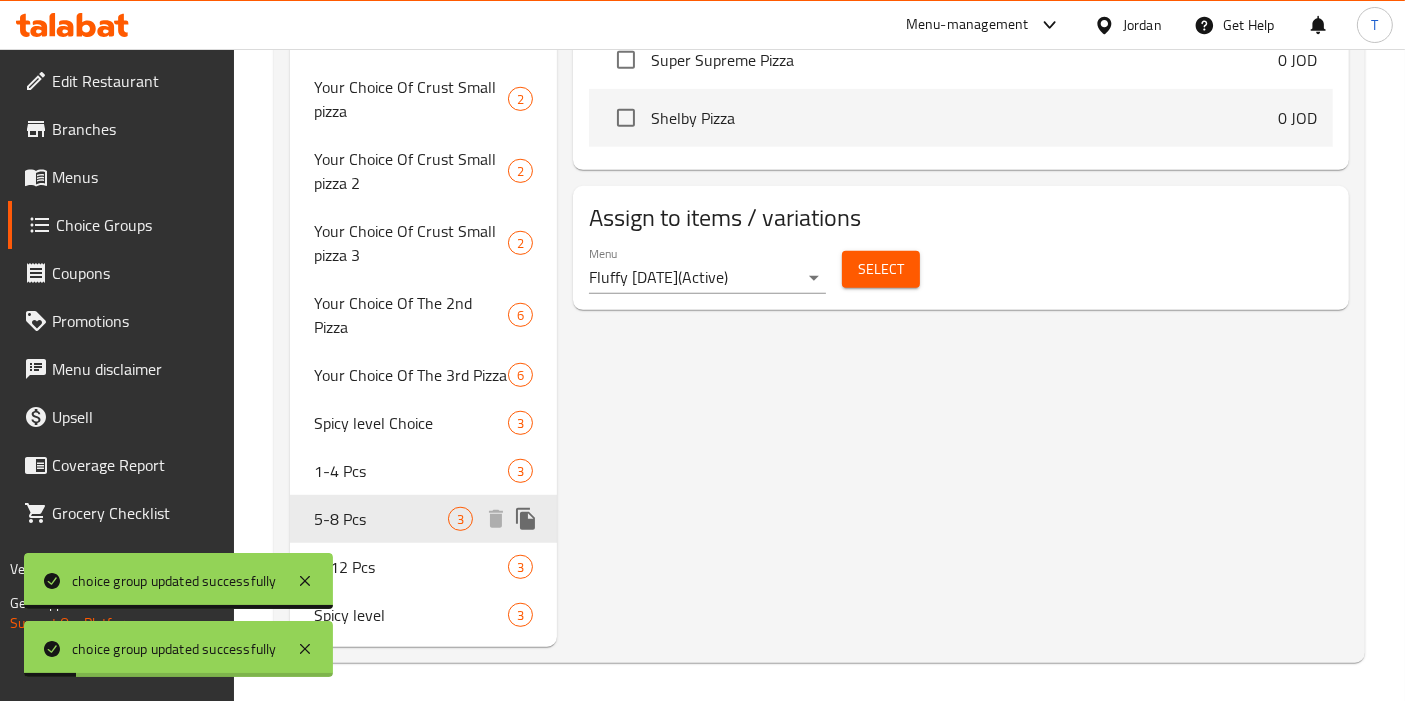 click on "1-4 Pcs 3" at bounding box center [423, 471] 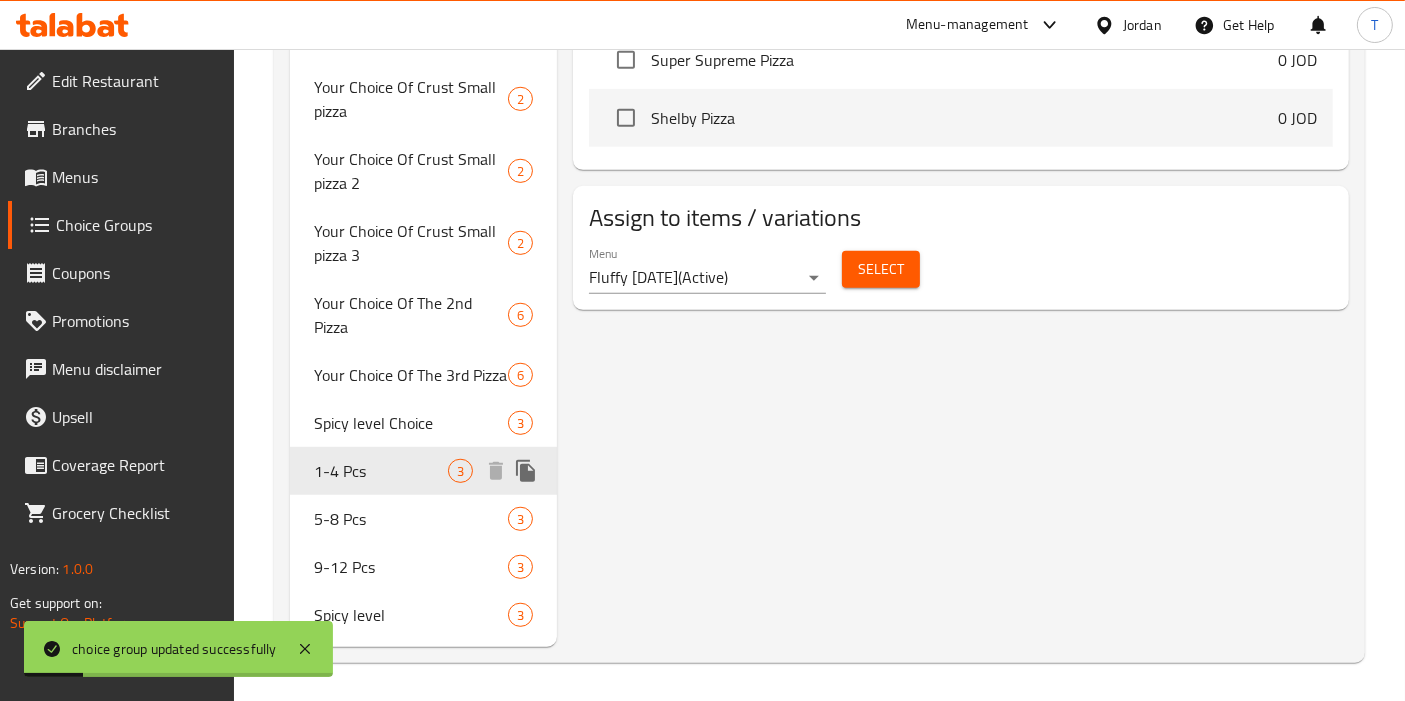 type on "1-4 Pcs" 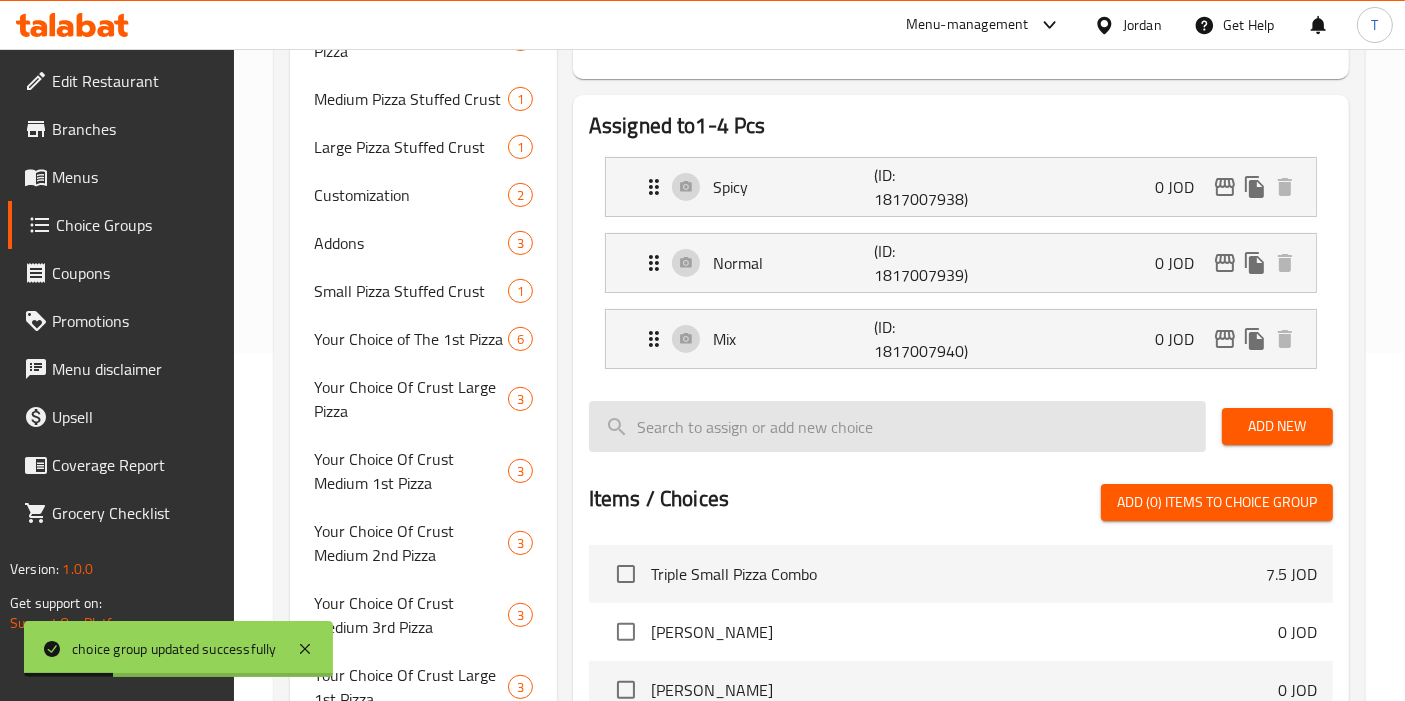 scroll, scrollTop: 263, scrollLeft: 0, axis: vertical 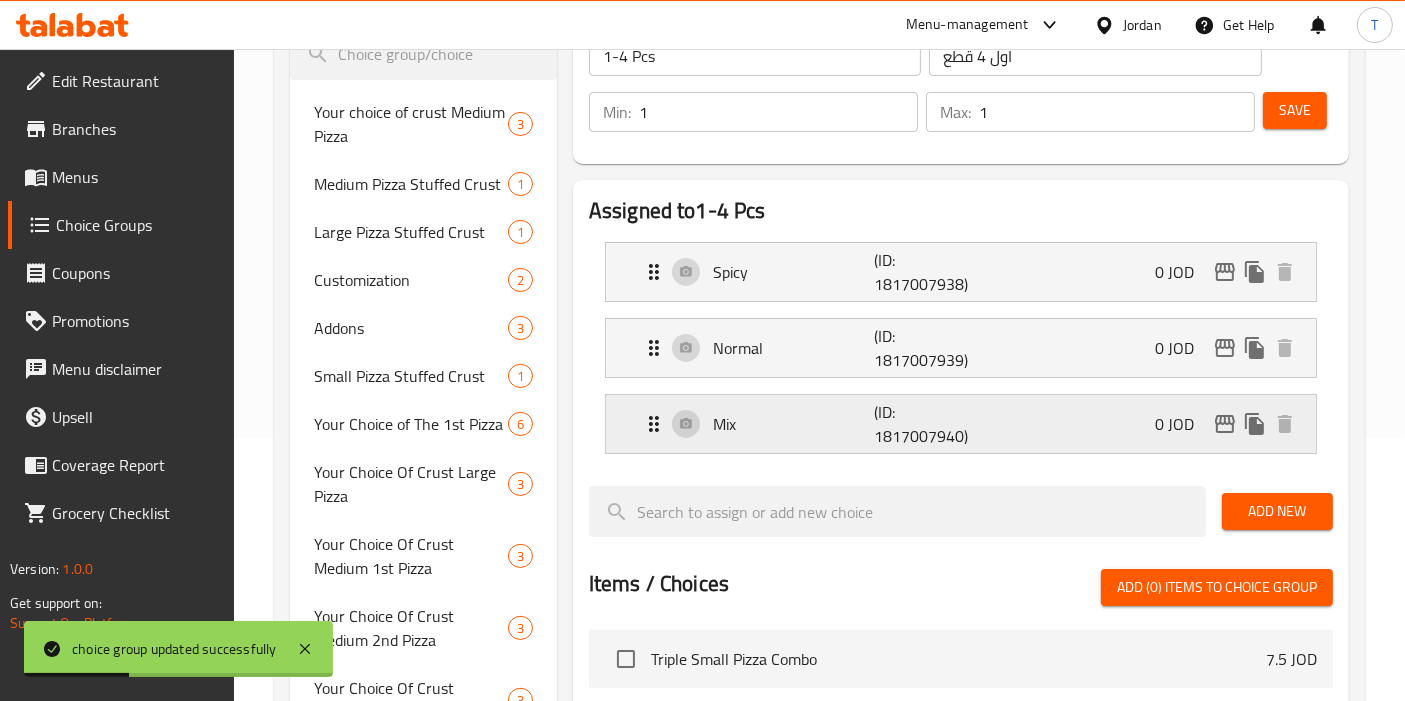 click on "Mix (ID: 1817007940) 0 JOD" at bounding box center [967, 424] 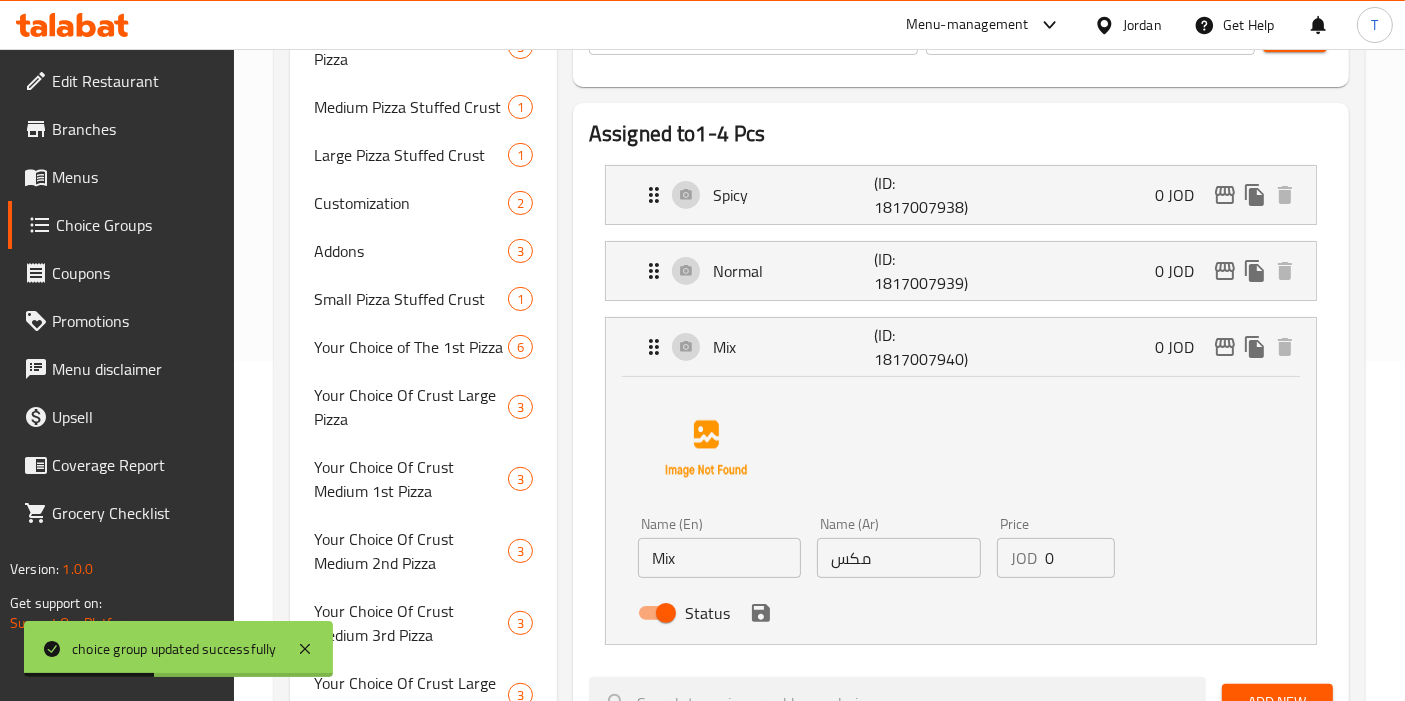 scroll, scrollTop: 374, scrollLeft: 0, axis: vertical 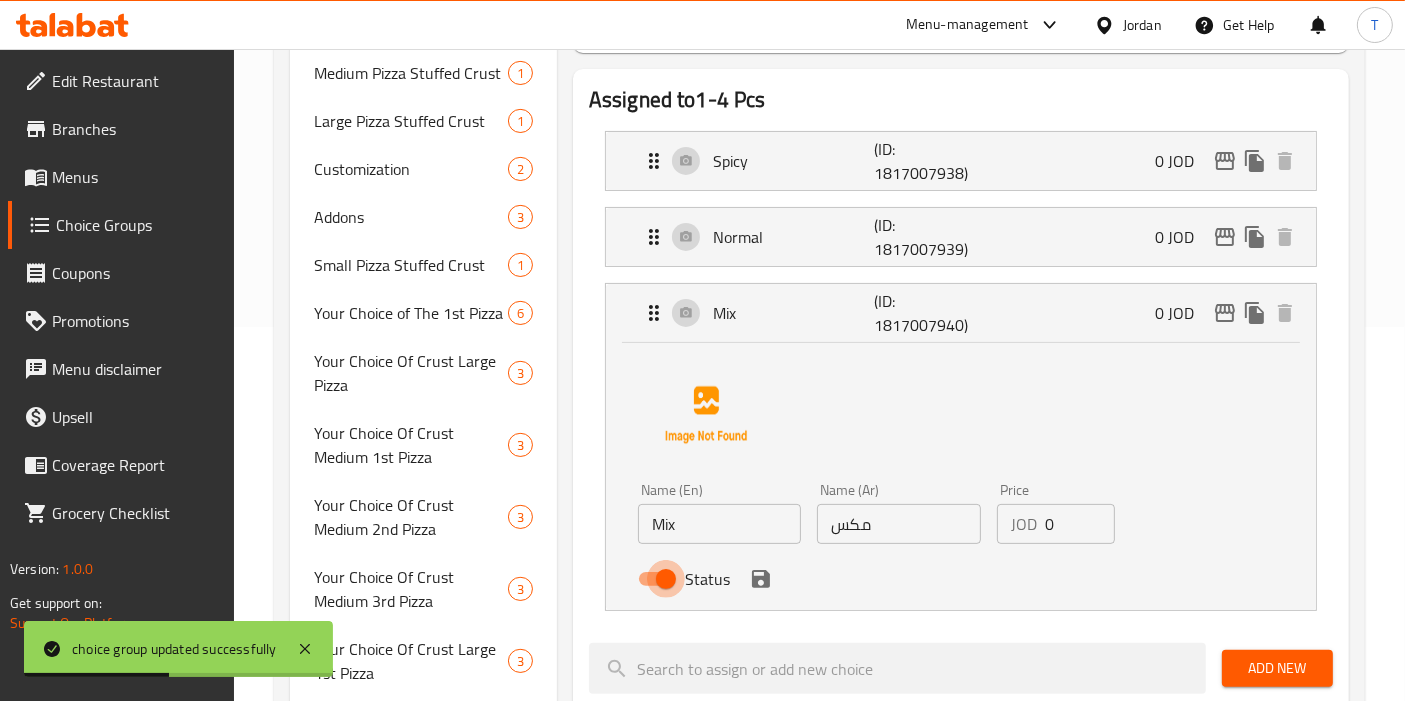 click on "Status" at bounding box center (666, 579) 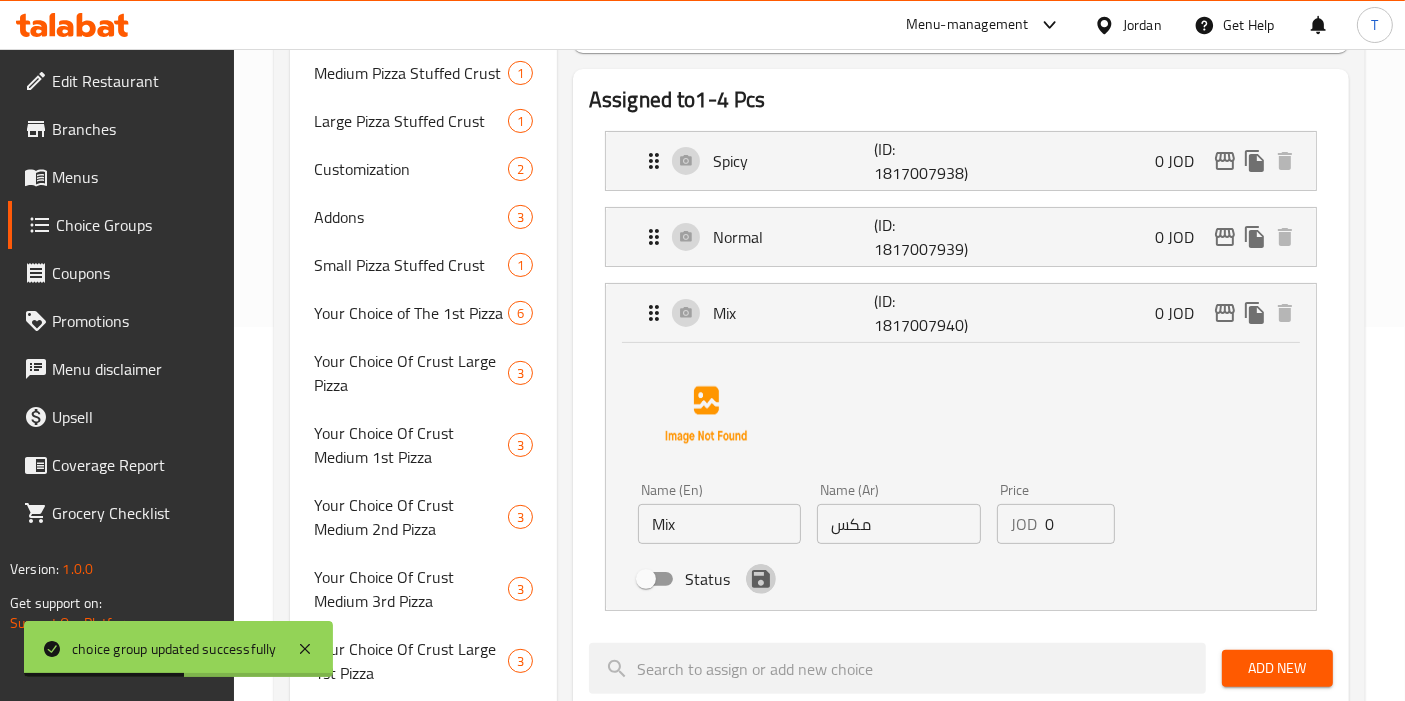 click 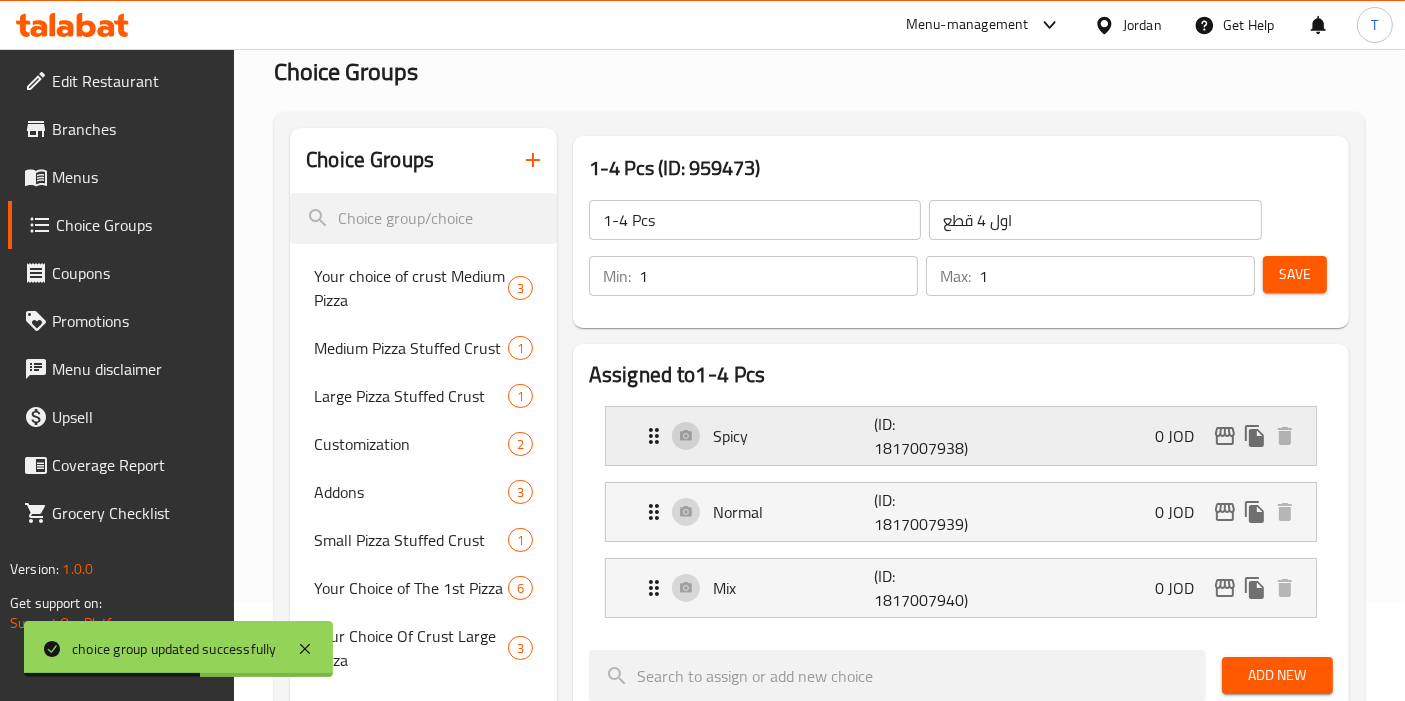 scroll, scrollTop: 0, scrollLeft: 0, axis: both 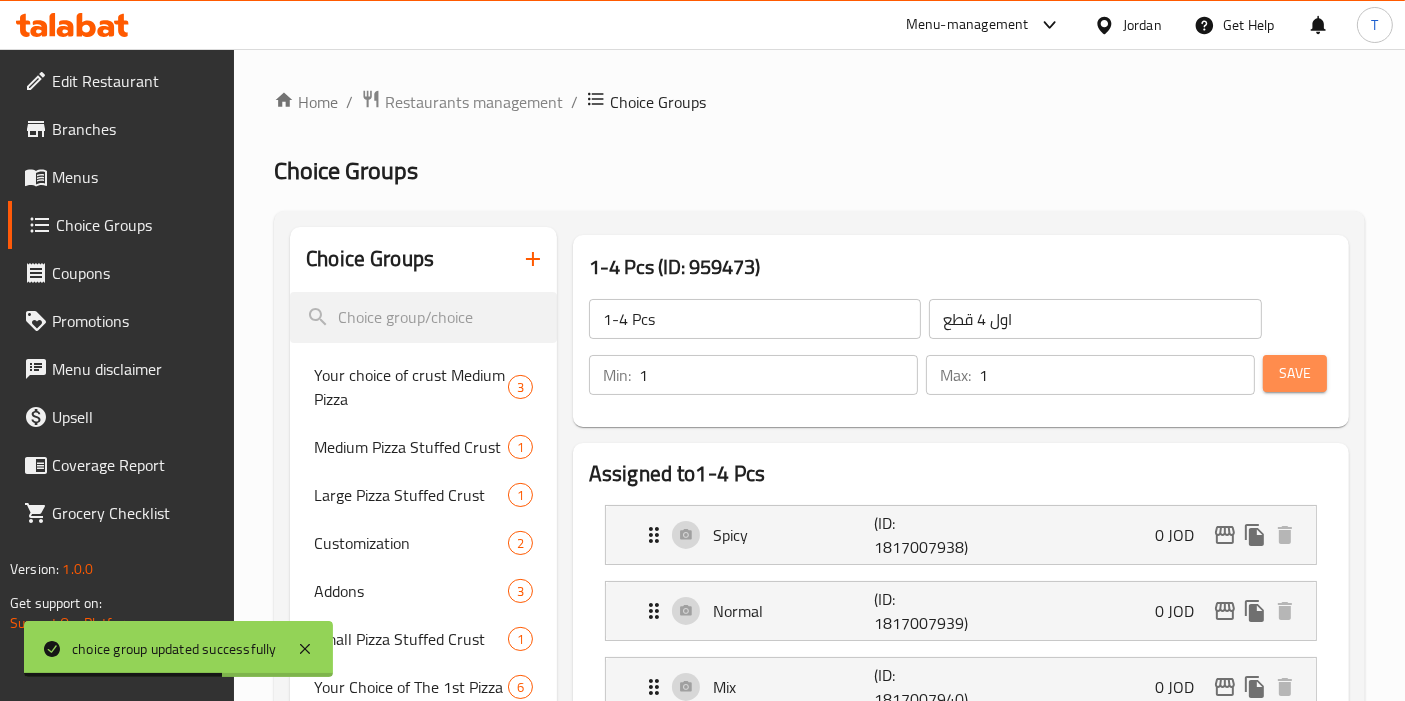 click on "Save" at bounding box center [1295, 373] 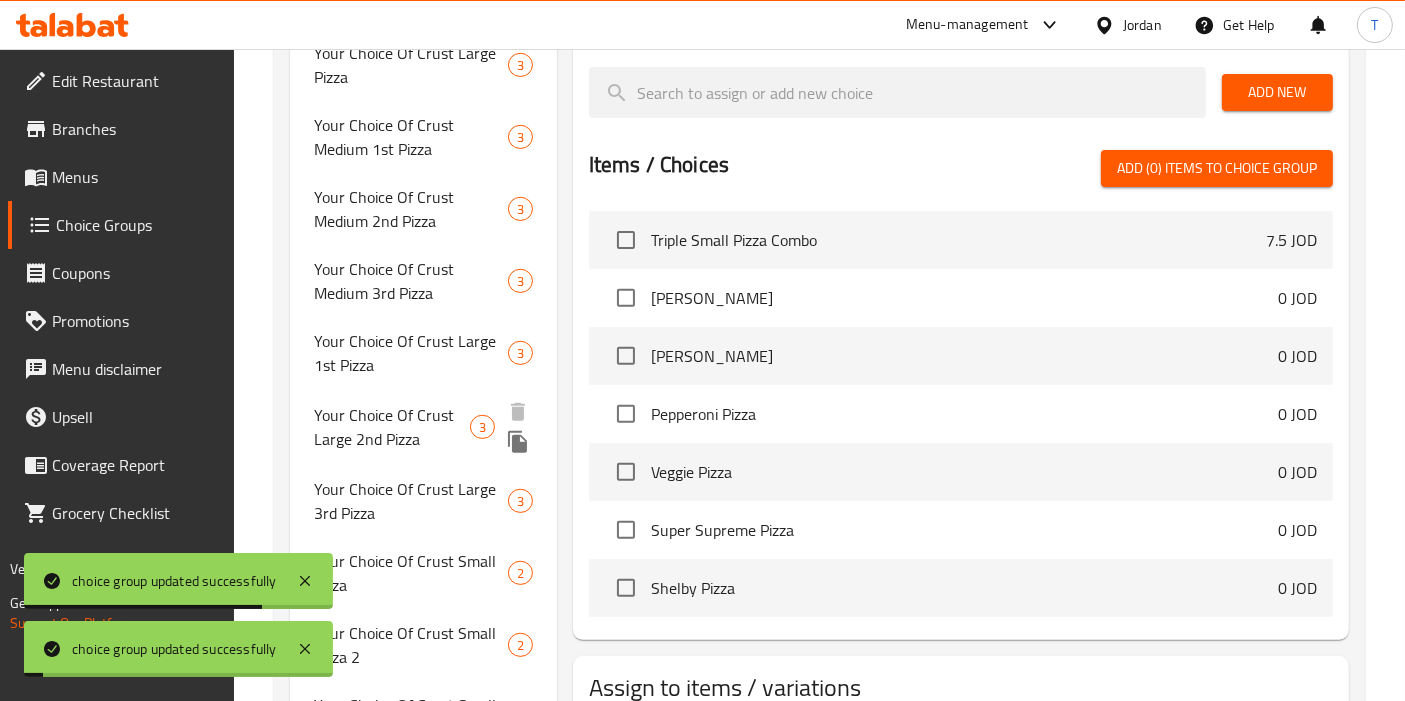scroll, scrollTop: 1152, scrollLeft: 0, axis: vertical 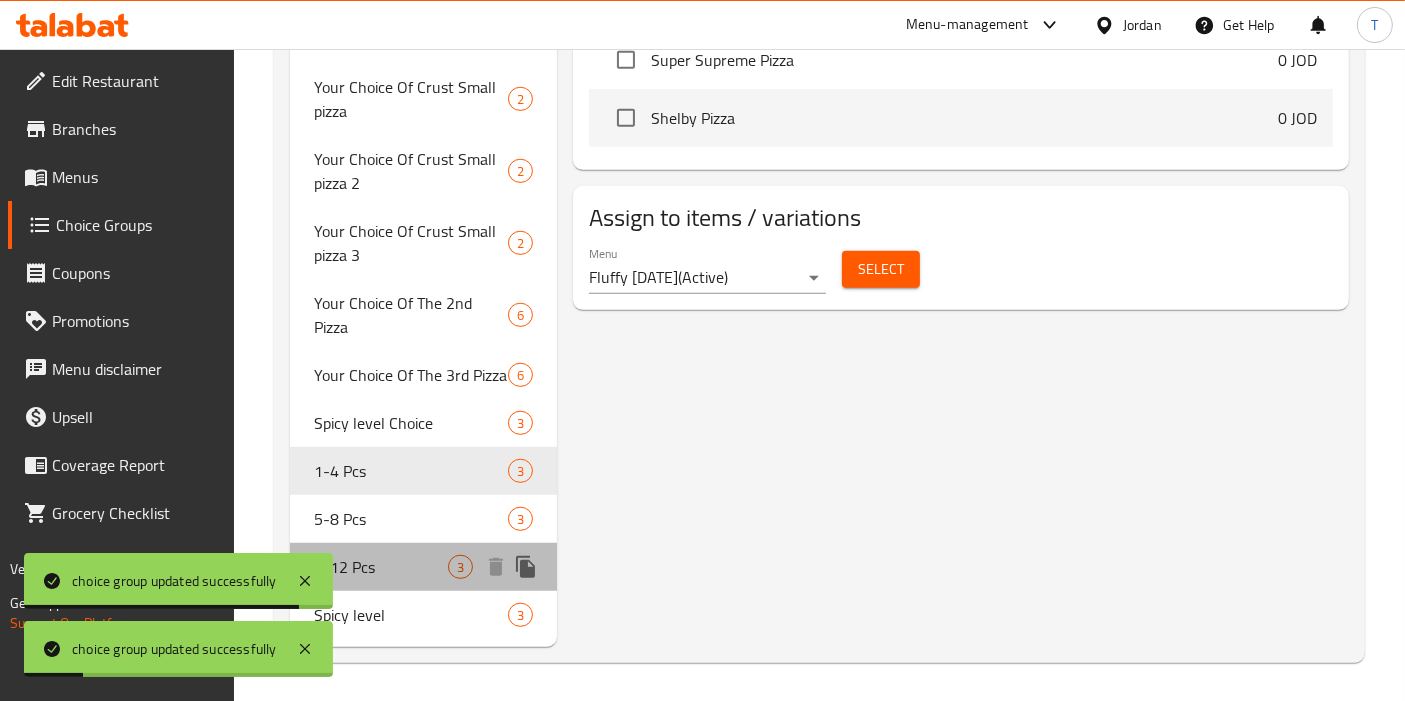 click on "9-12 Pcs 3" at bounding box center [423, 567] 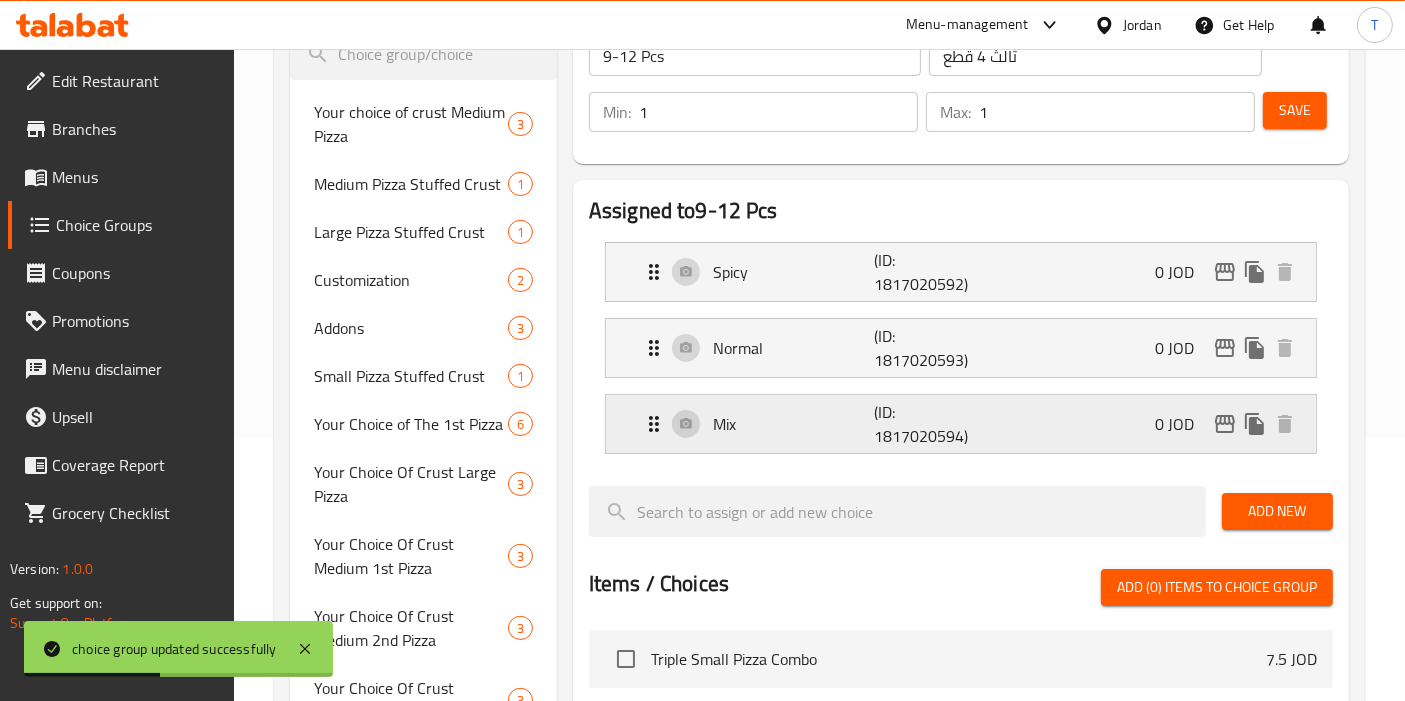 click on "Mix (ID: 1817020594) 0 JOD" at bounding box center [967, 424] 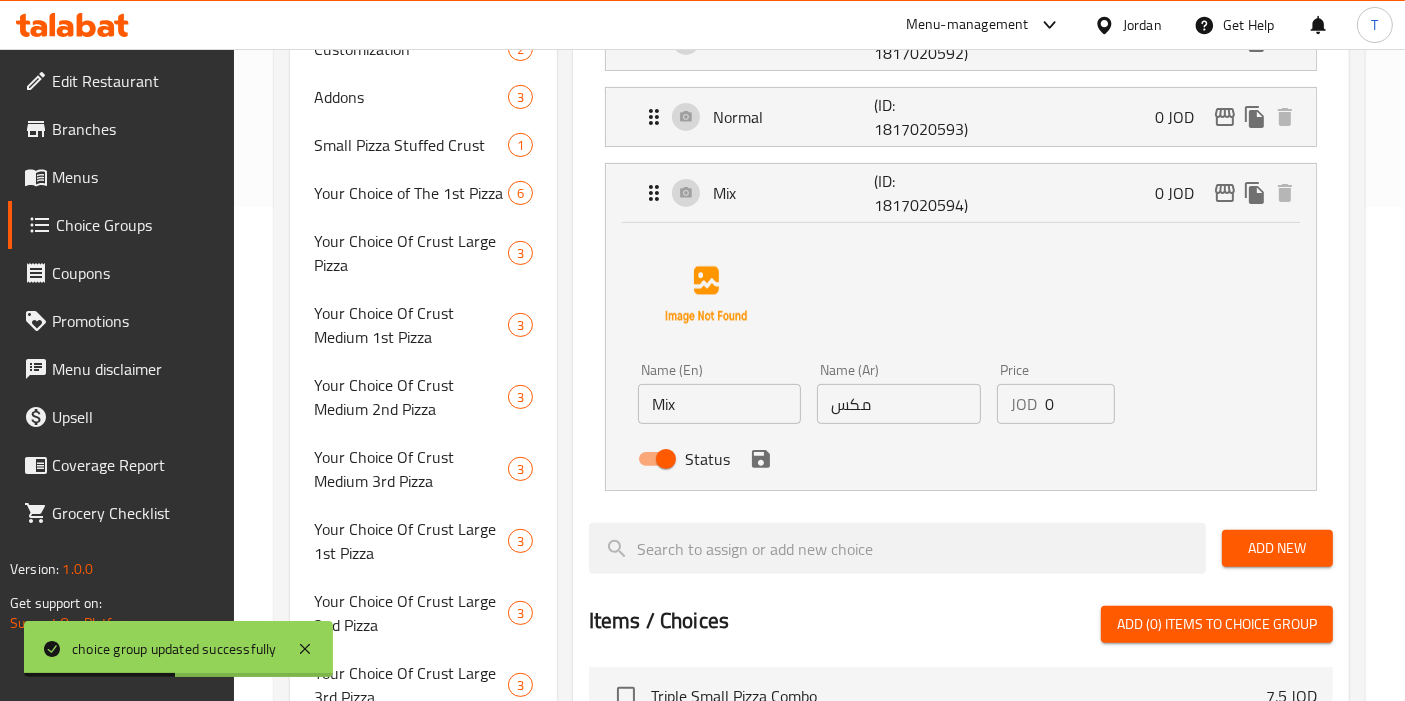 scroll, scrollTop: 708, scrollLeft: 0, axis: vertical 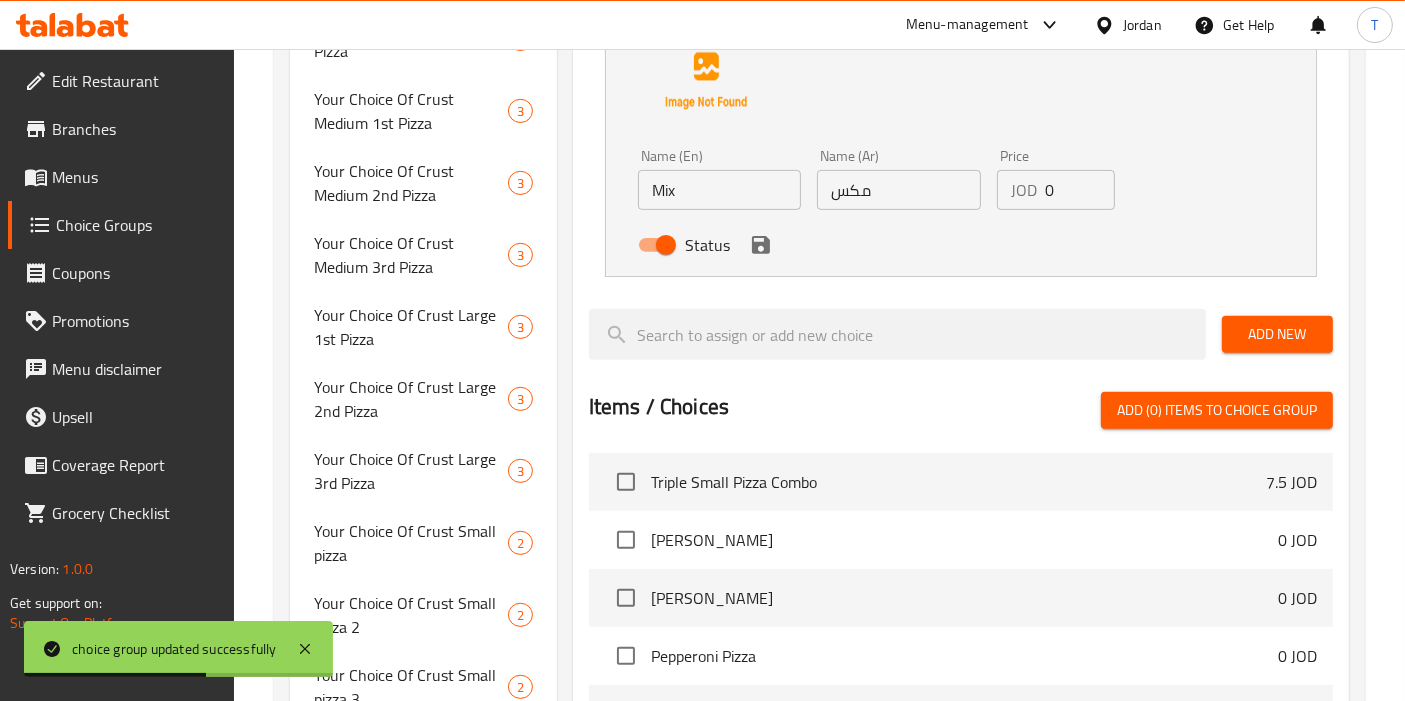click on "Status" at bounding box center (666, 245) 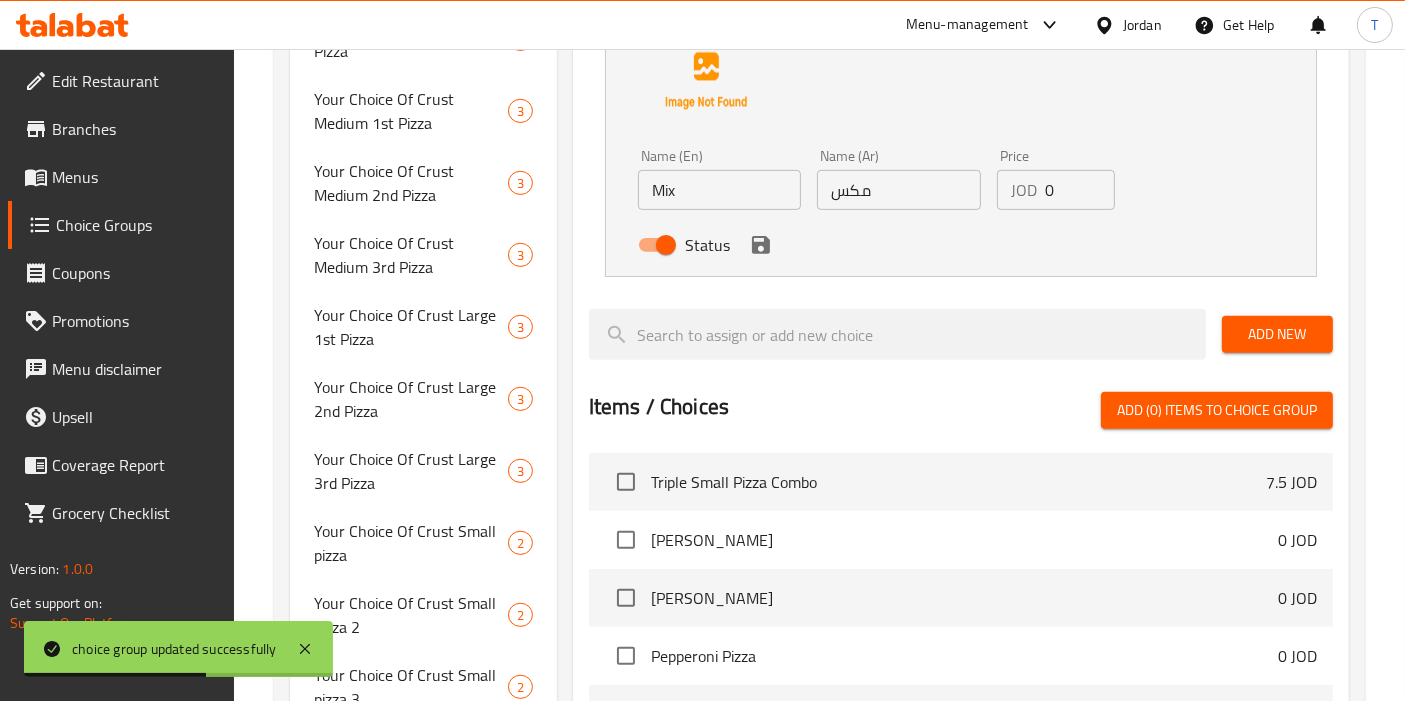 checkbox on "false" 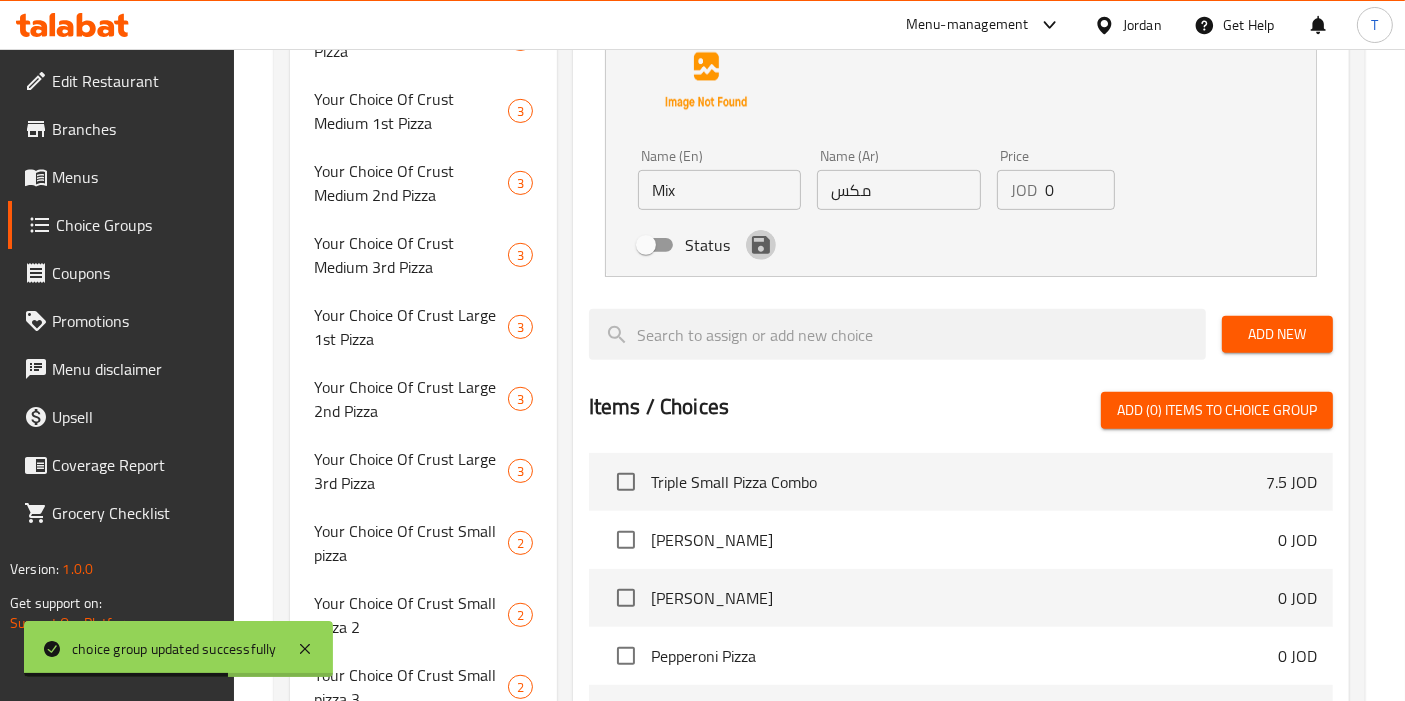 click 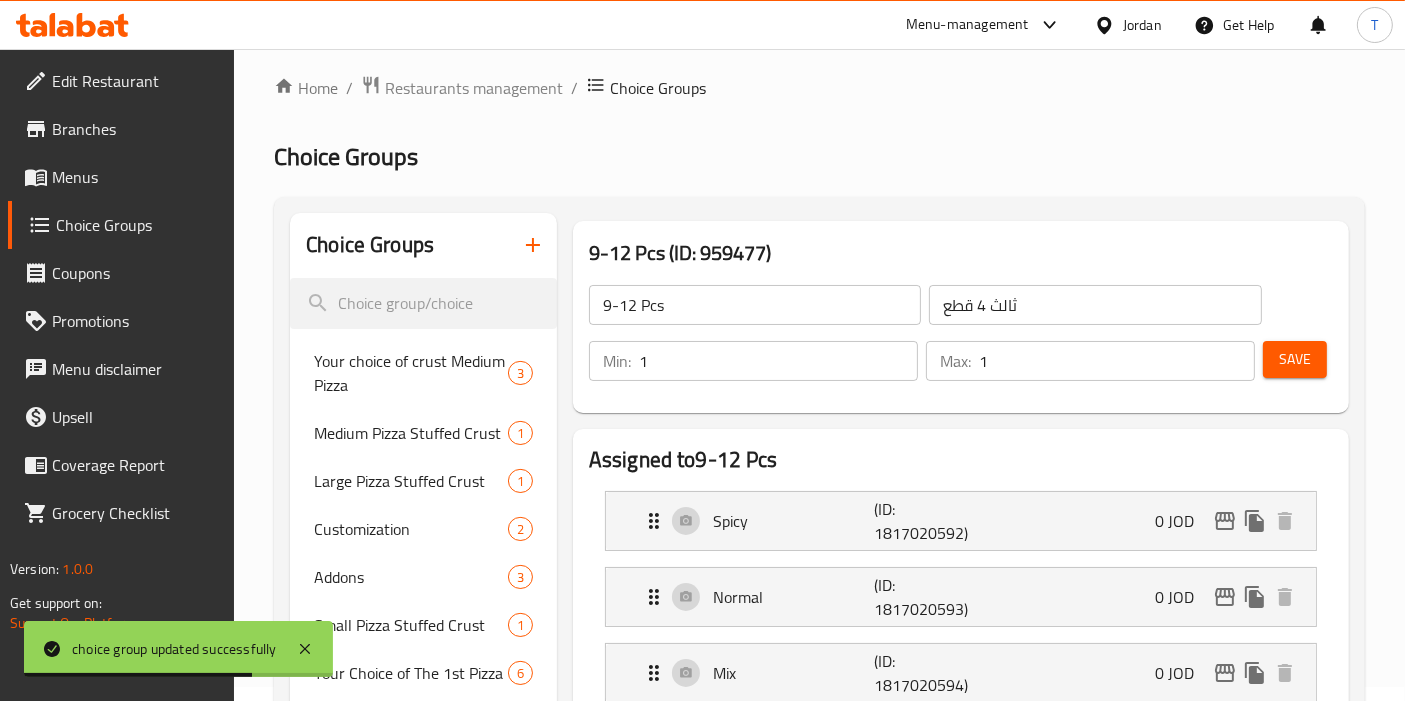 scroll, scrollTop: 0, scrollLeft: 0, axis: both 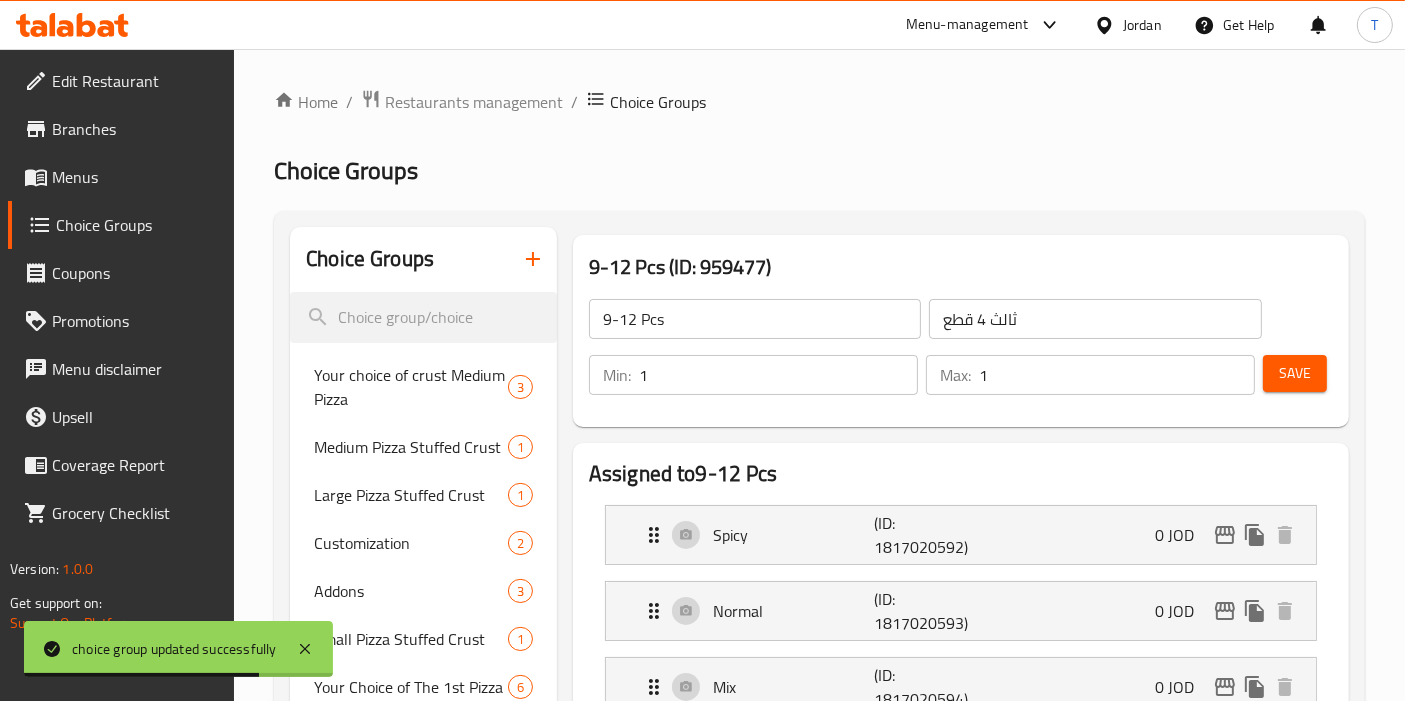 click on "Save" at bounding box center [1295, 373] 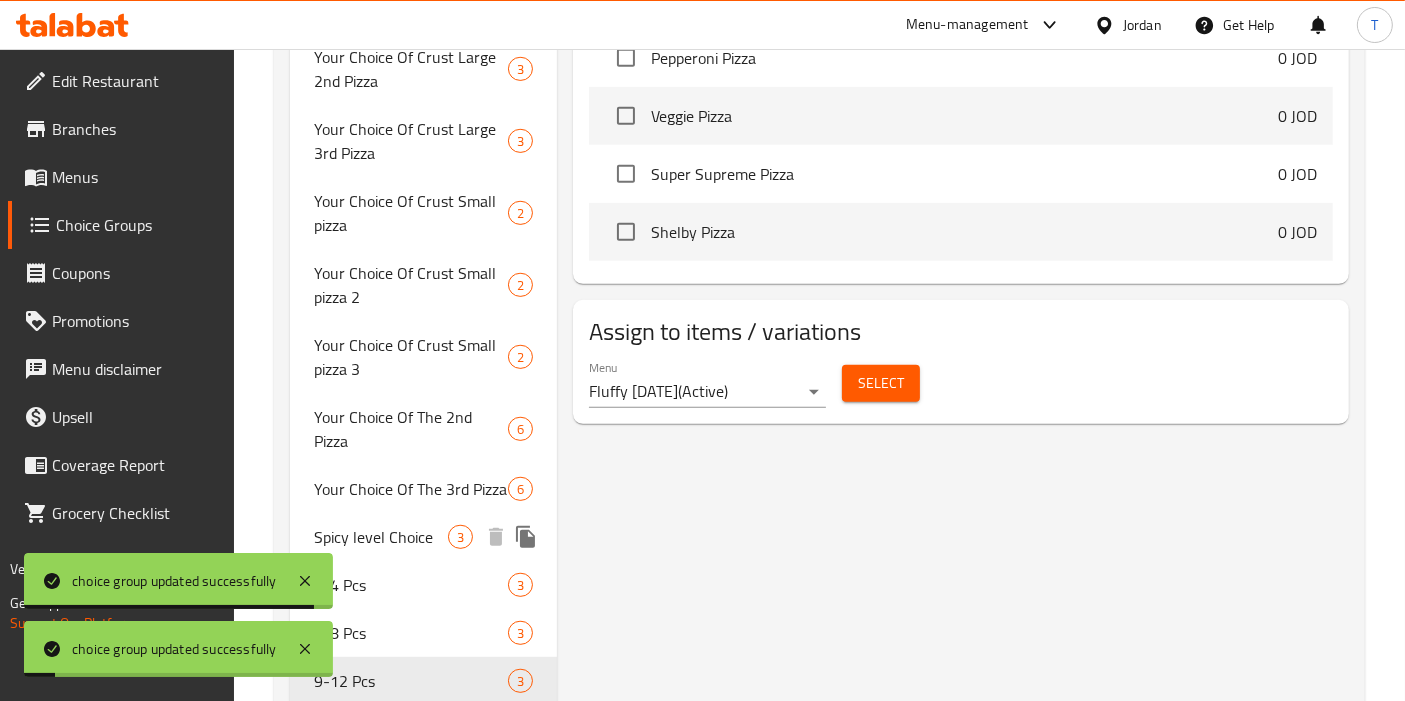 scroll, scrollTop: 1152, scrollLeft: 0, axis: vertical 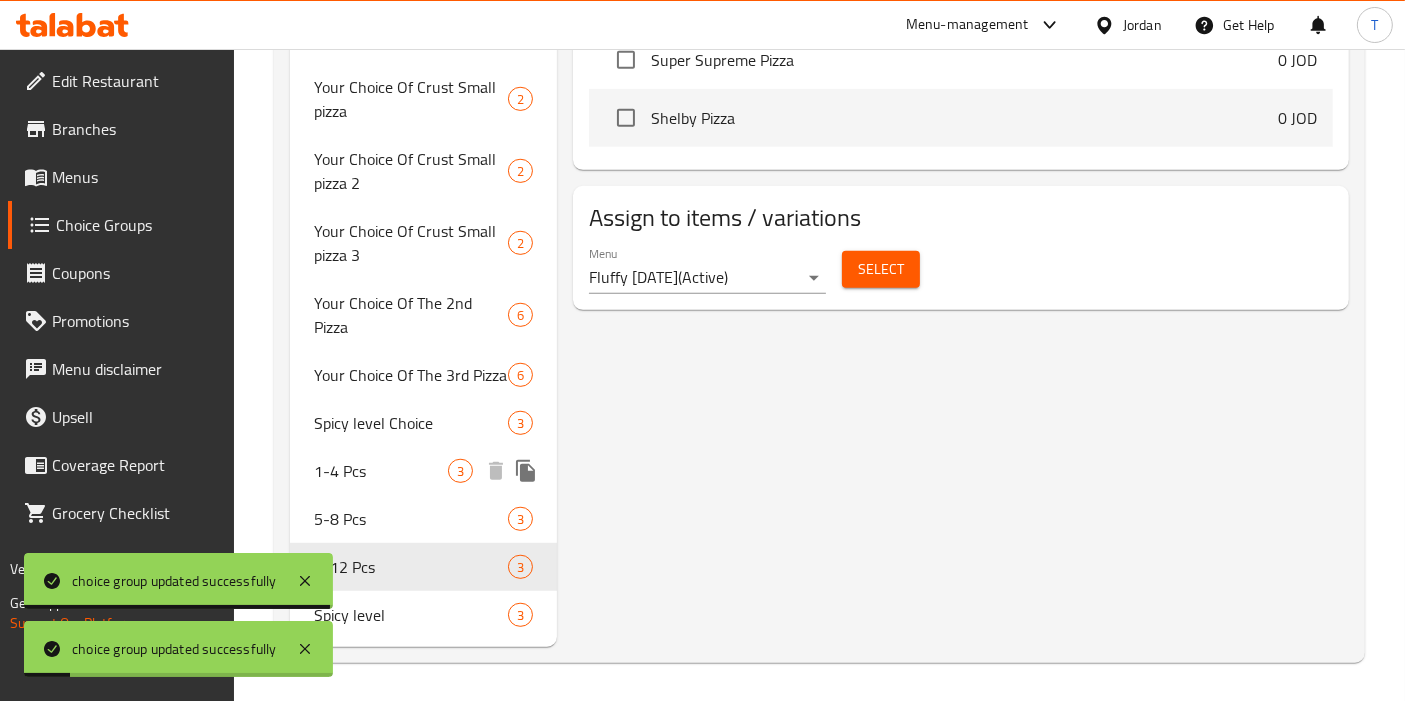 click on "1-4 Pcs 3" at bounding box center [423, 471] 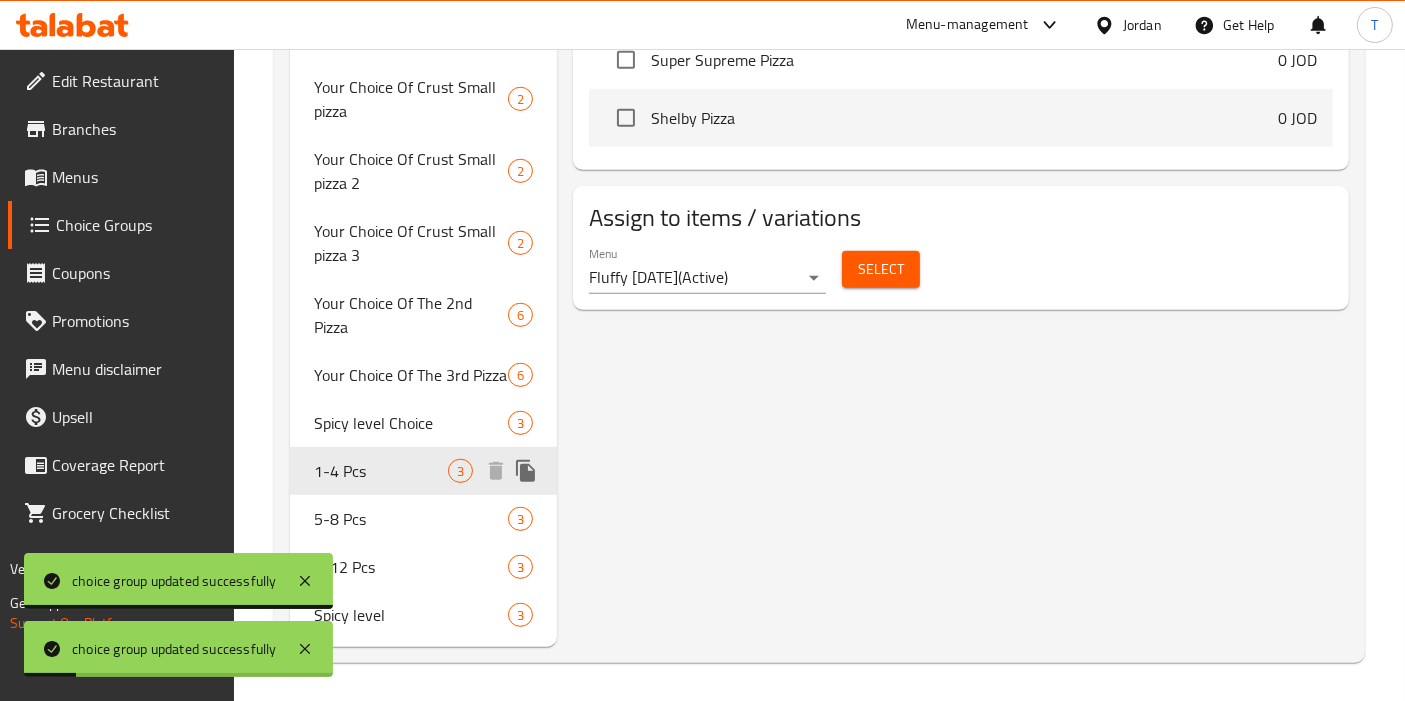 type on "1-4 Pcs" 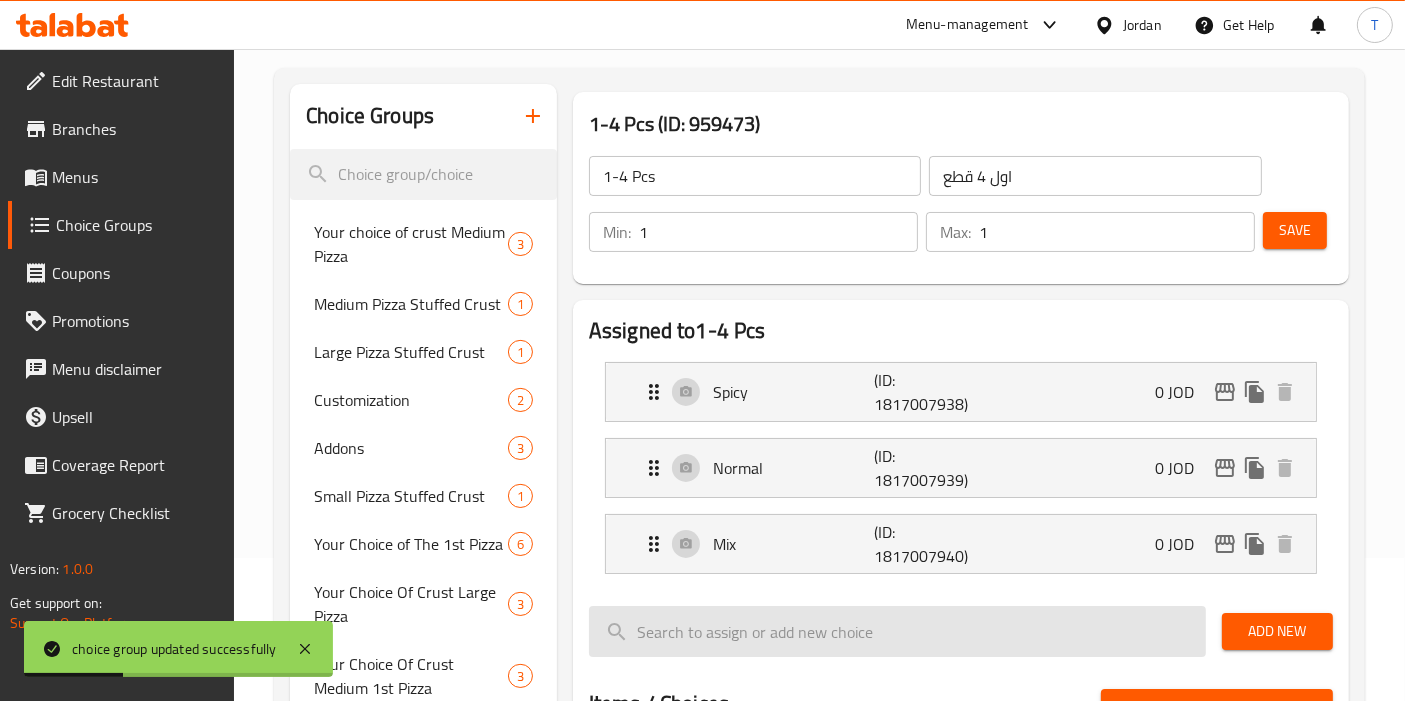 scroll, scrollTop: 222, scrollLeft: 0, axis: vertical 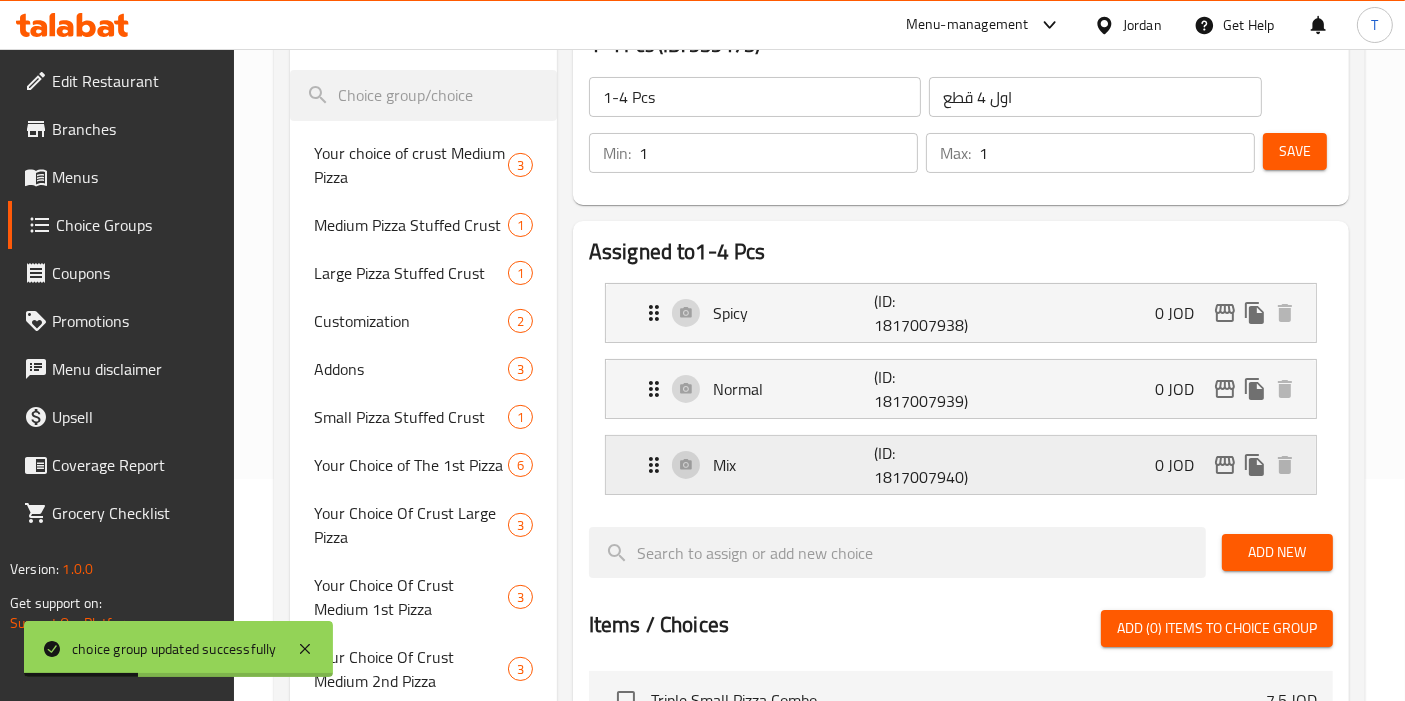 click on "Mix (ID: 1817007940) 0 JOD" at bounding box center (967, 465) 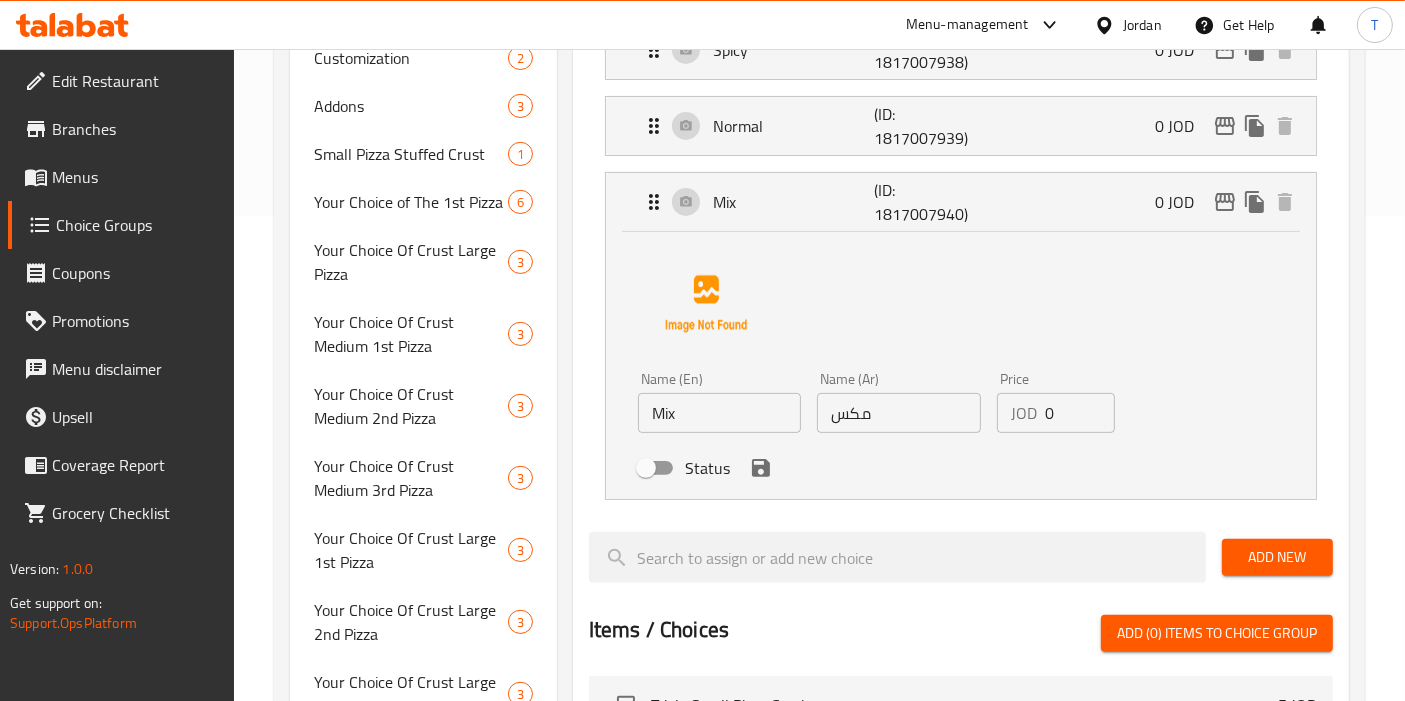 scroll, scrollTop: 263, scrollLeft: 0, axis: vertical 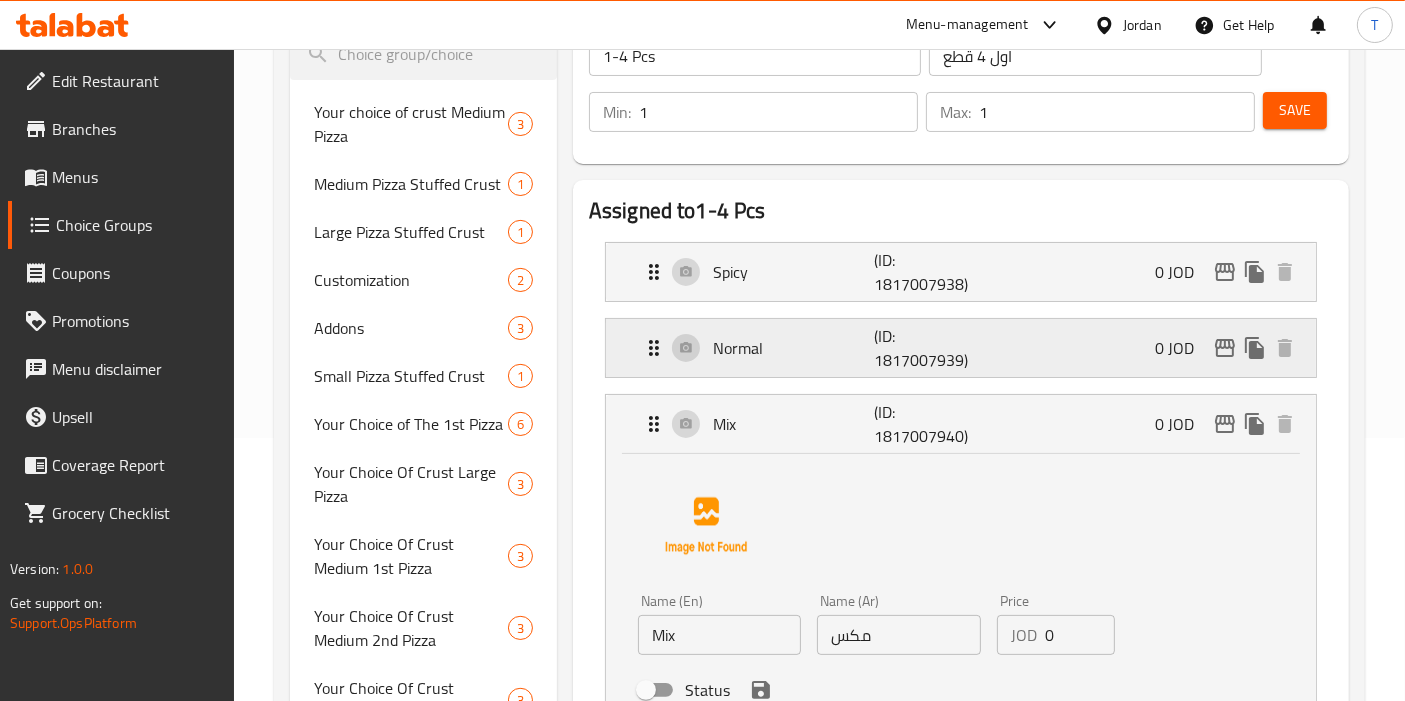 click on "(ID: 1817007939)" at bounding box center (928, 348) 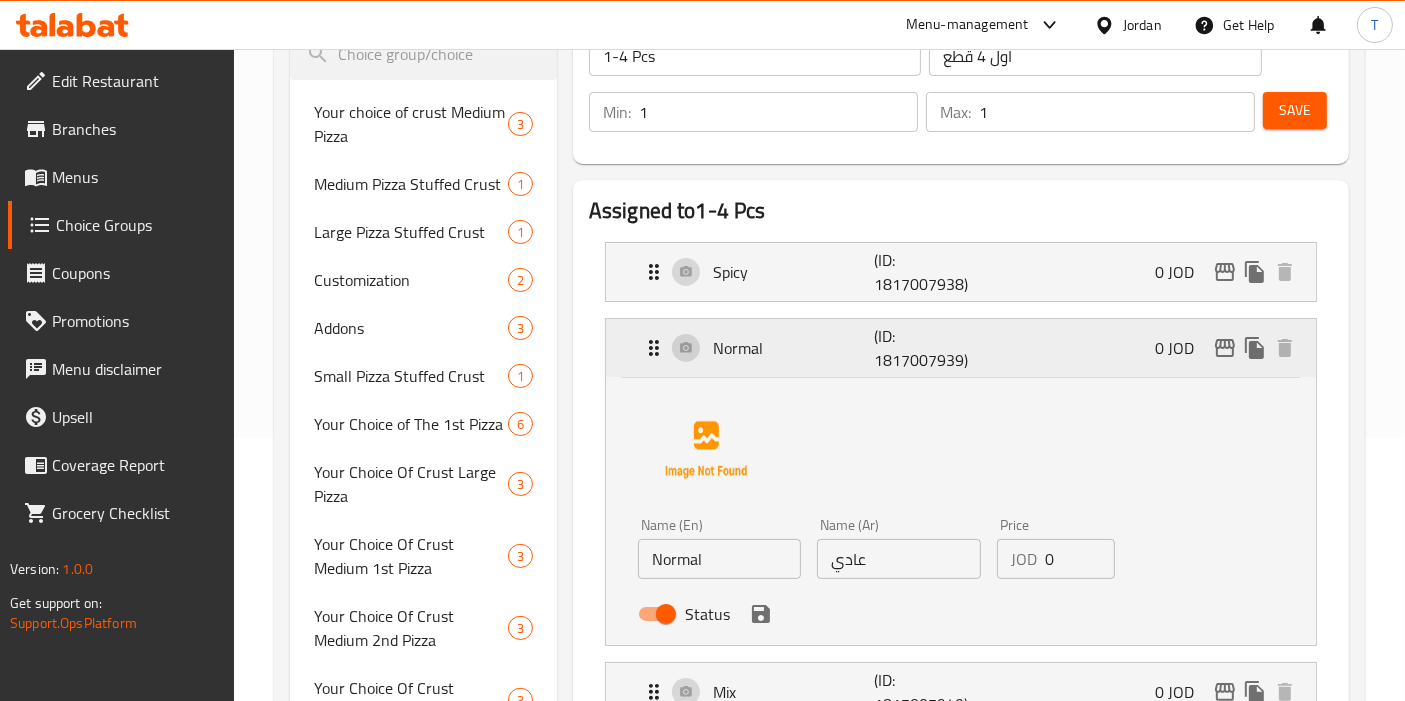 click on "(ID: 1817007939)" at bounding box center (928, 348) 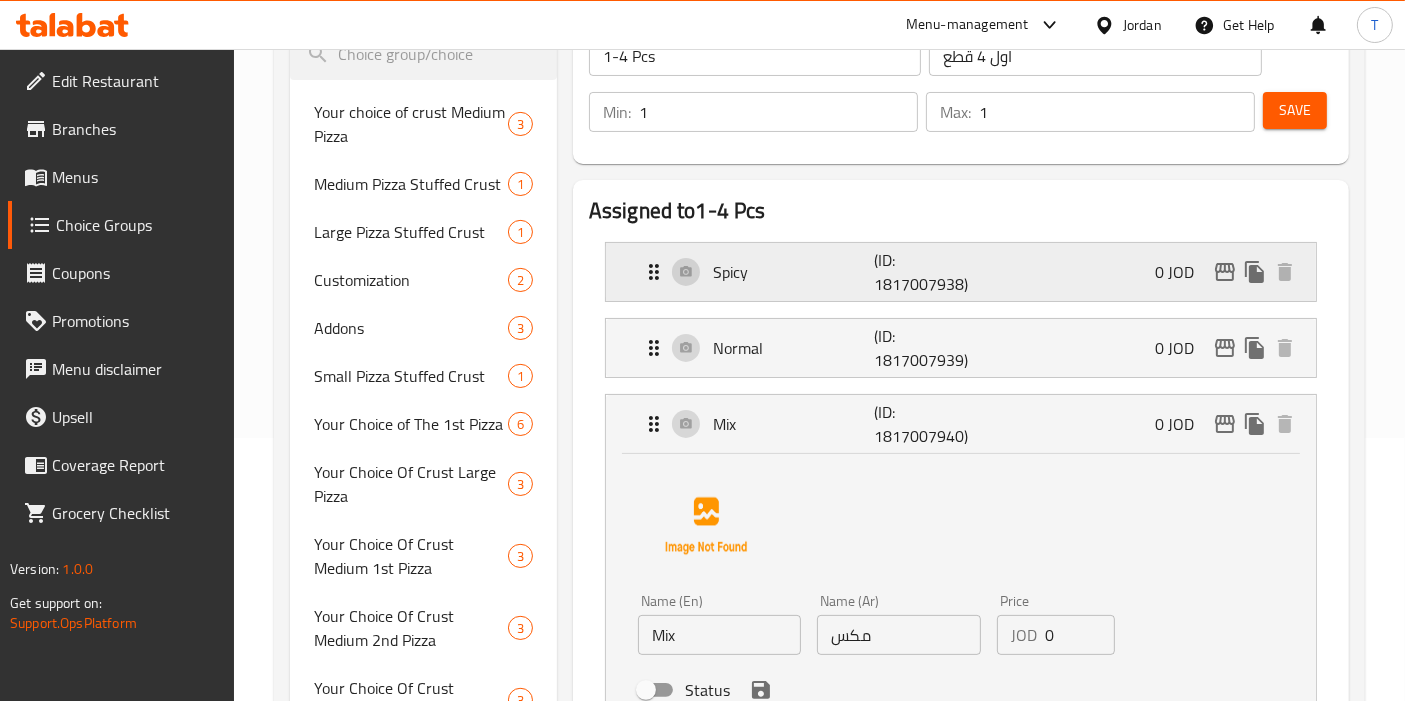 click on "(ID: 1817007938)" at bounding box center [928, 272] 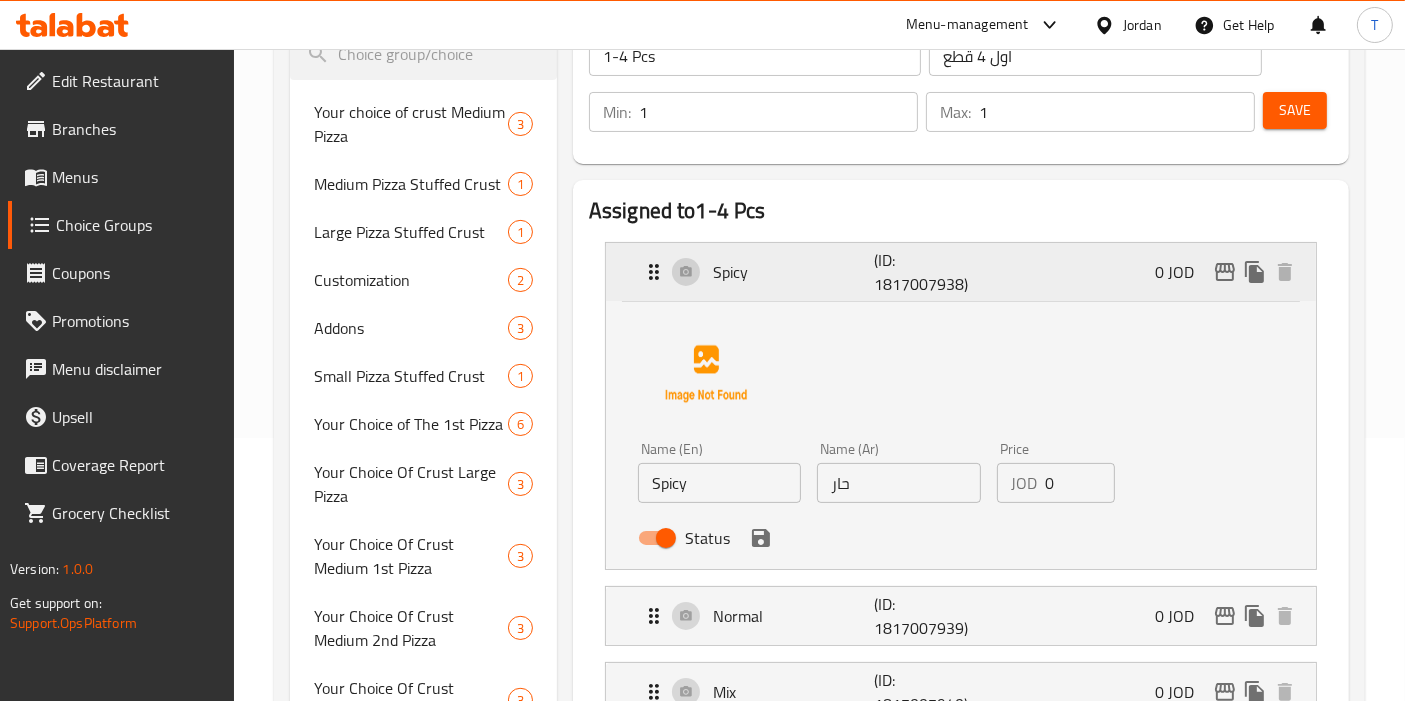 click on "(ID: 1817007938)" at bounding box center (928, 272) 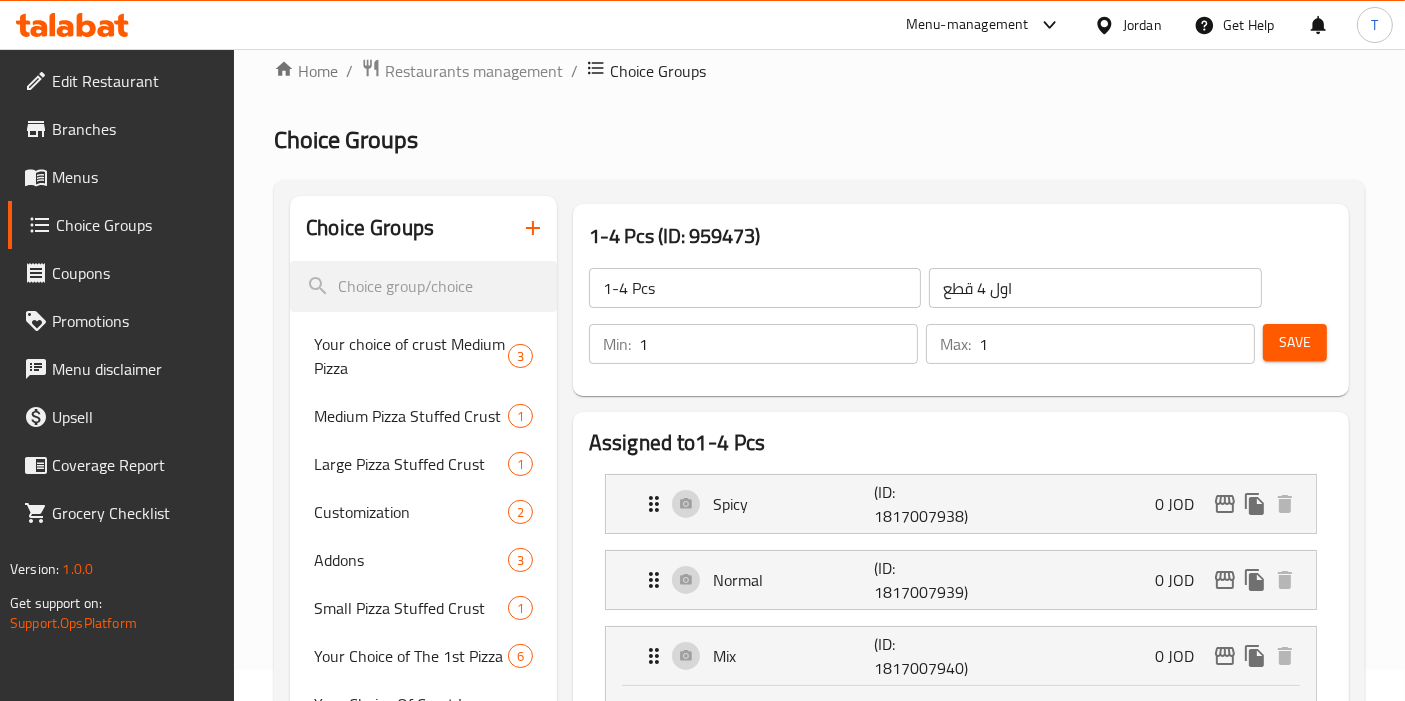 scroll, scrollTop: 0, scrollLeft: 0, axis: both 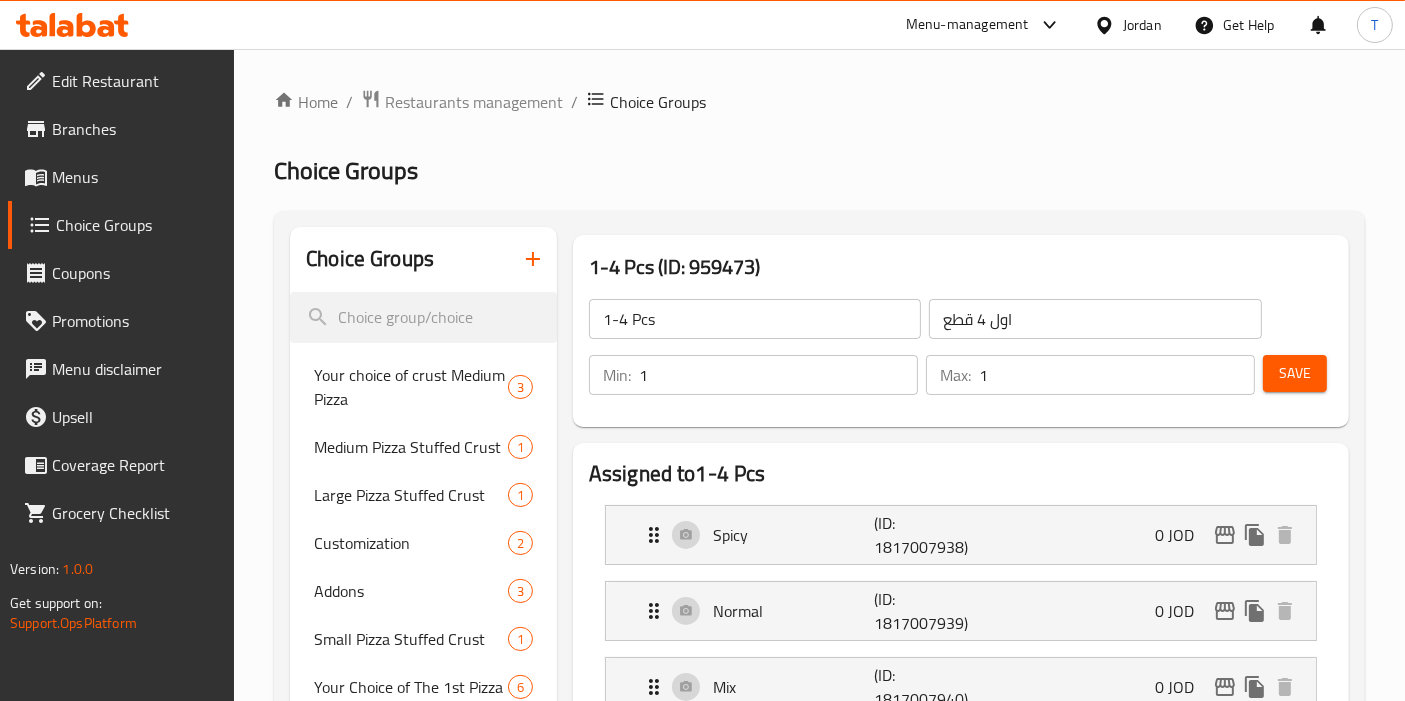 click on "Save" at bounding box center (1295, 373) 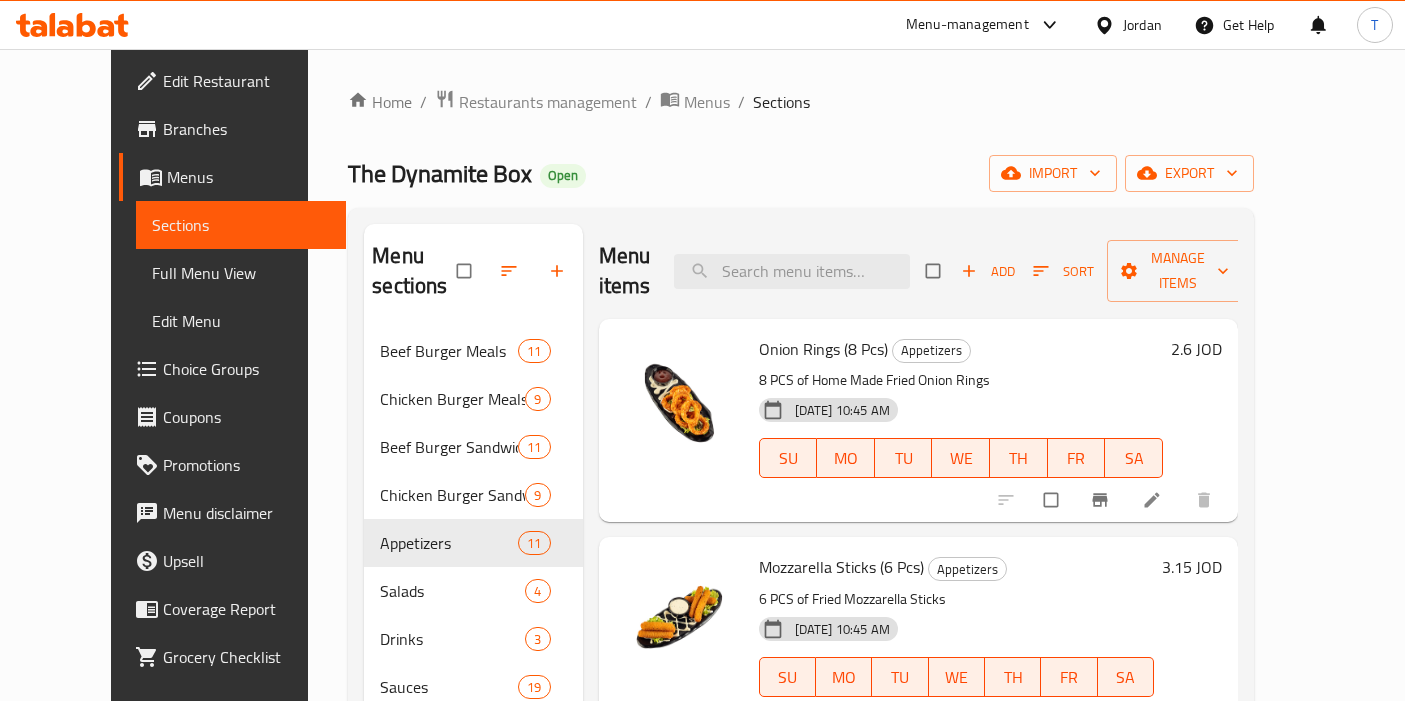 scroll, scrollTop: 0, scrollLeft: 0, axis: both 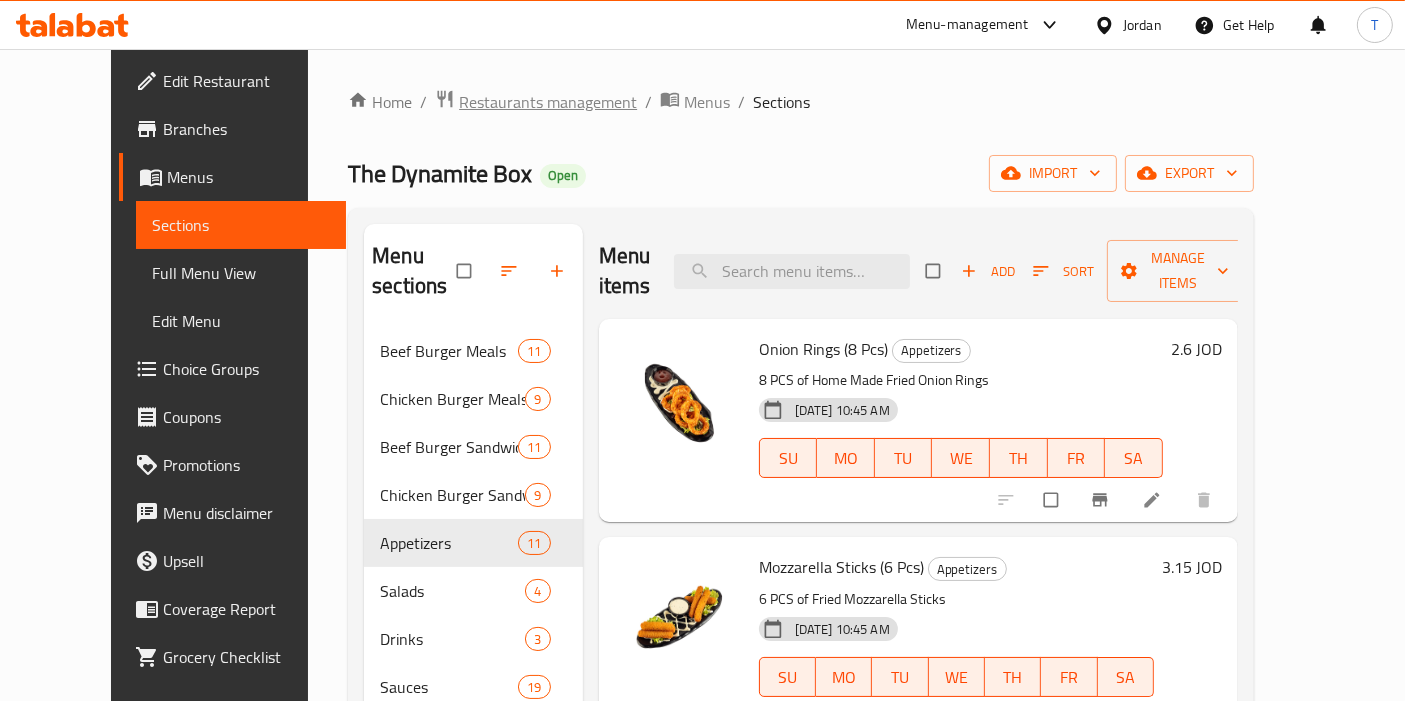 click on "Restaurants management" at bounding box center (548, 102) 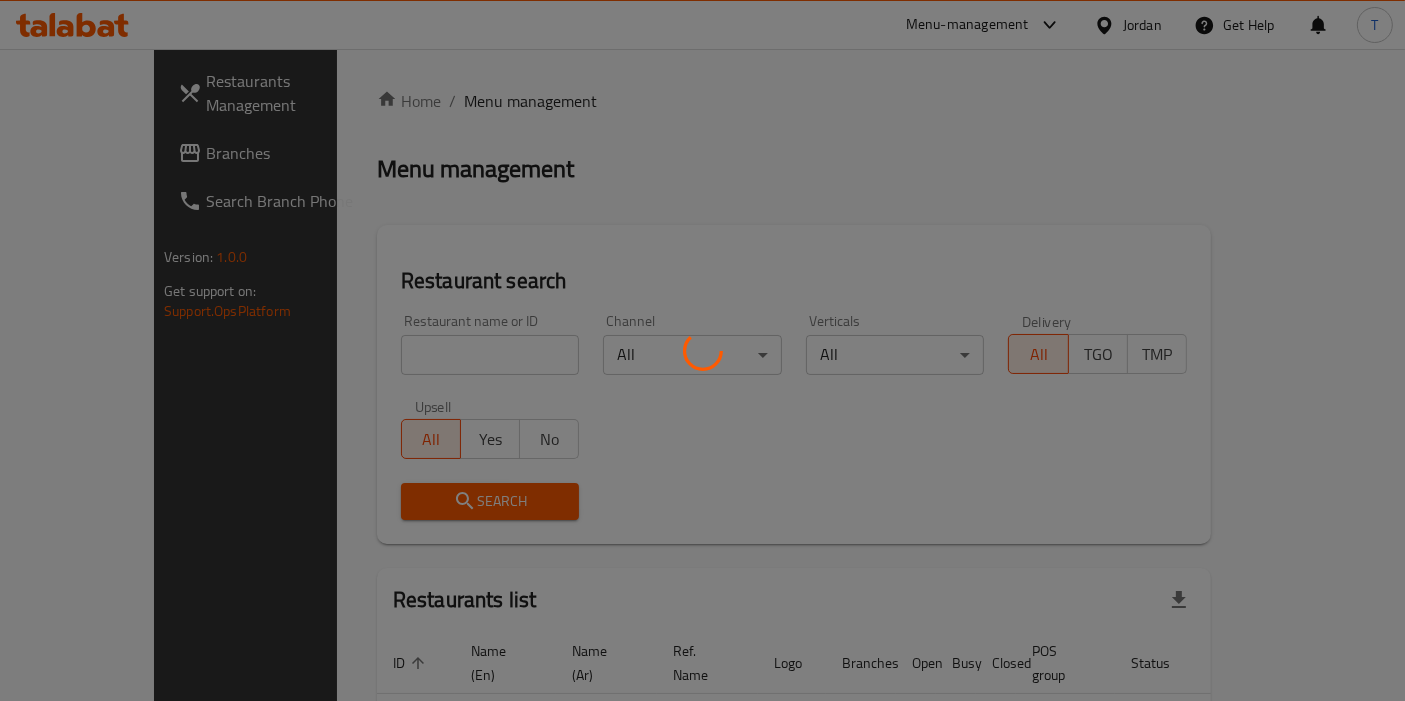 click at bounding box center [702, 350] 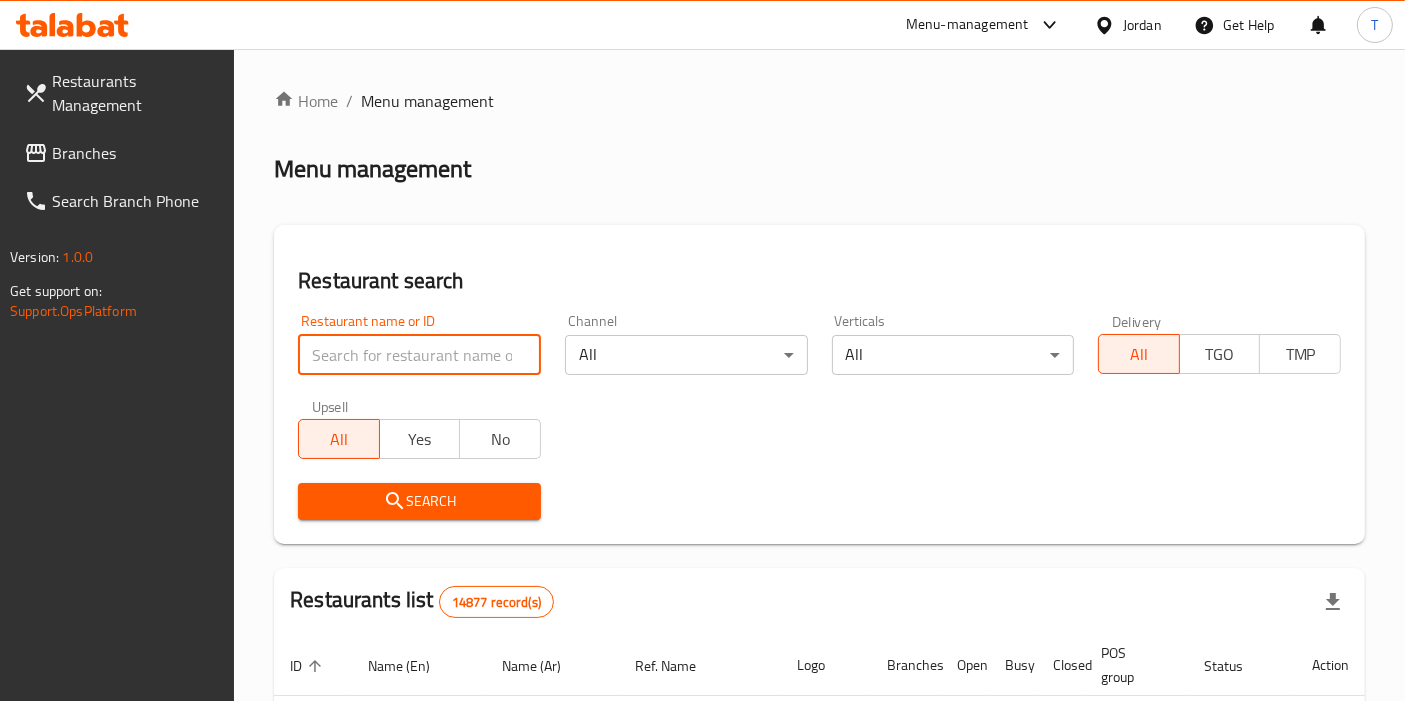 click at bounding box center (419, 355) 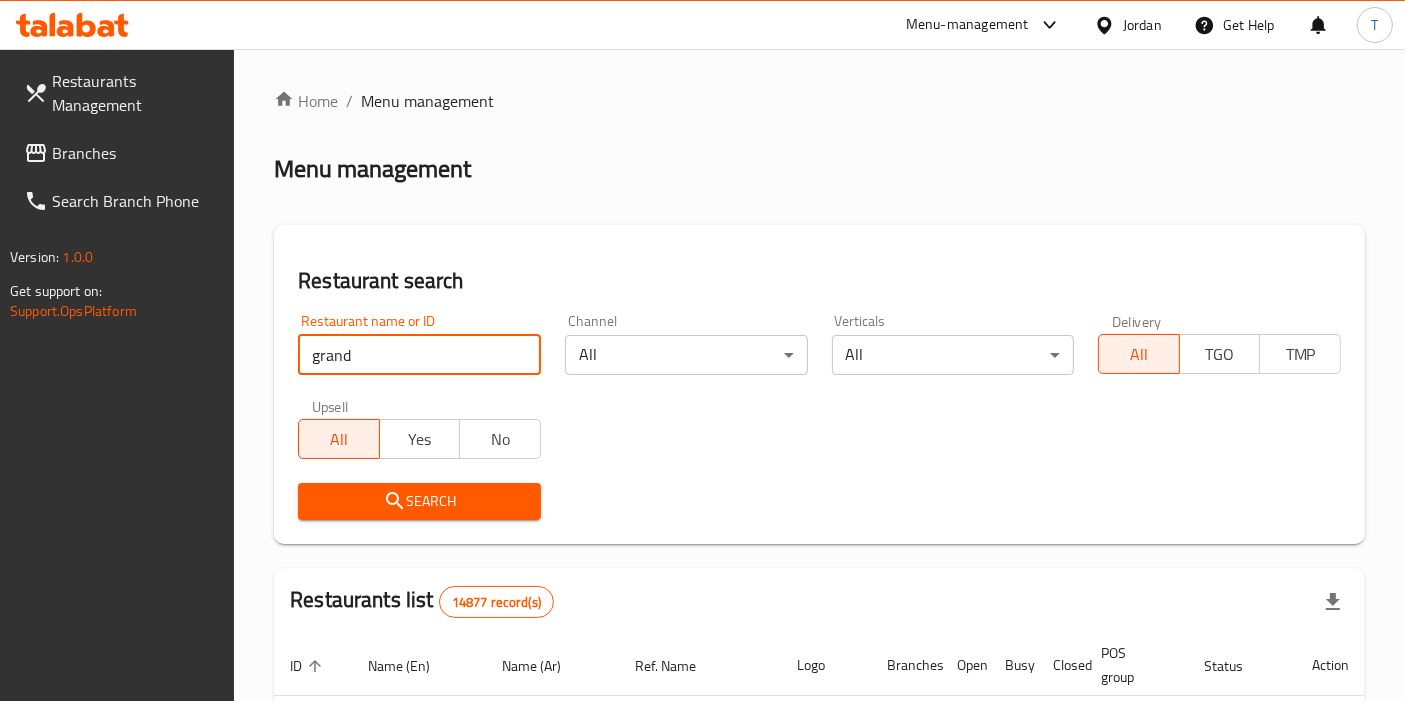 type on "grand mix" 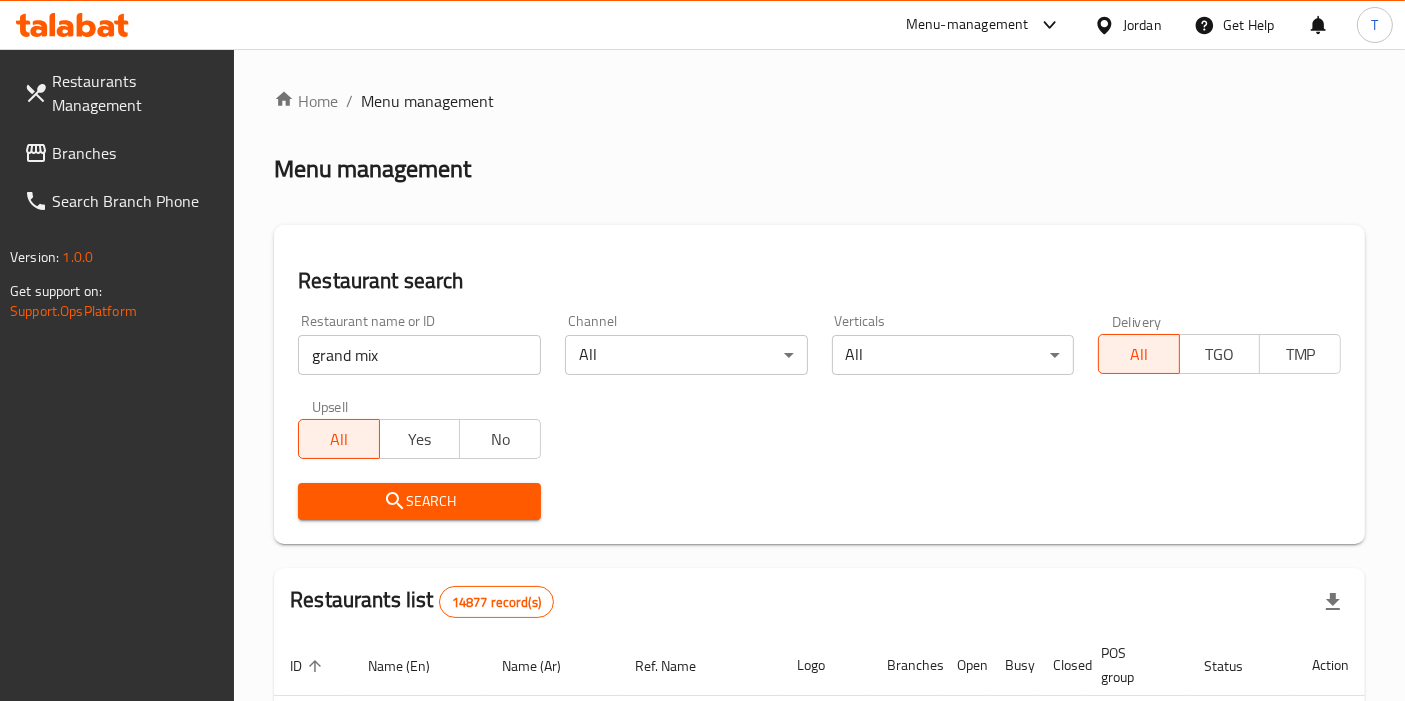 click on "Search" at bounding box center [419, 501] 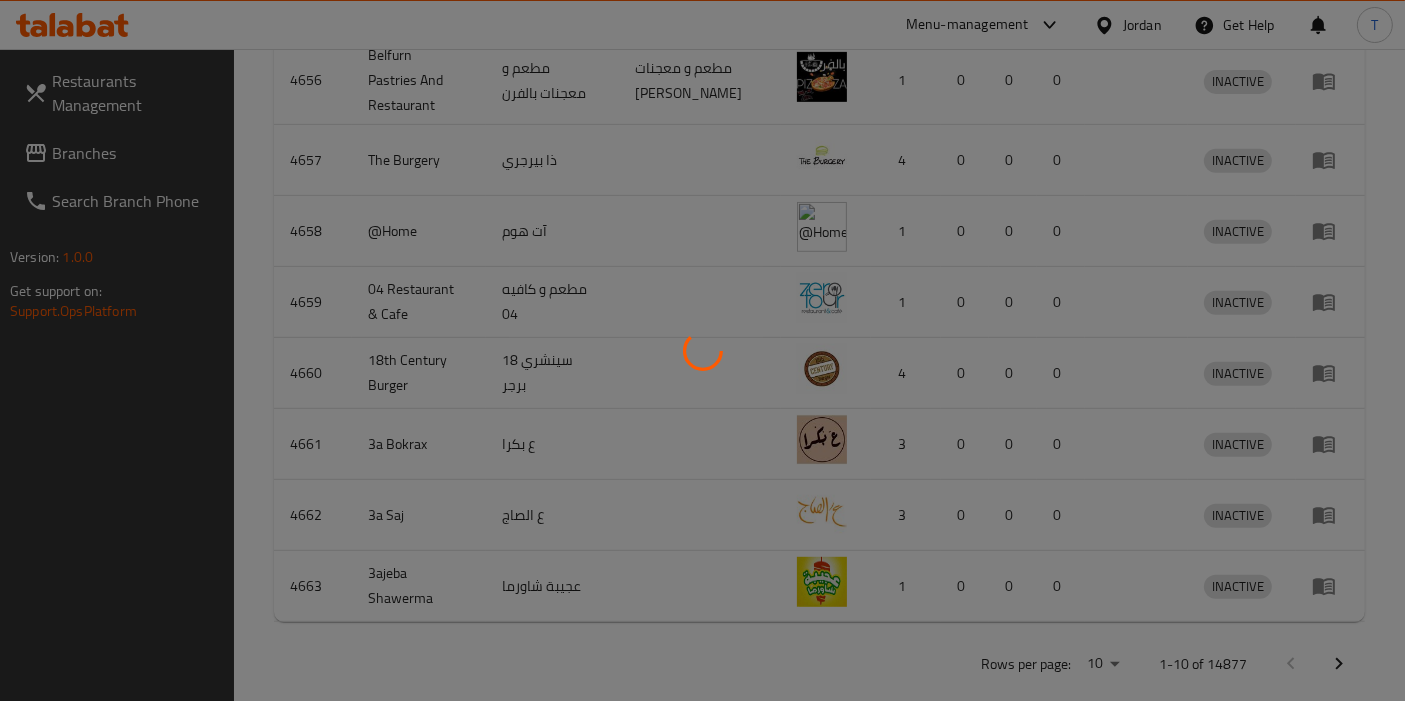 scroll, scrollTop: 244, scrollLeft: 0, axis: vertical 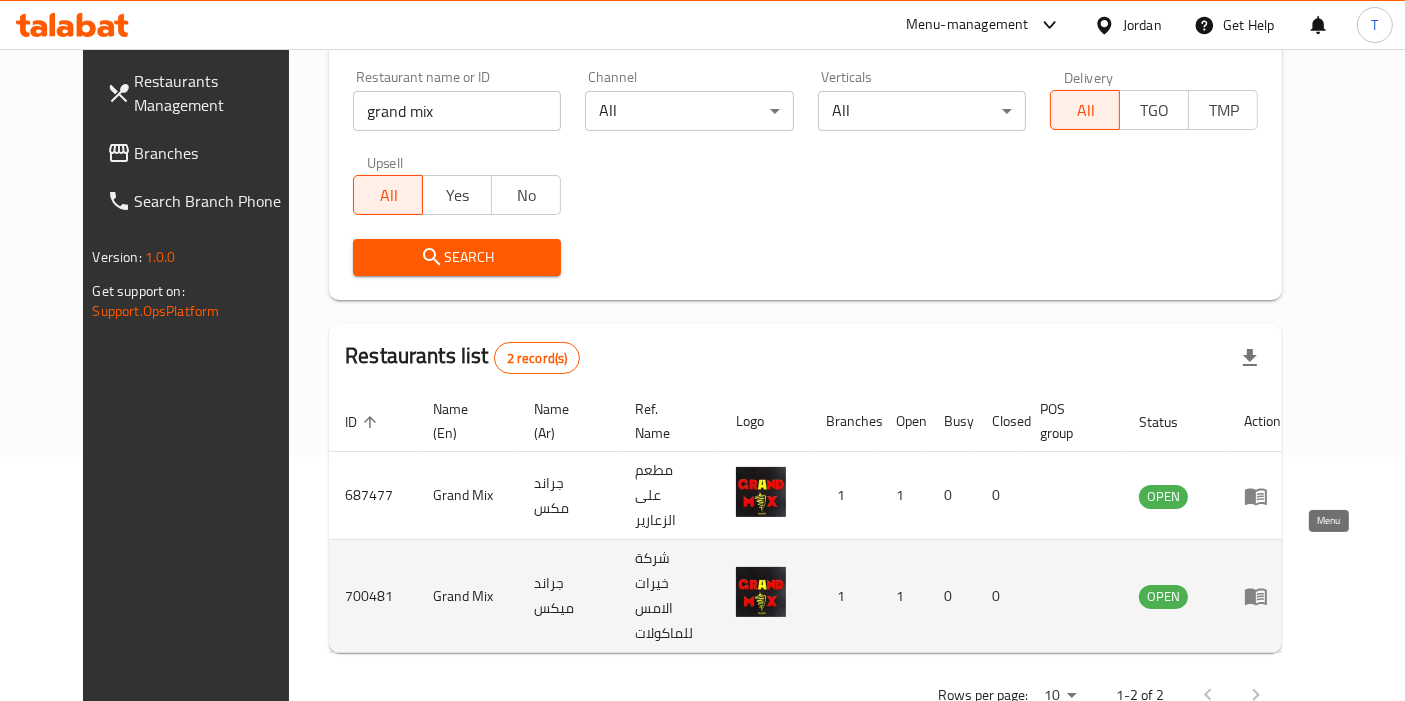 click 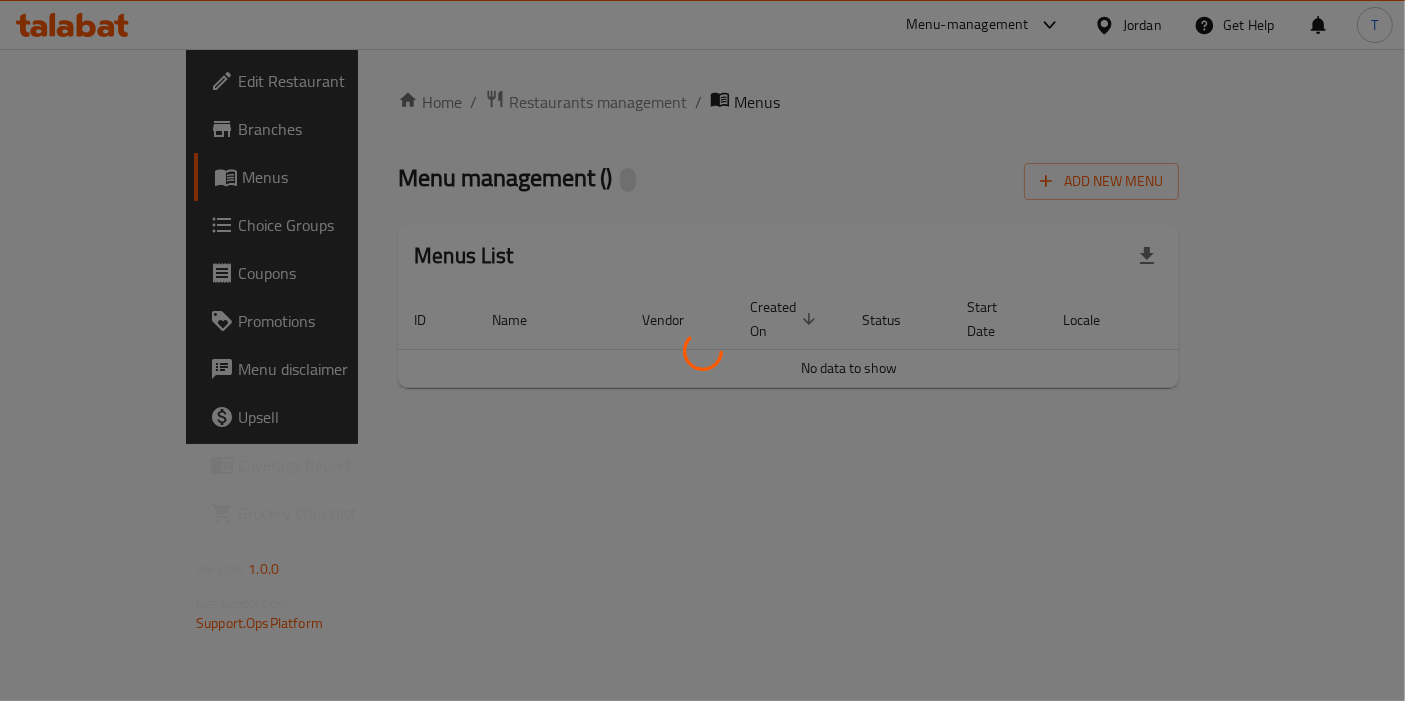 scroll, scrollTop: 0, scrollLeft: 0, axis: both 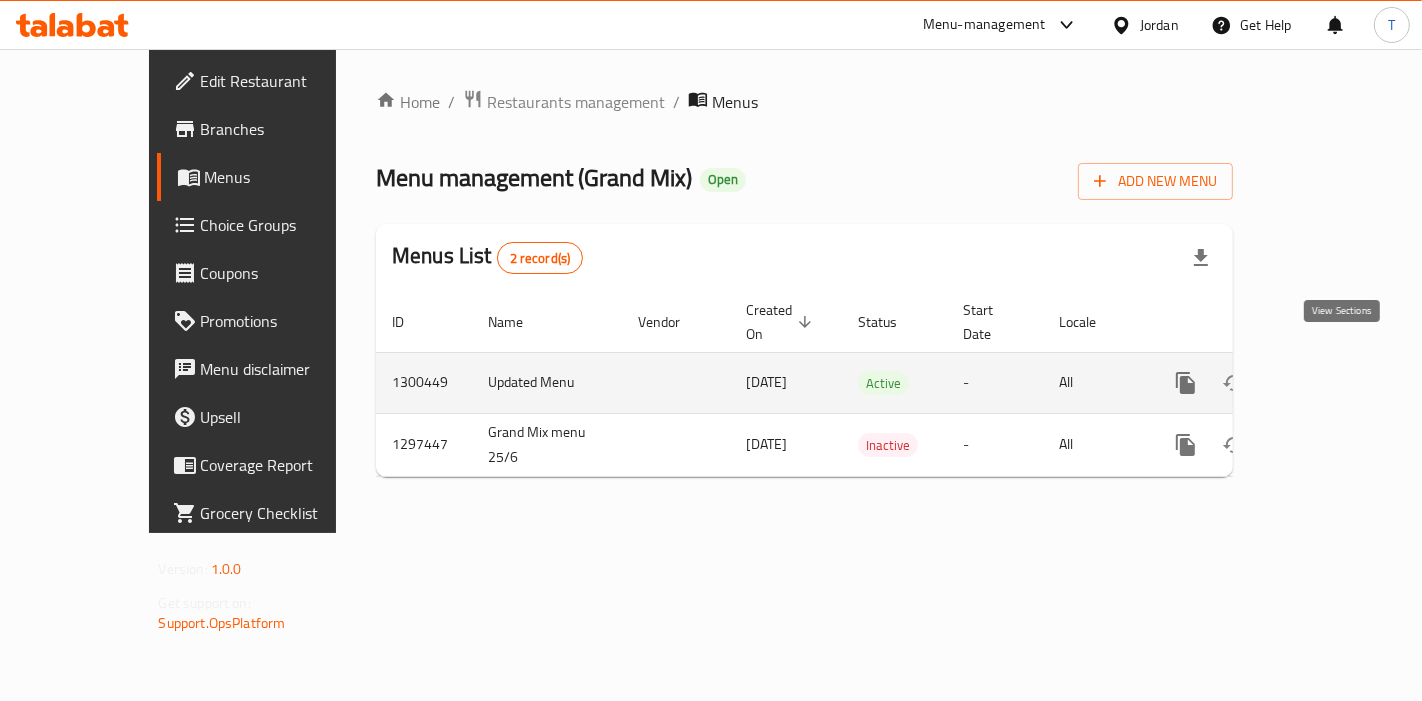 click 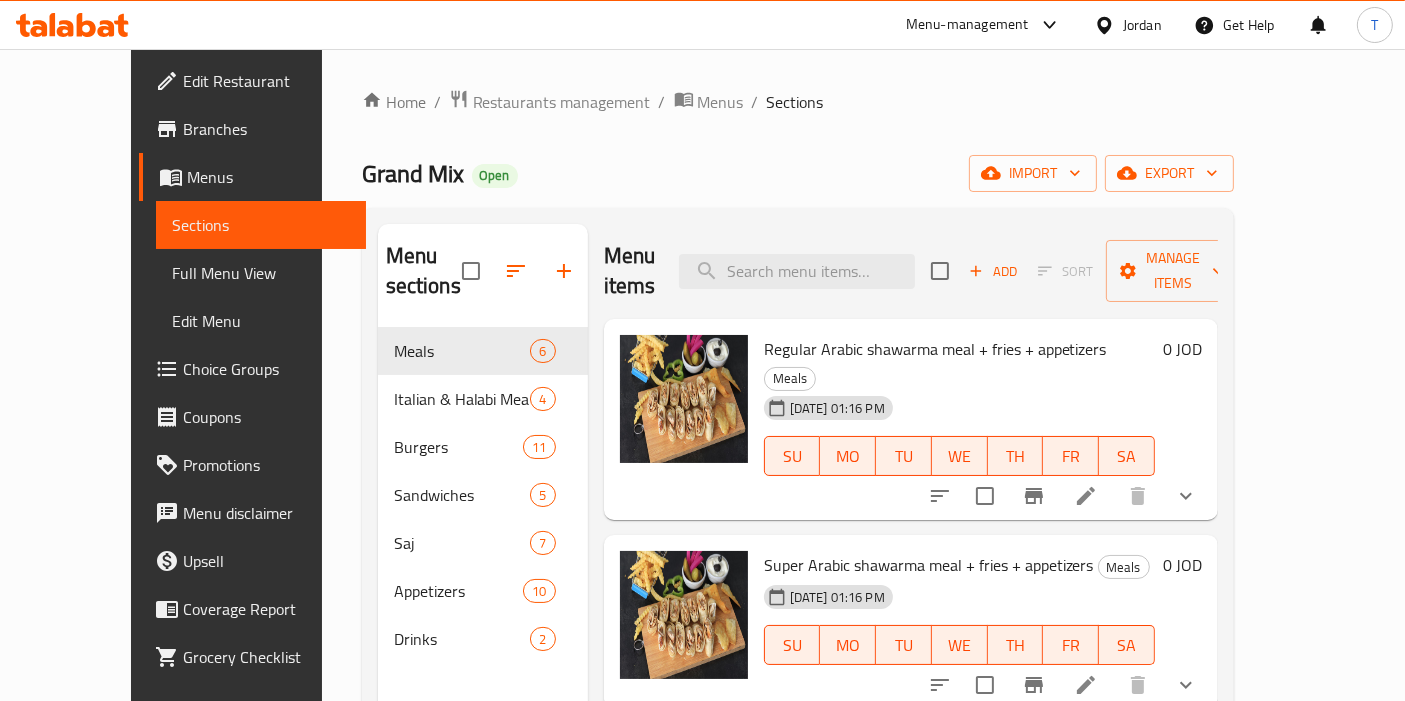 click on "Branches" at bounding box center (266, 129) 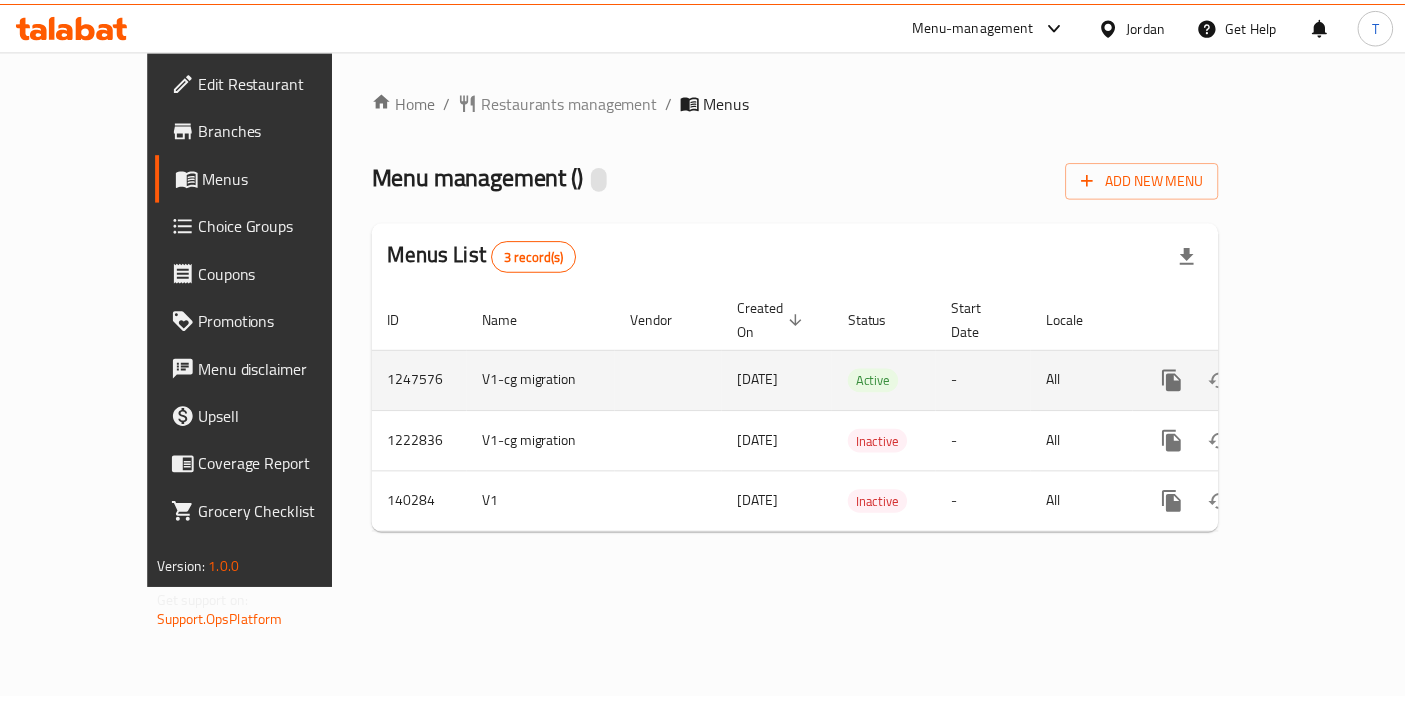 scroll, scrollTop: 0, scrollLeft: 0, axis: both 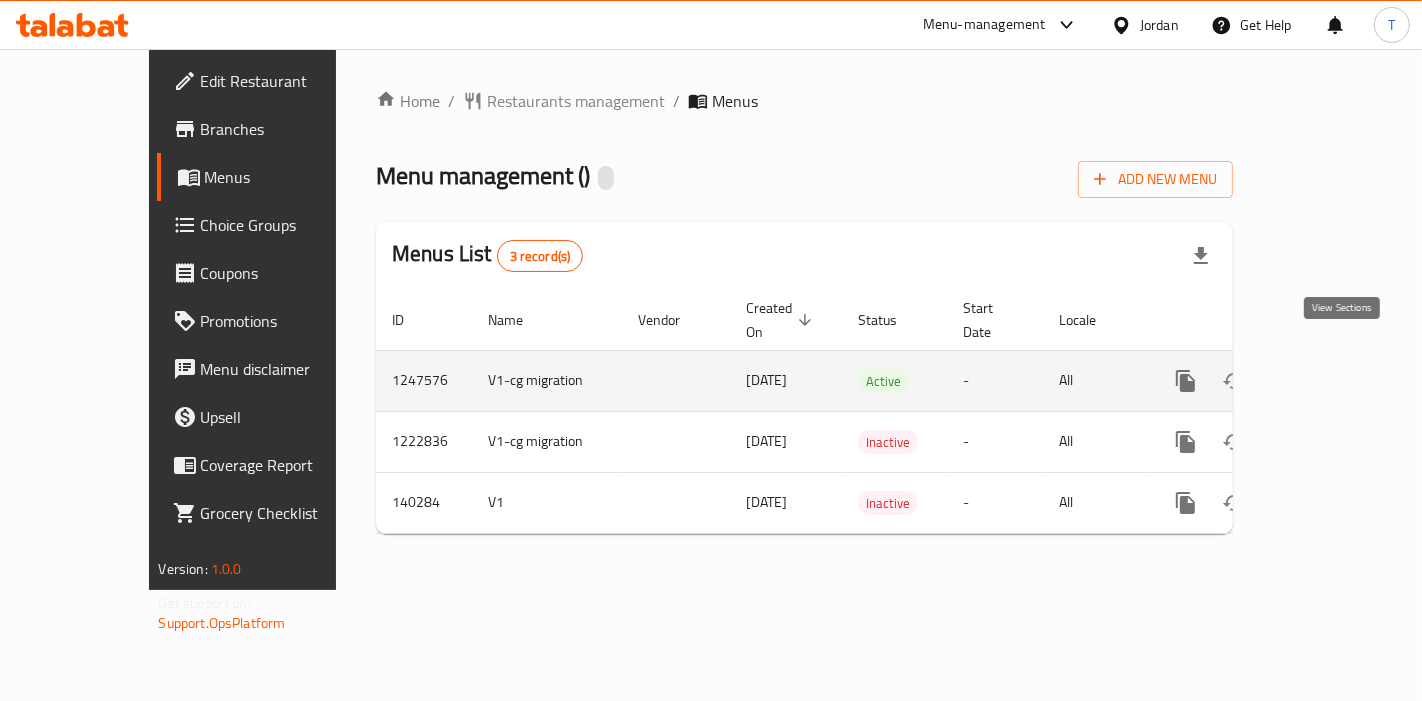 click 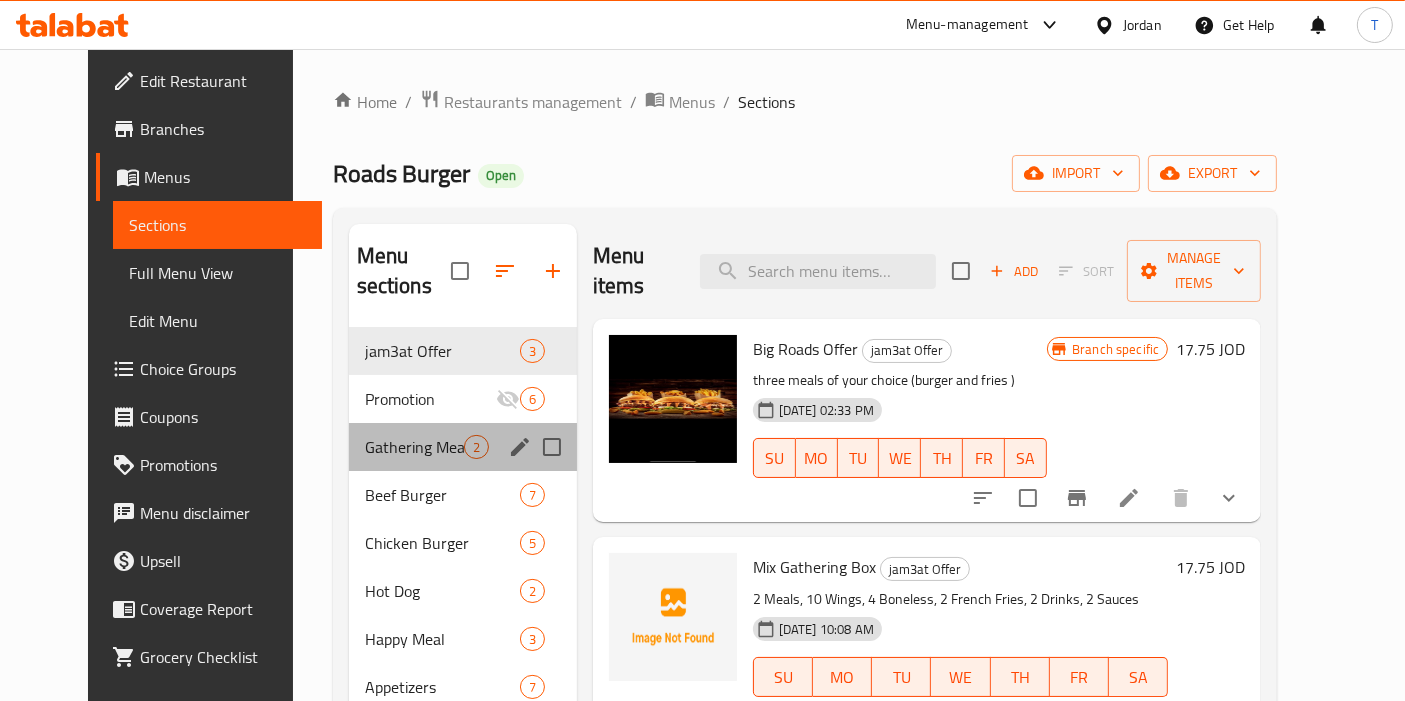 click on "Gathering Meal  2" at bounding box center (463, 447) 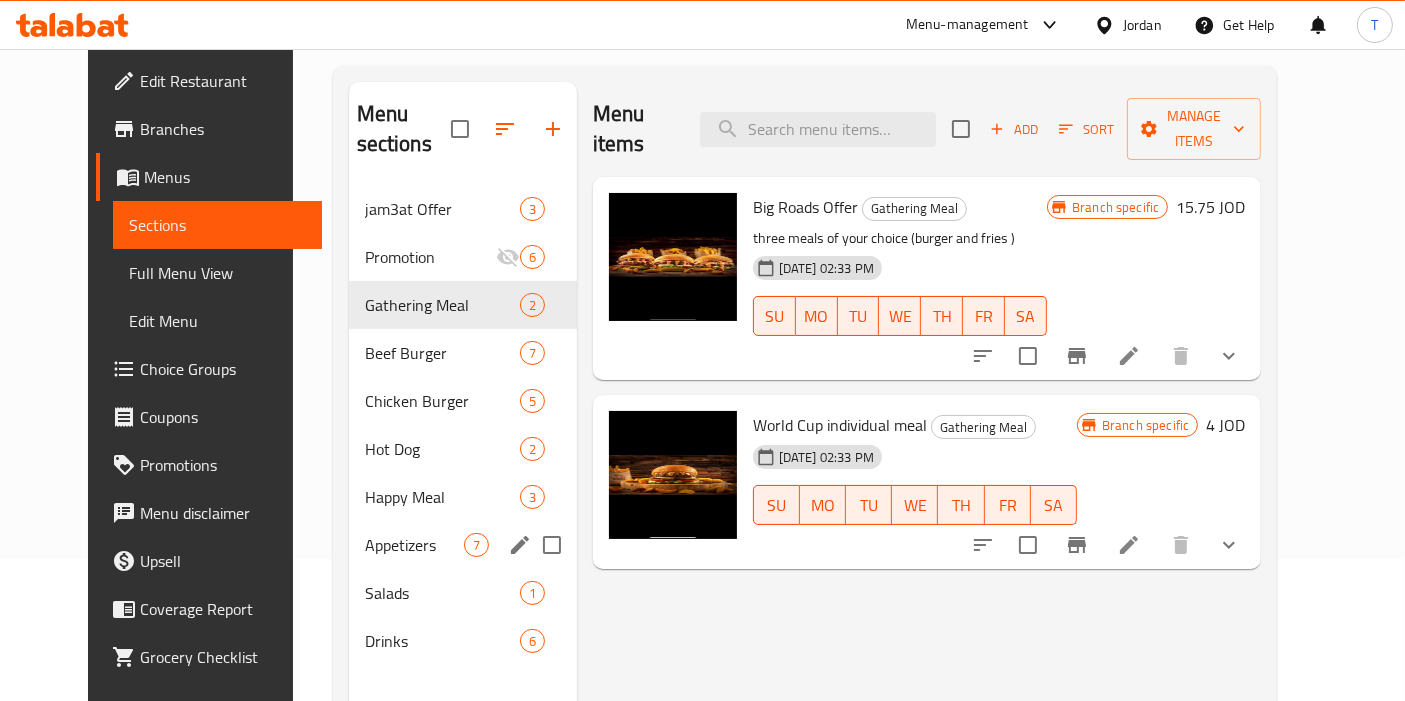 scroll, scrollTop: 111, scrollLeft: 0, axis: vertical 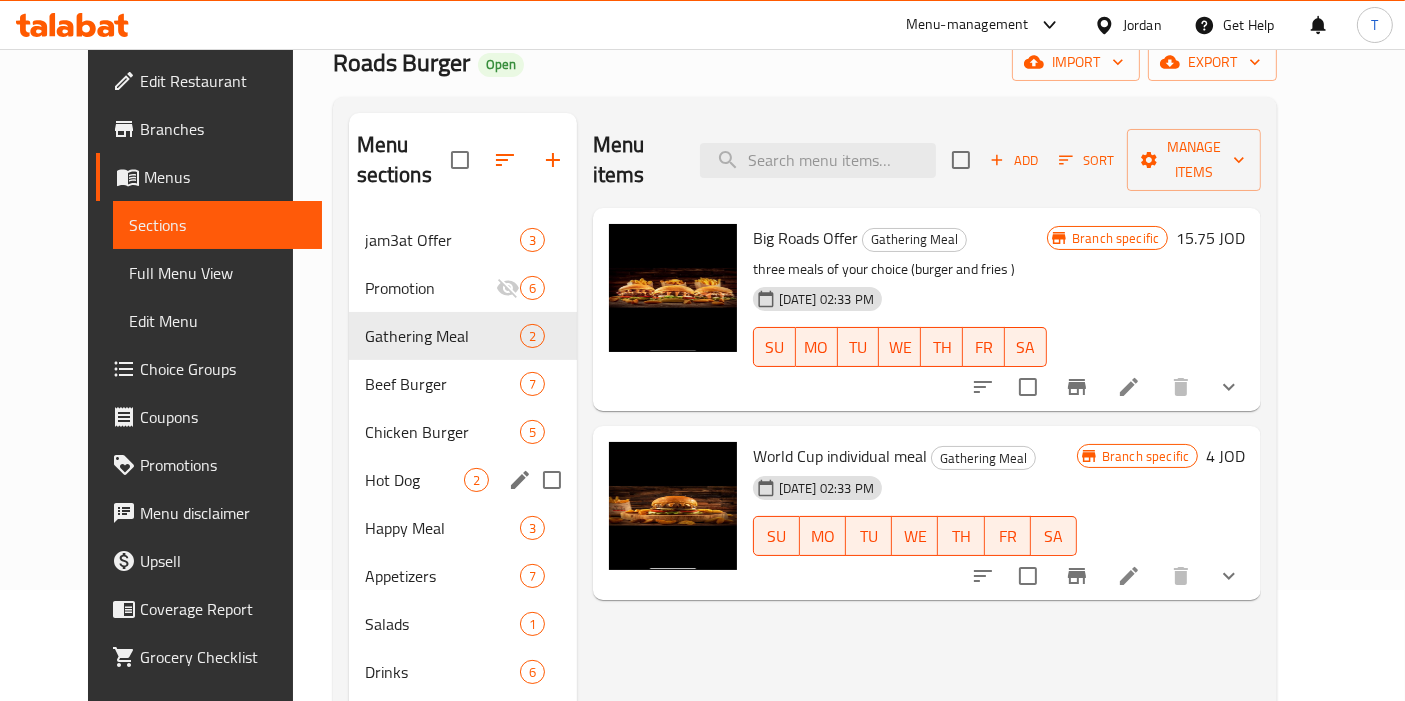 click on "Chicken Burger" at bounding box center (442, 432) 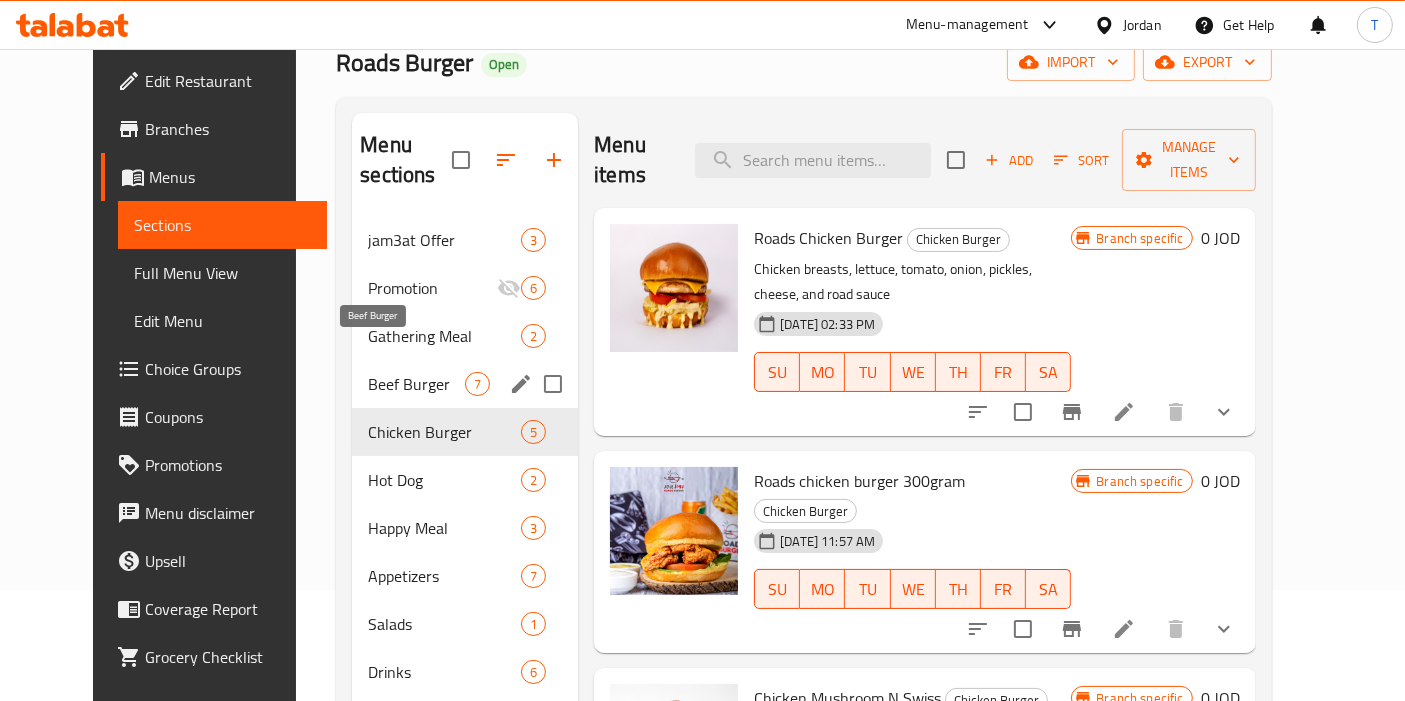 click on "Beef Burger" at bounding box center (416, 384) 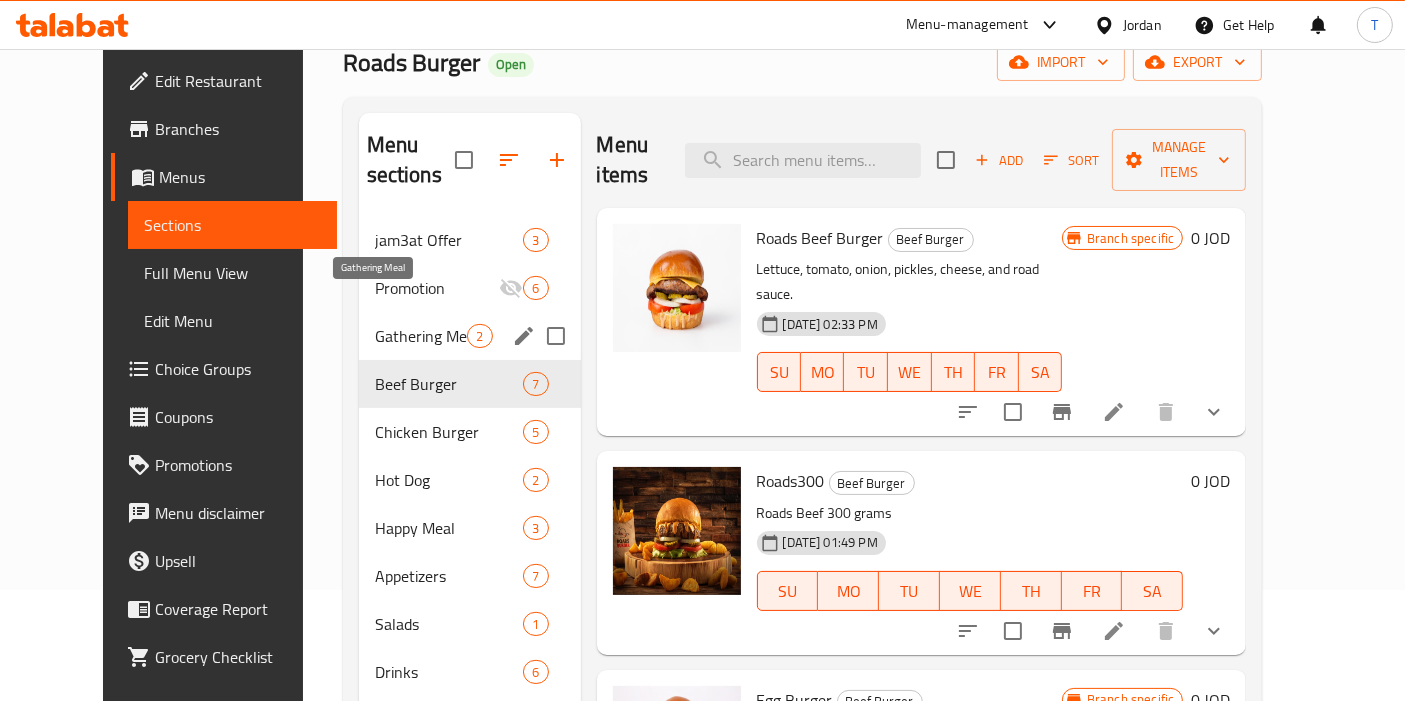 click on "Gathering Meal" at bounding box center (421, 336) 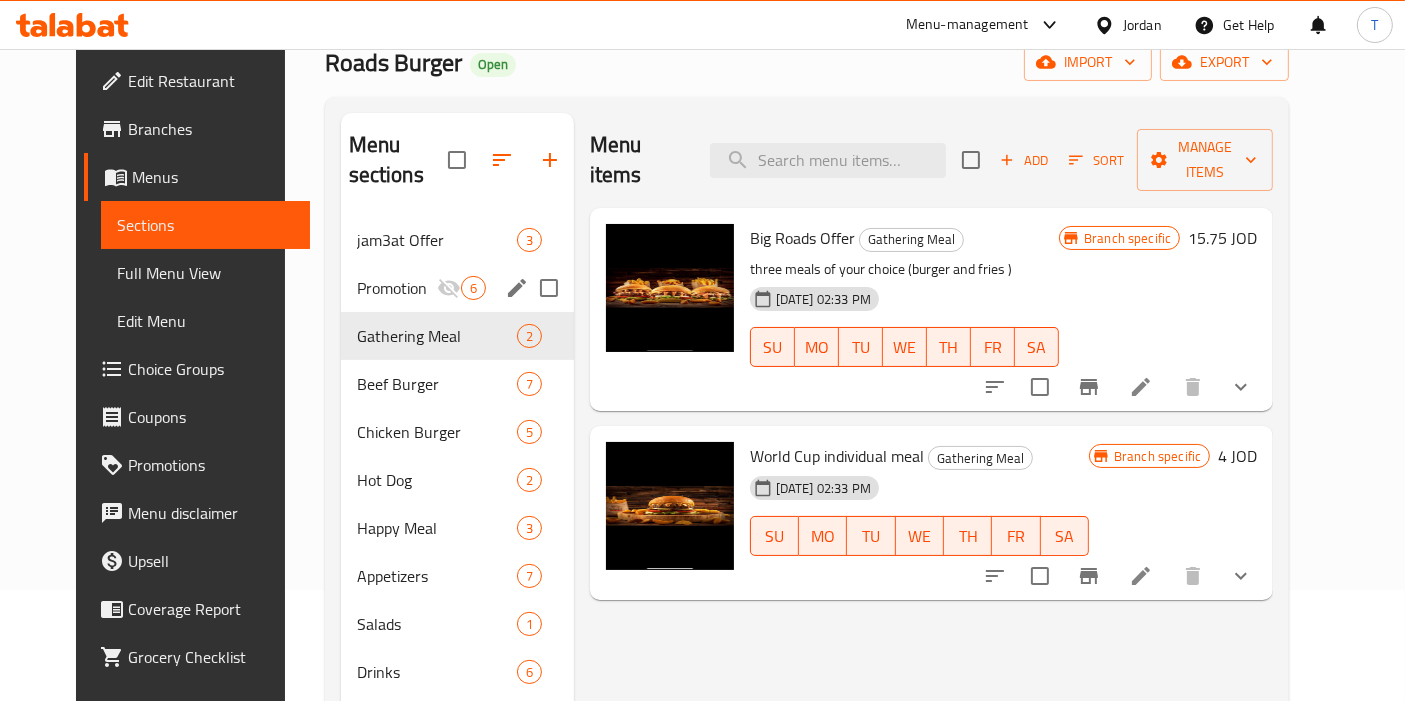 click on "Promotion  6" at bounding box center [457, 288] 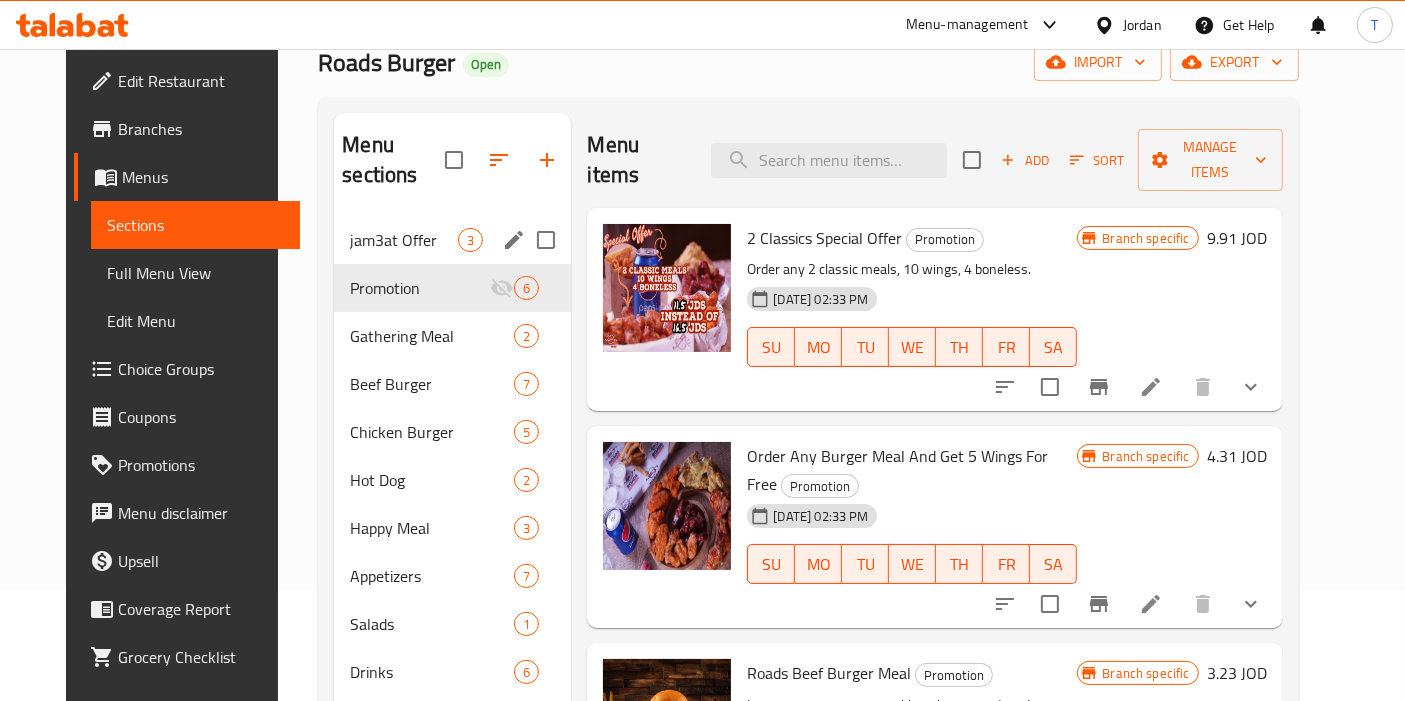 click on "jam3at Offer" at bounding box center (404, 240) 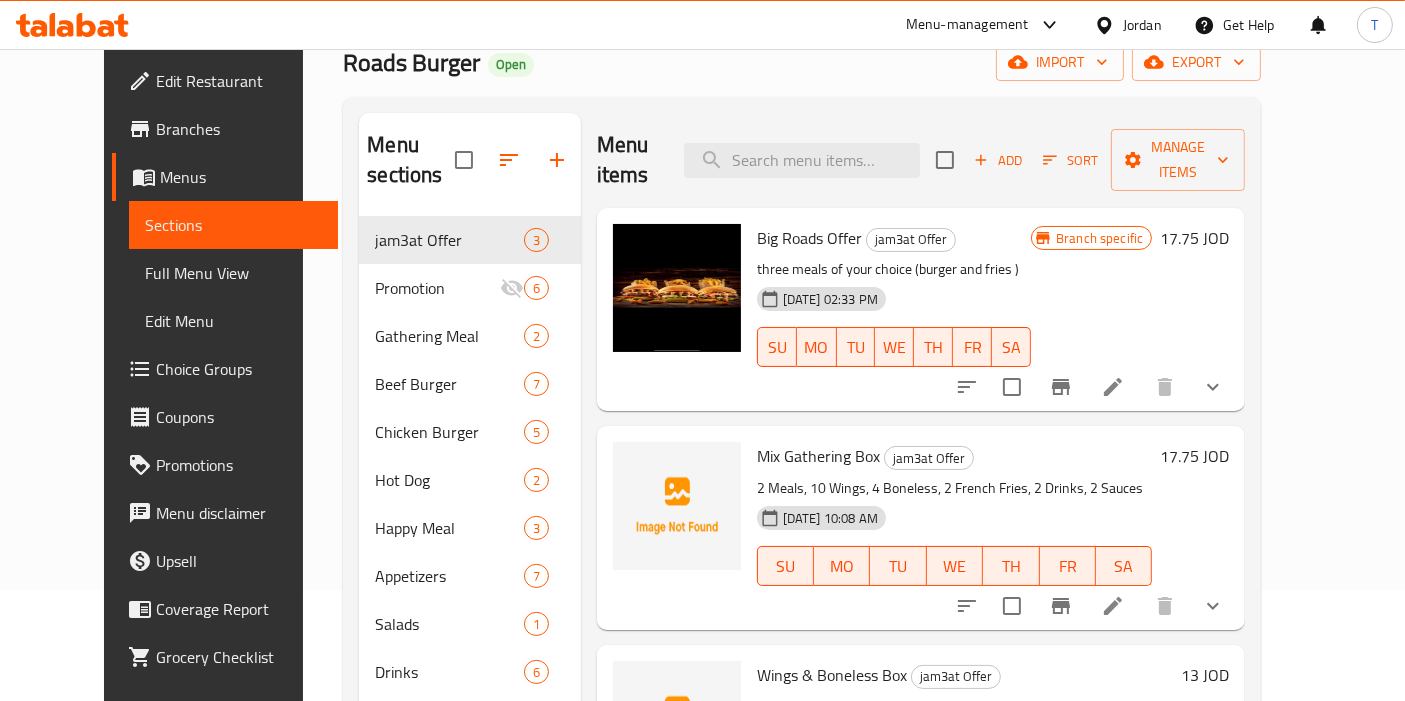 scroll, scrollTop: 3, scrollLeft: 0, axis: vertical 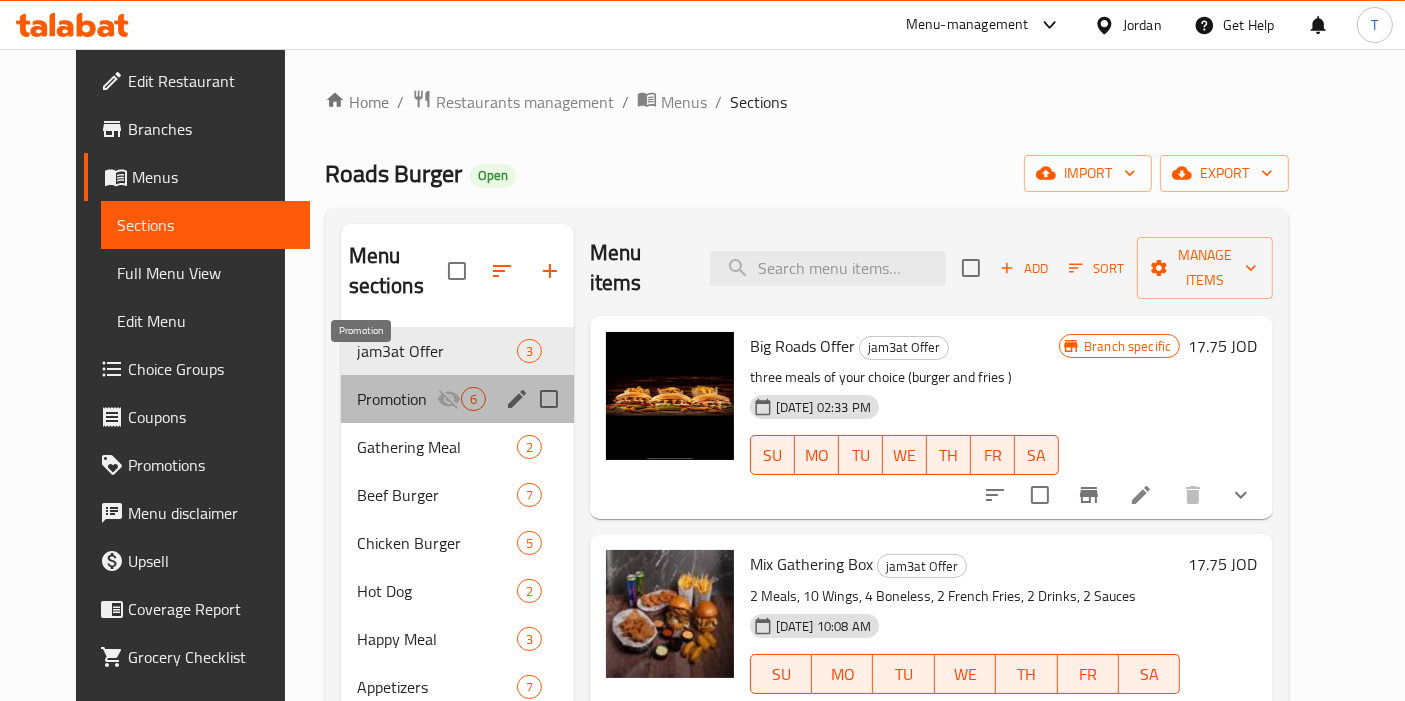 click on "Promotion" at bounding box center [397, 399] 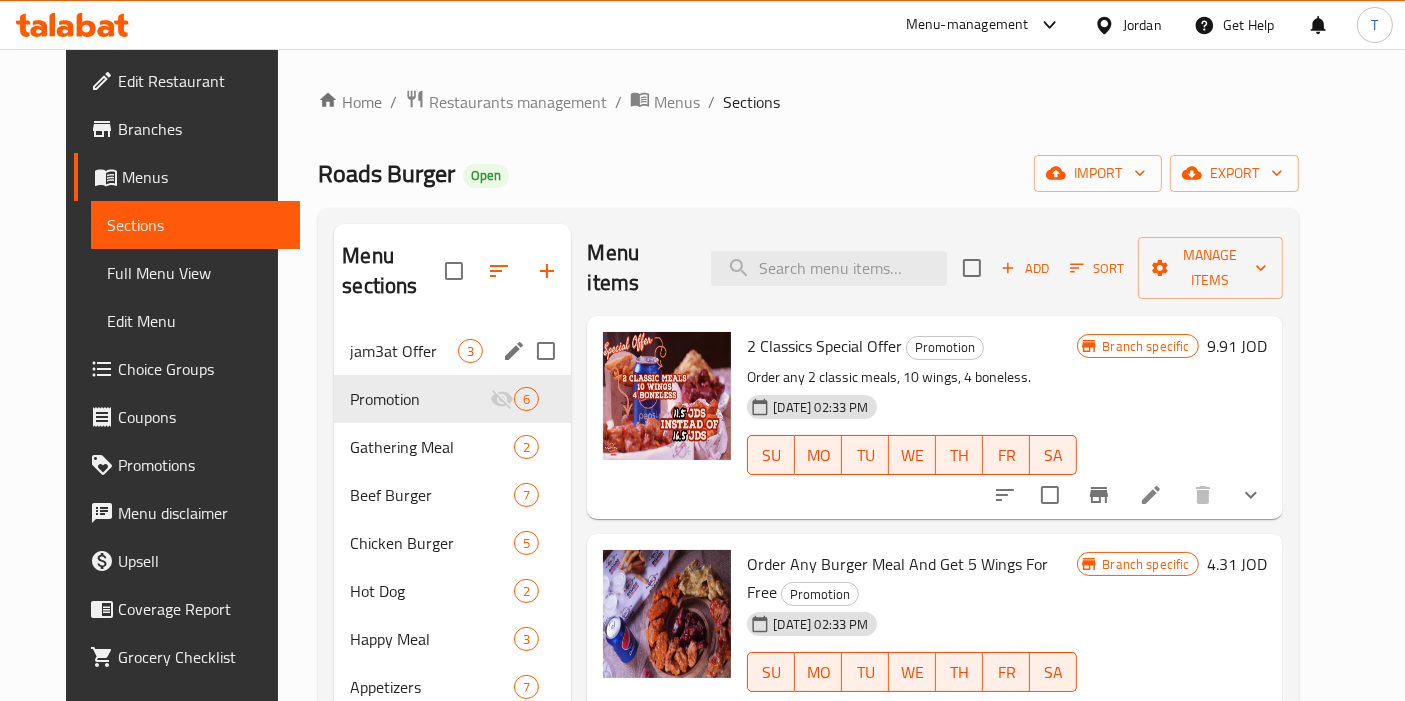 click on "jam3at Offer  3" at bounding box center (452, 351) 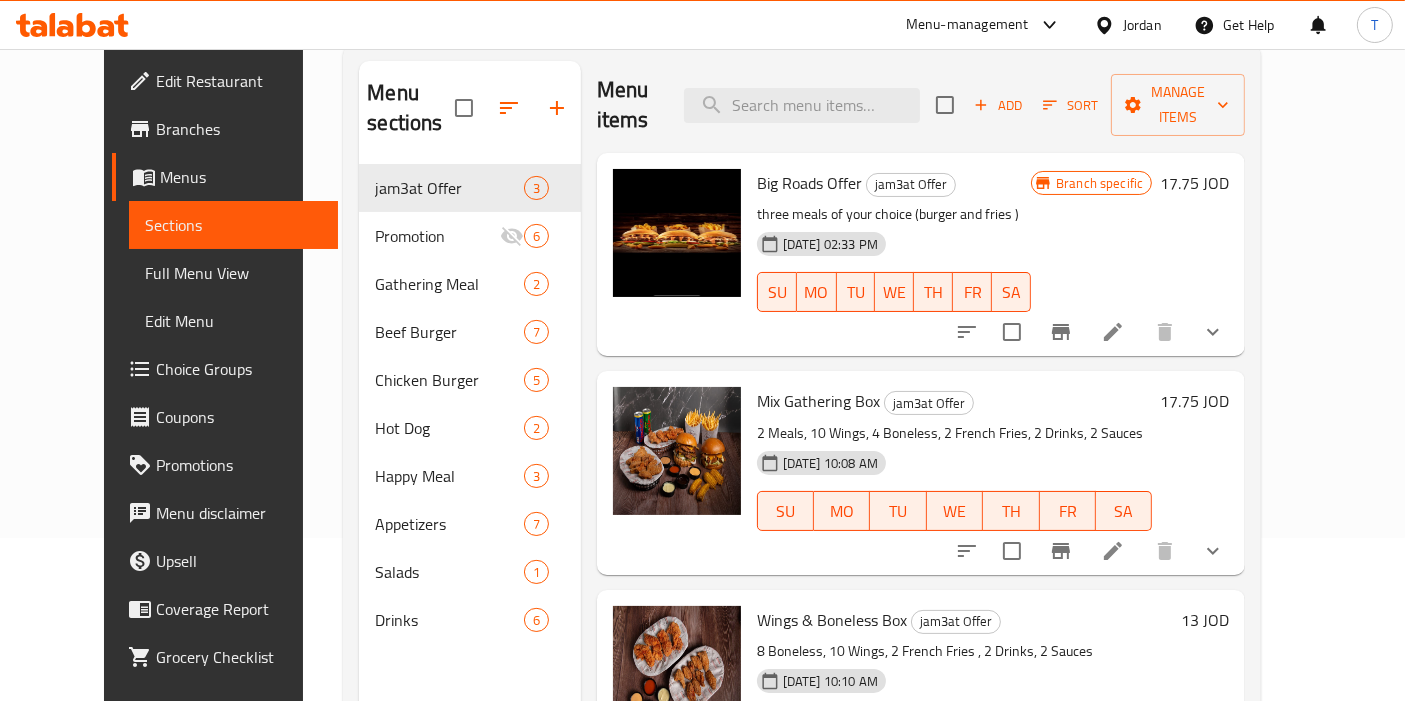 scroll, scrollTop: 279, scrollLeft: 0, axis: vertical 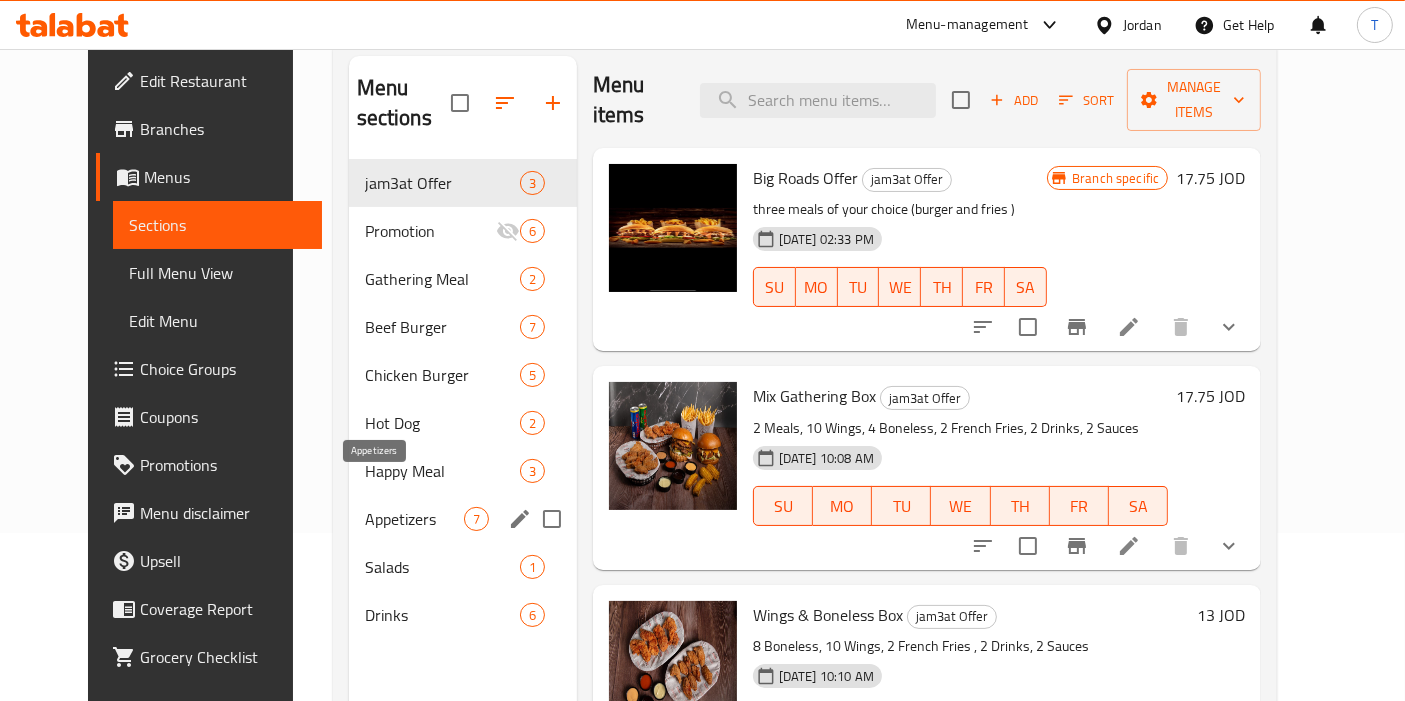 click on "Appetizers" at bounding box center (414, 519) 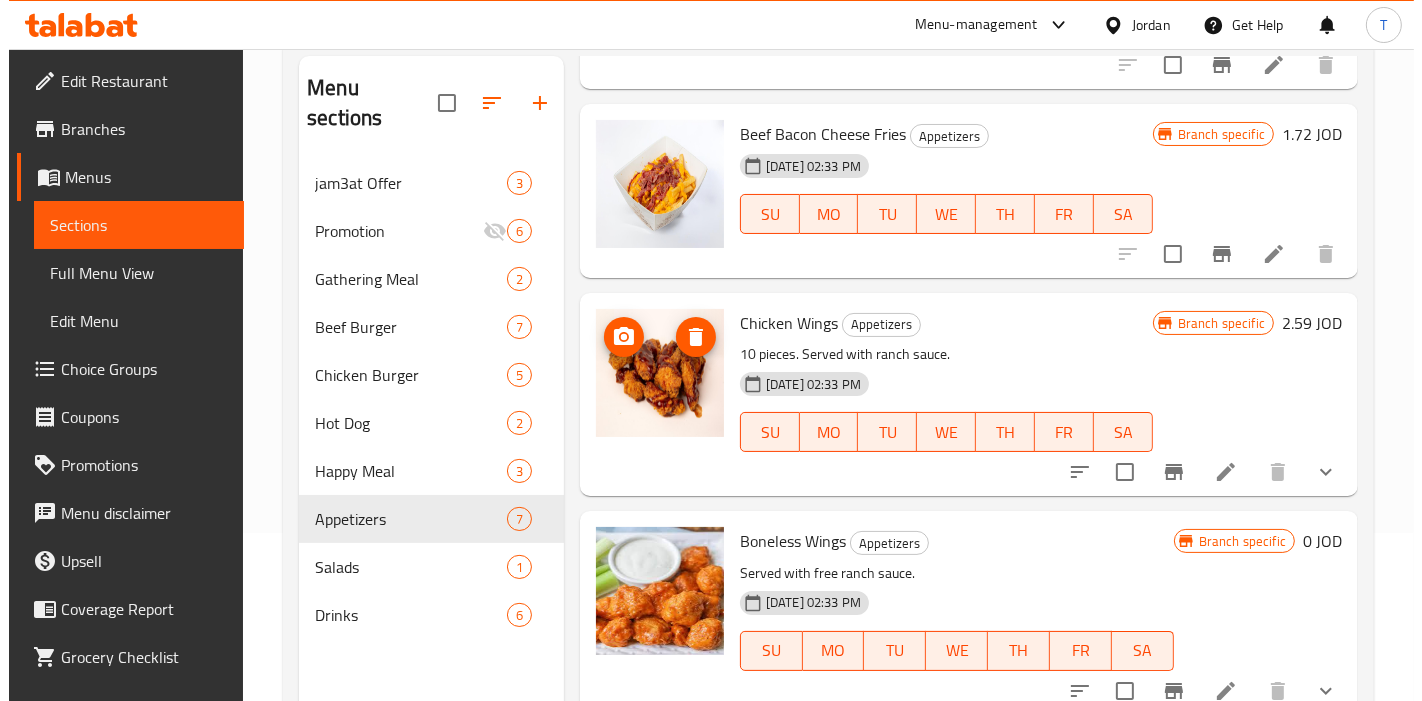 scroll, scrollTop: 781, scrollLeft: 0, axis: vertical 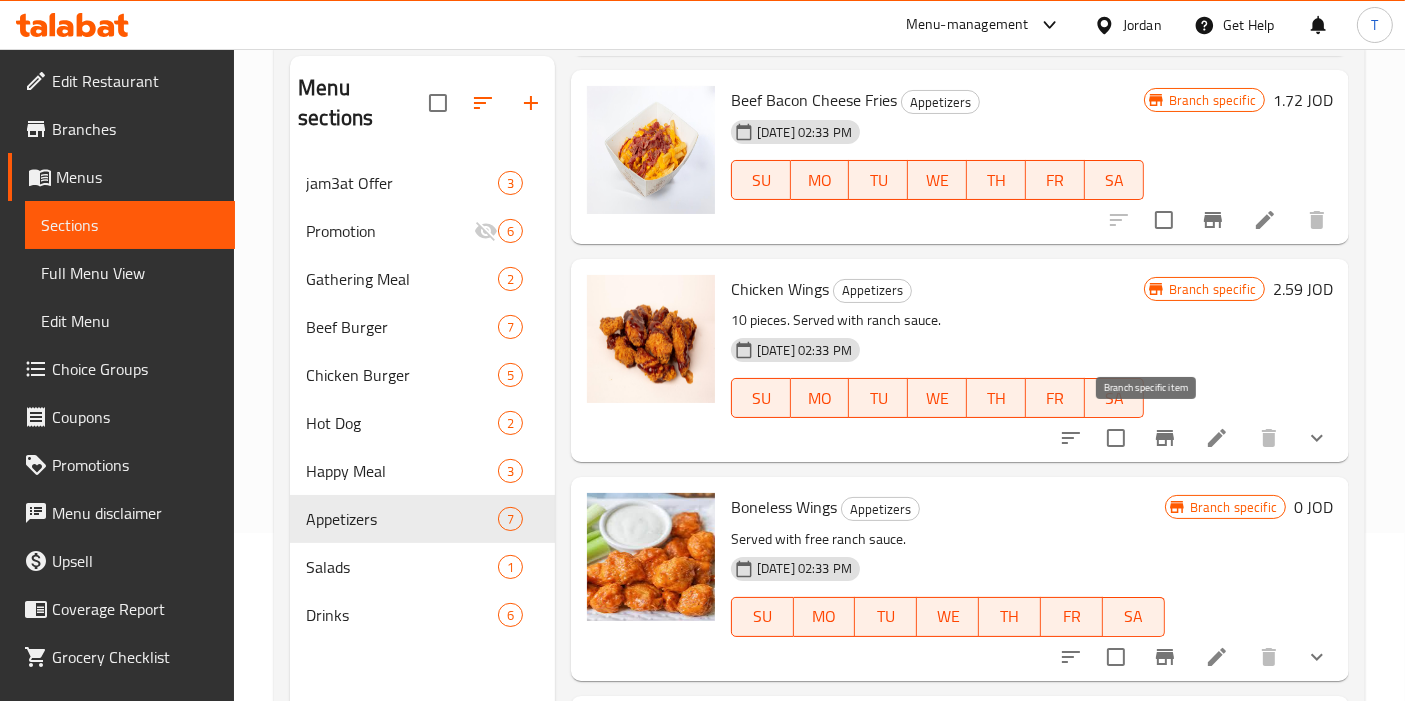 click 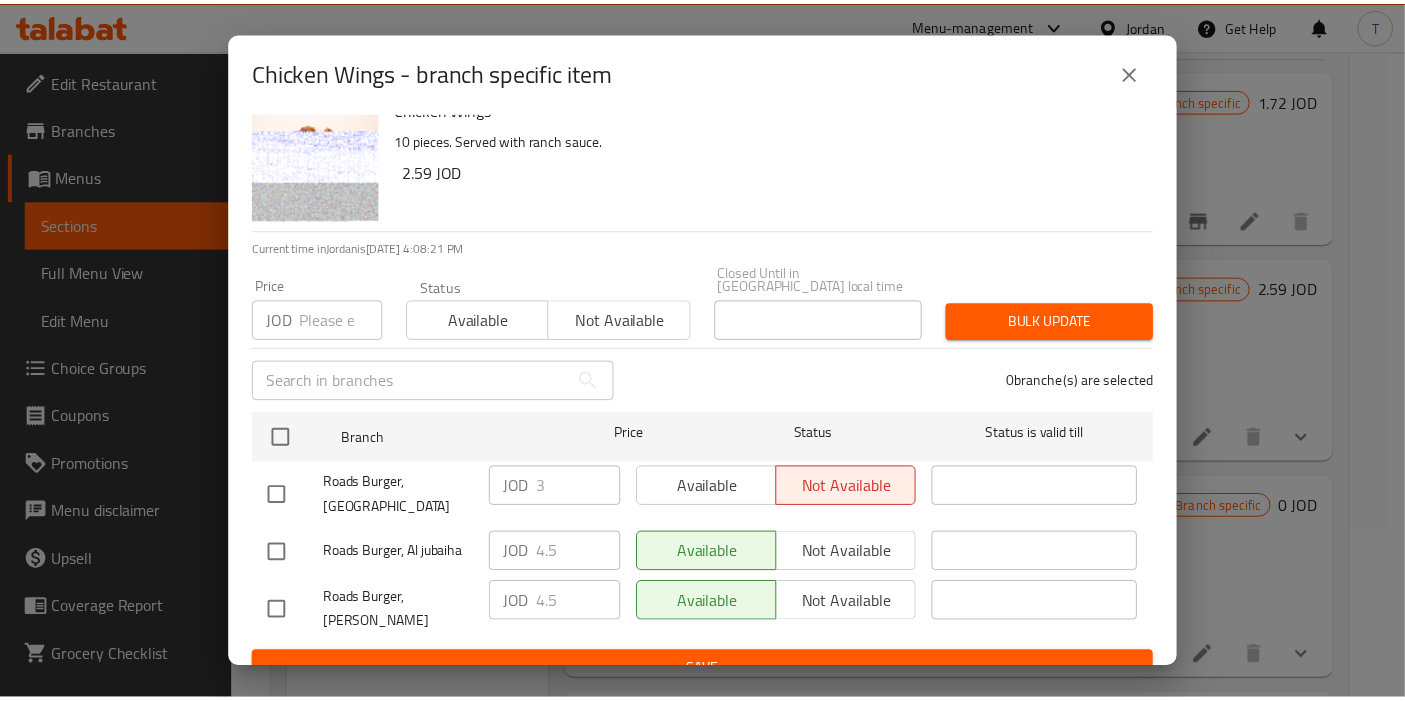 scroll, scrollTop: 40, scrollLeft: 0, axis: vertical 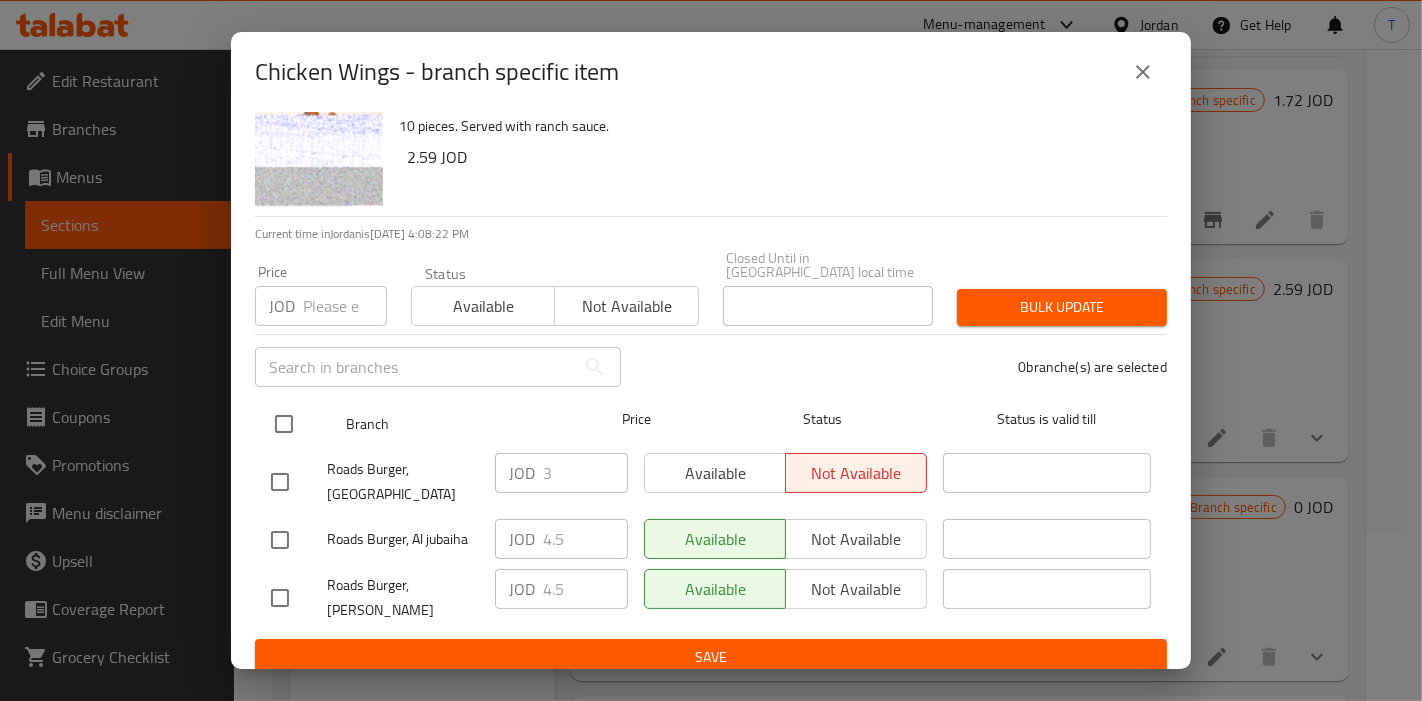 click at bounding box center [284, 424] 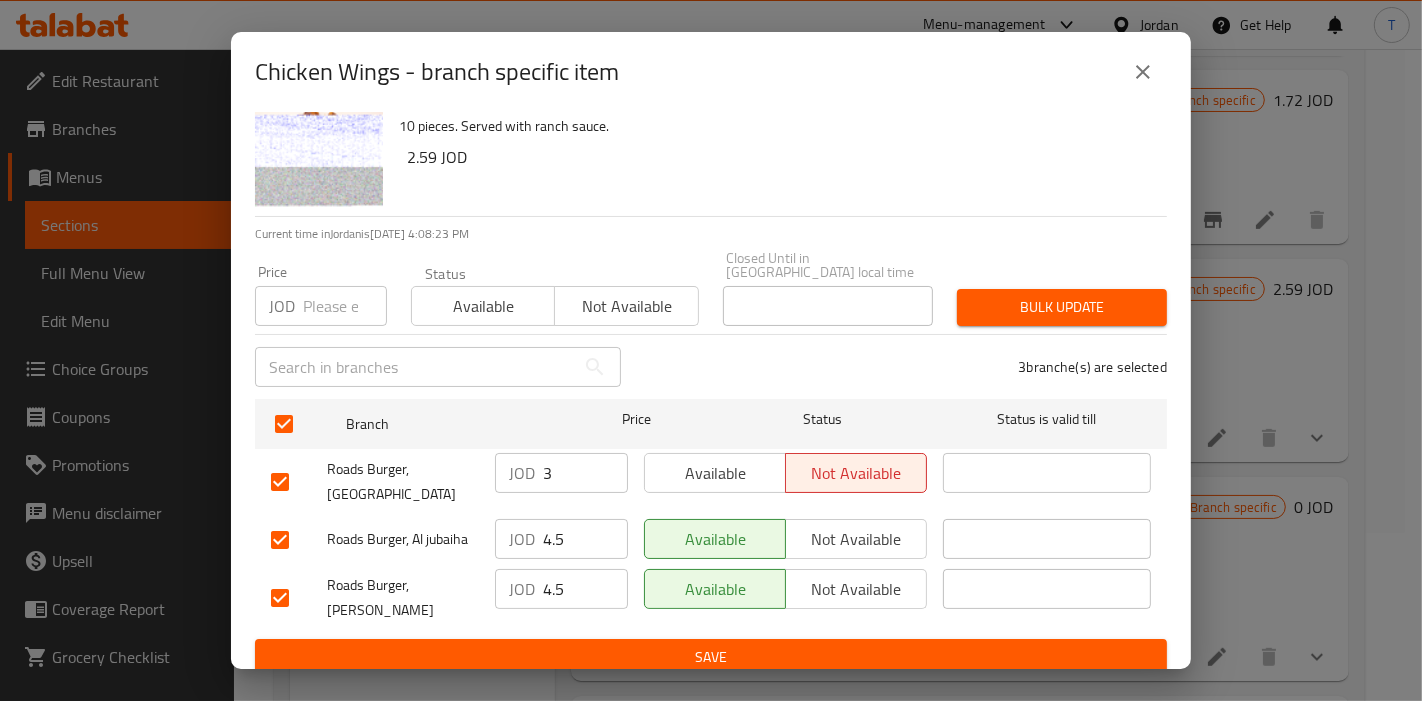 click on "4.5" at bounding box center (585, 539) 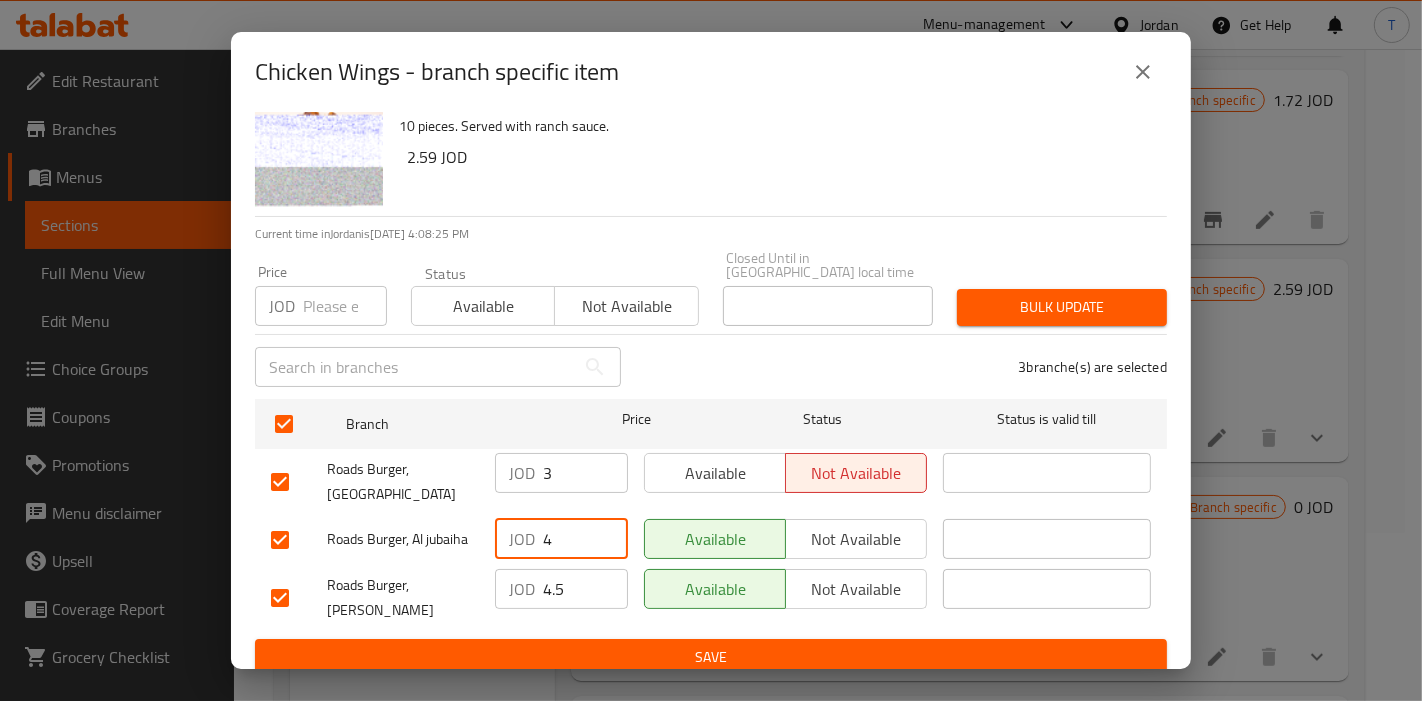 type on "4" 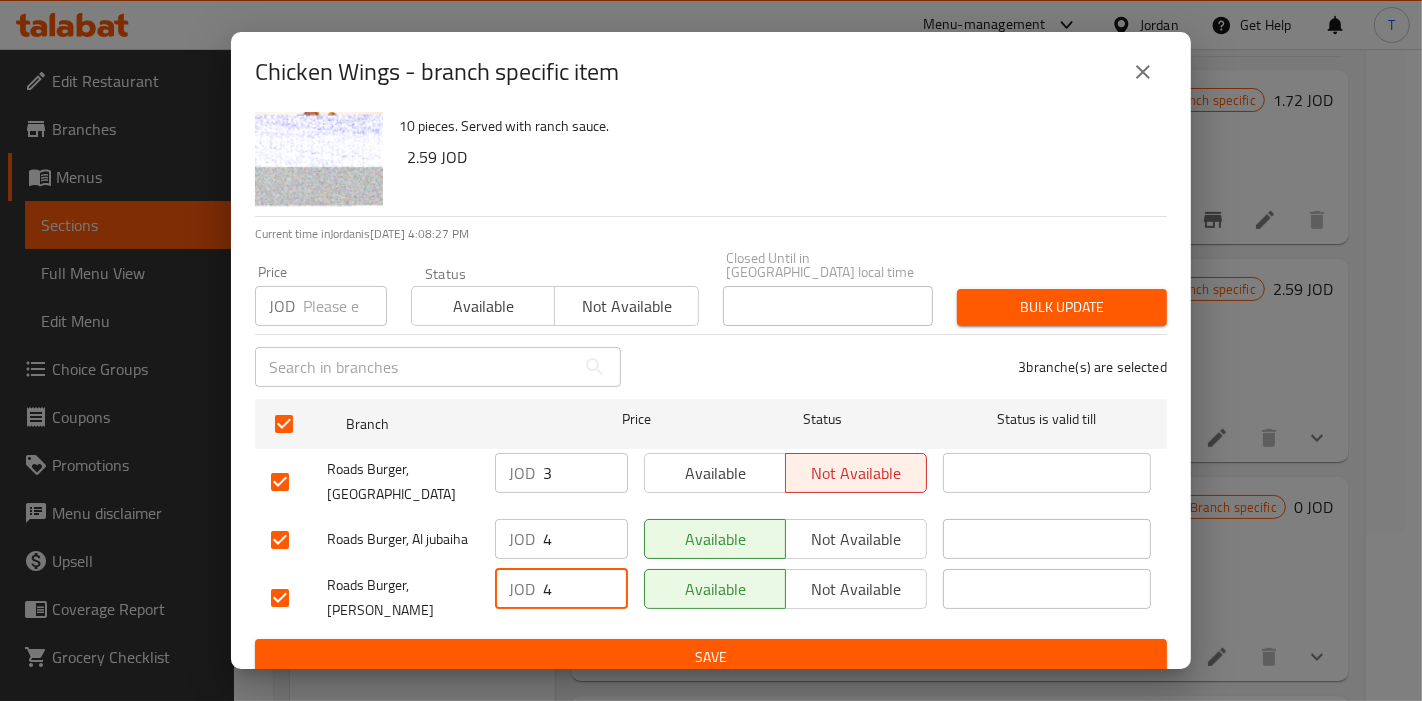 type on "4" 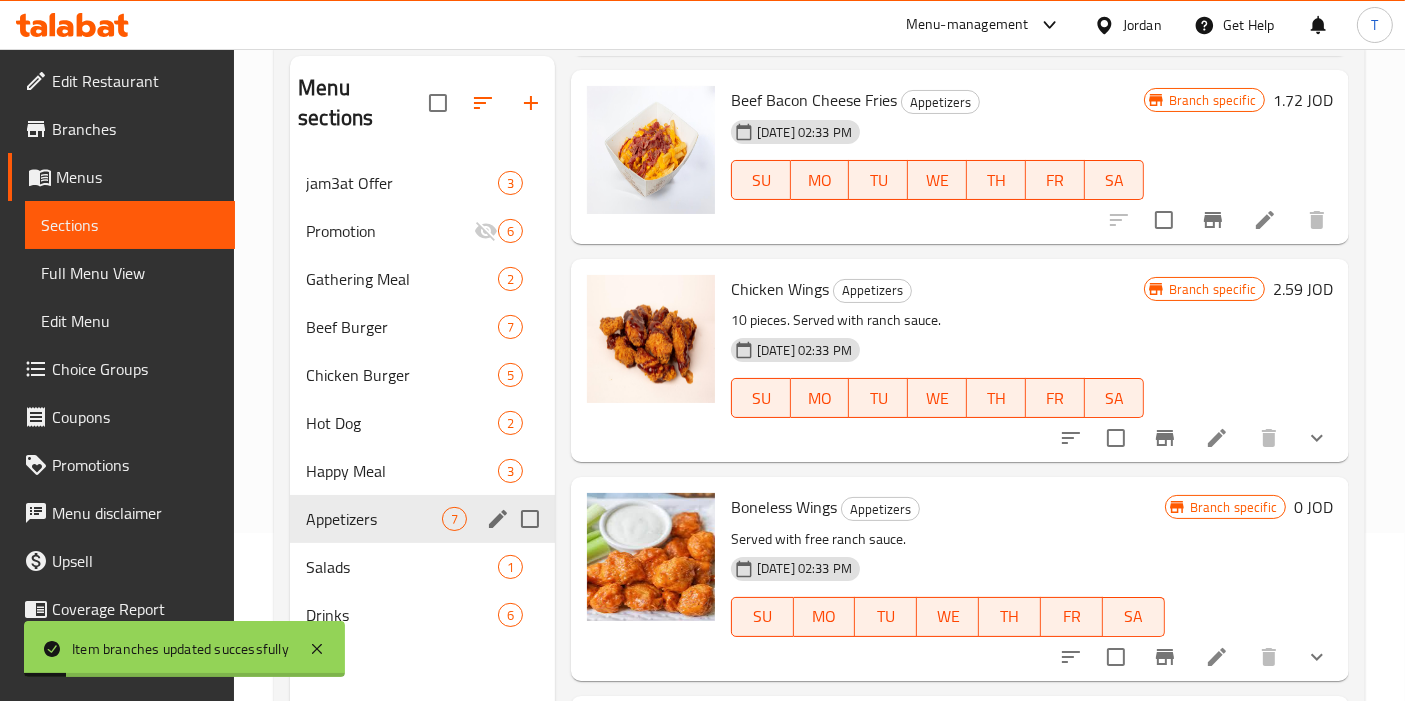 scroll, scrollTop: 0, scrollLeft: 0, axis: both 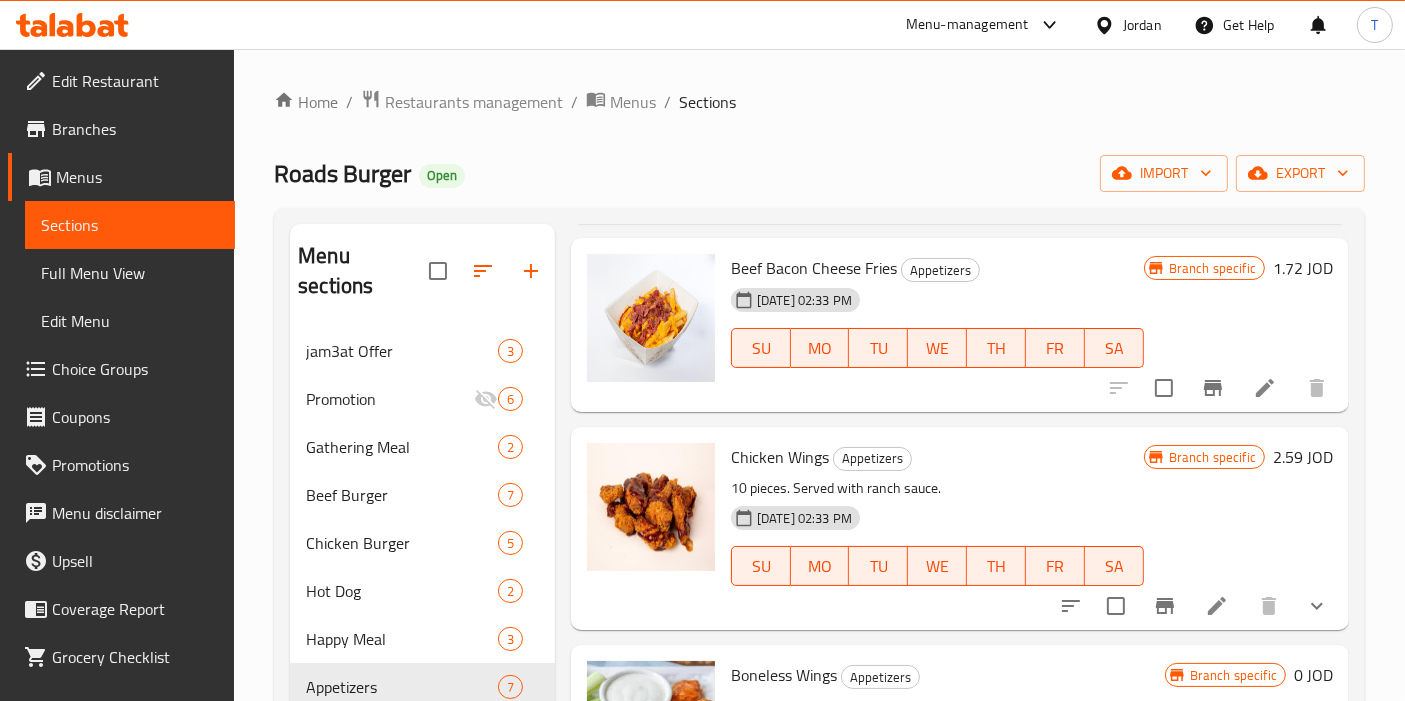 click on "Menu-management" at bounding box center [967, 25] 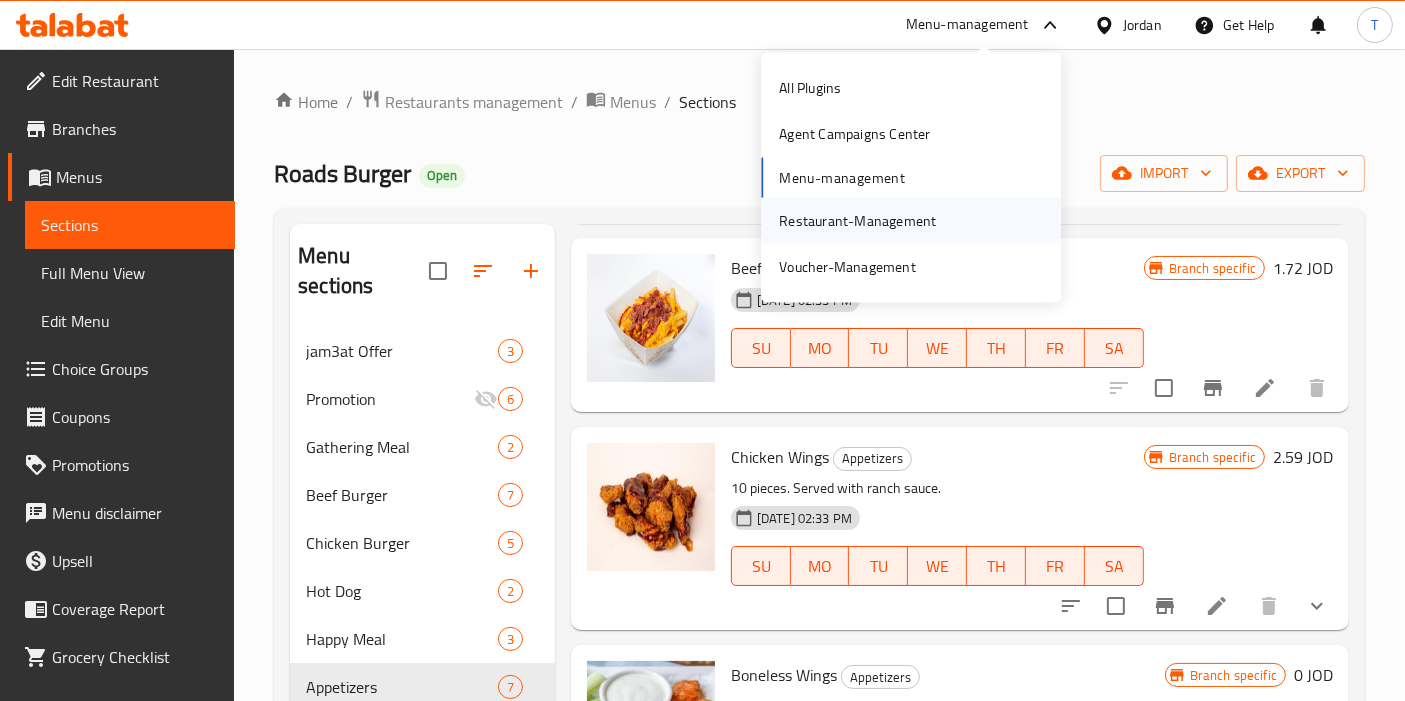 click on "Restaurant-Management" at bounding box center (857, 220) 